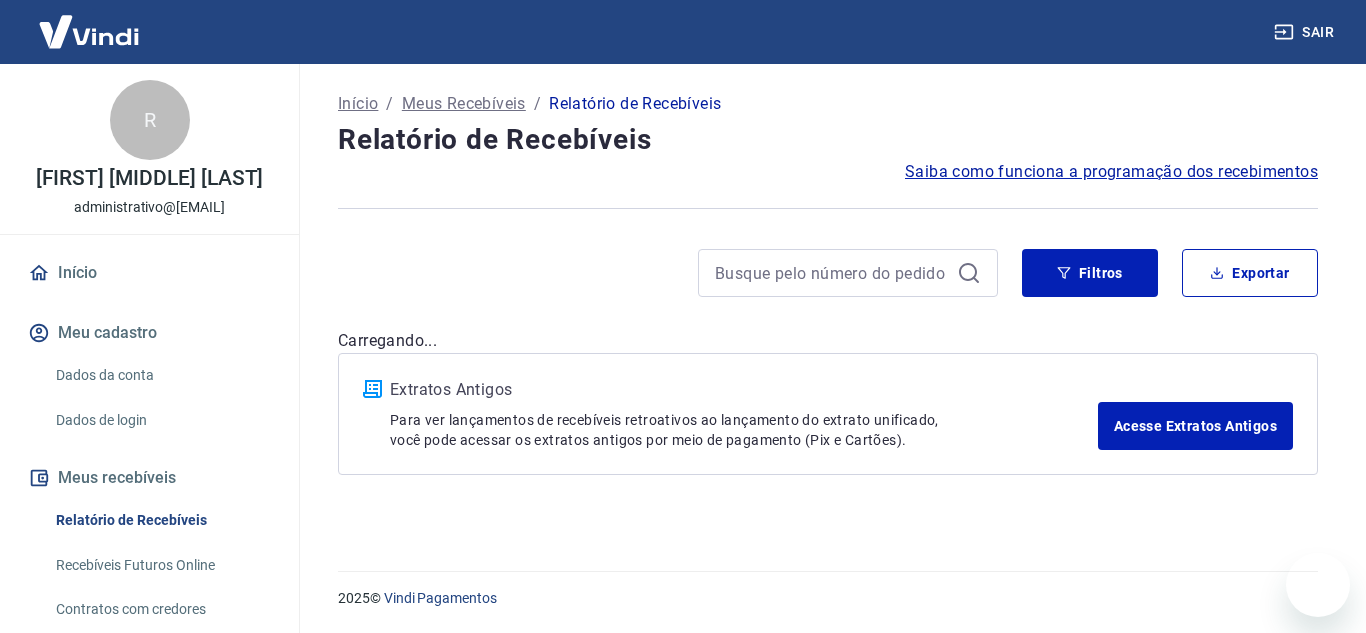 scroll, scrollTop: 0, scrollLeft: 0, axis: both 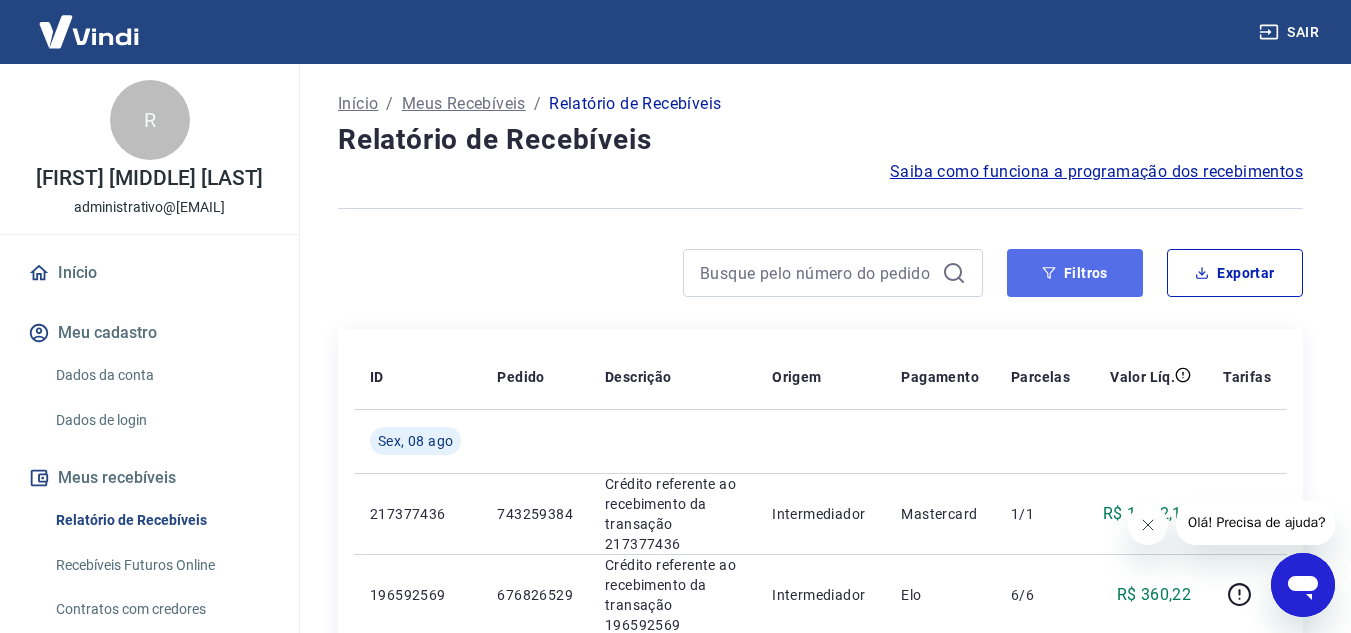 click on "Filtros" at bounding box center (1075, 273) 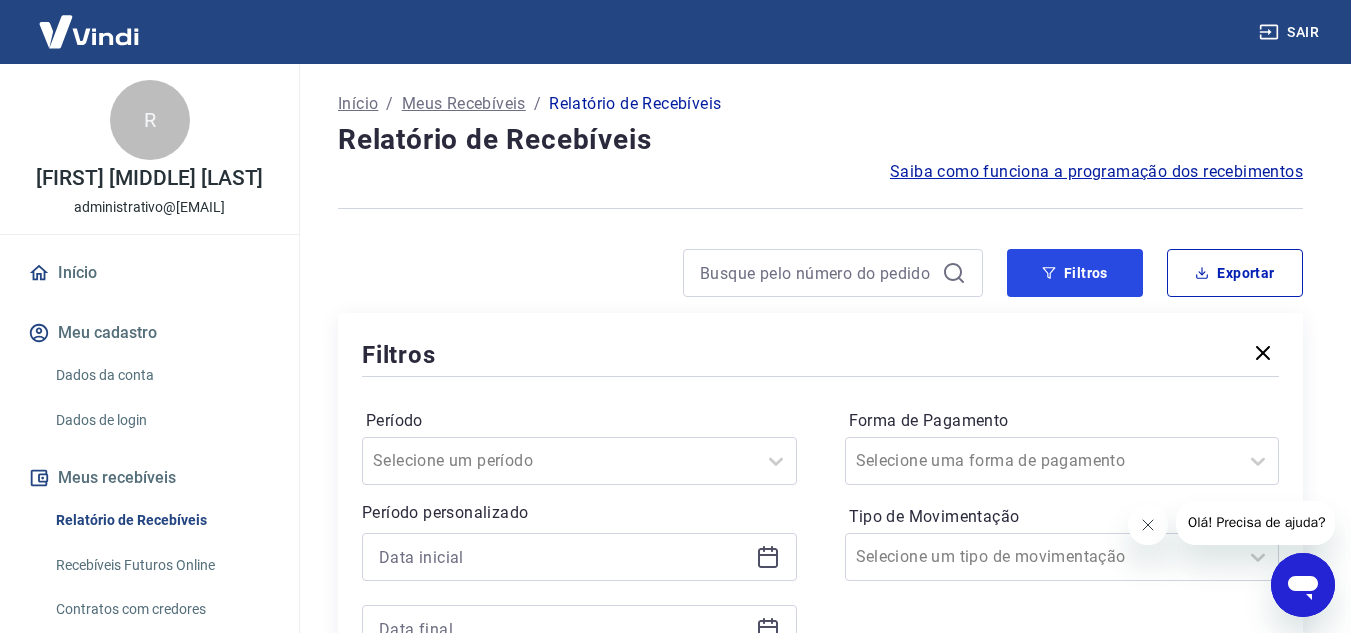 scroll, scrollTop: 100, scrollLeft: 0, axis: vertical 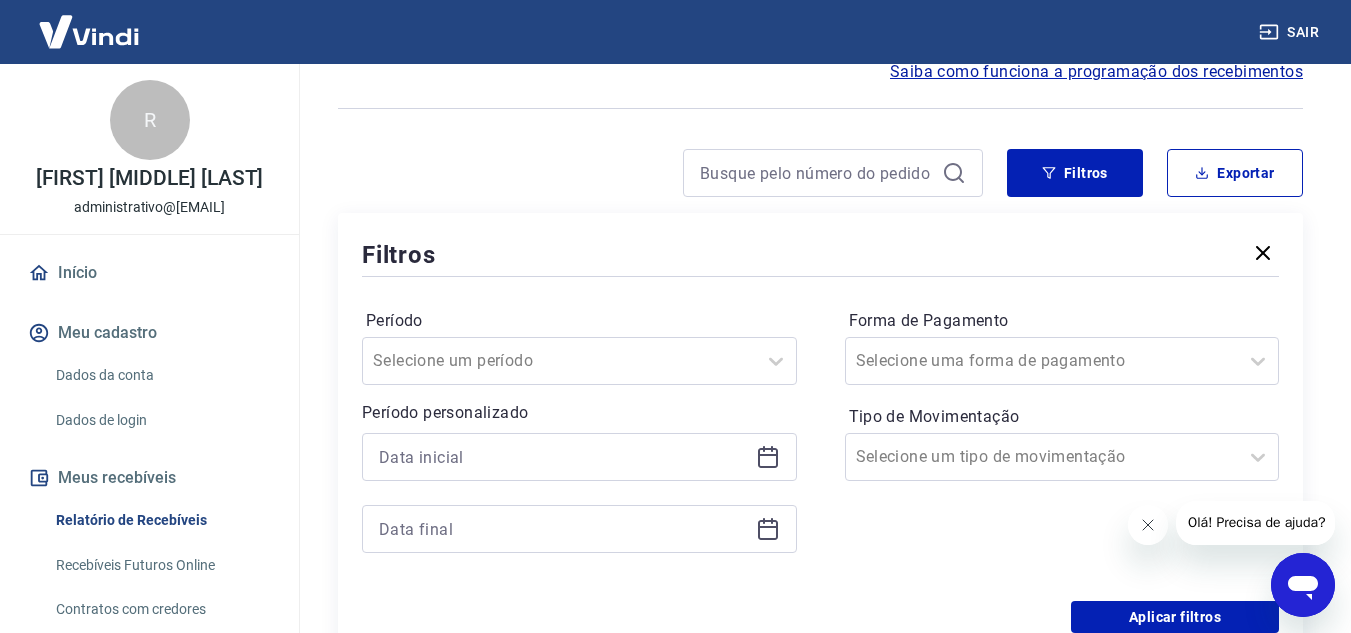click 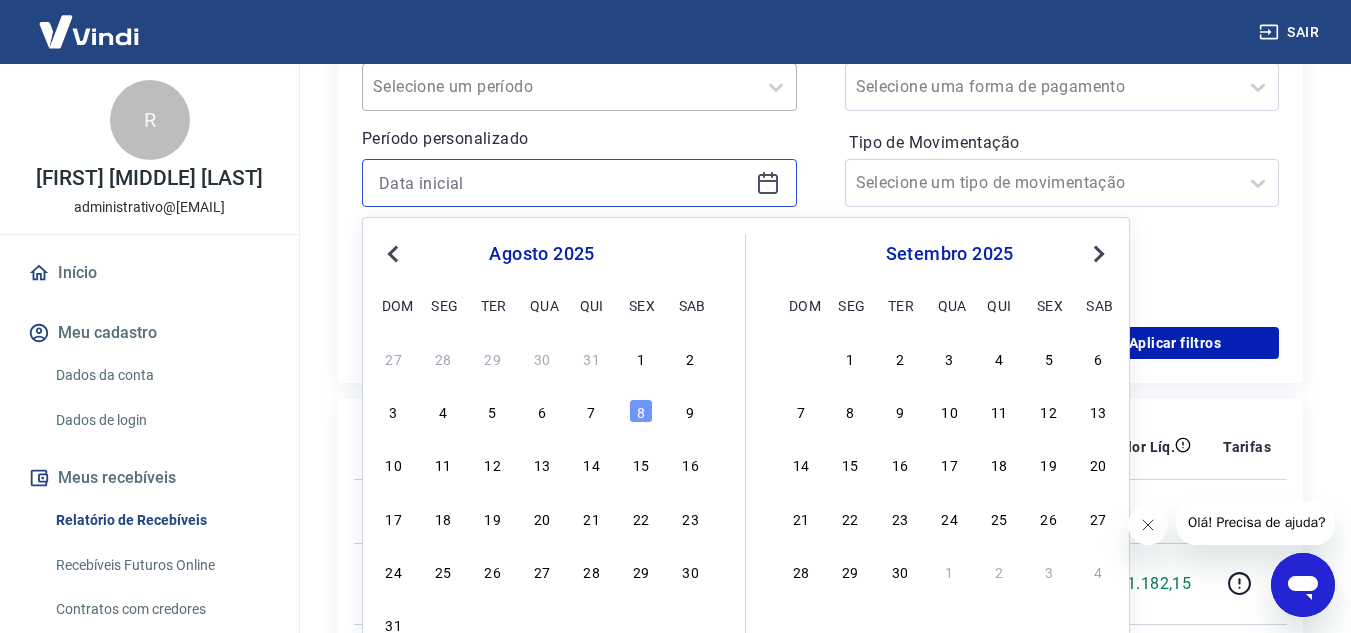 scroll, scrollTop: 400, scrollLeft: 0, axis: vertical 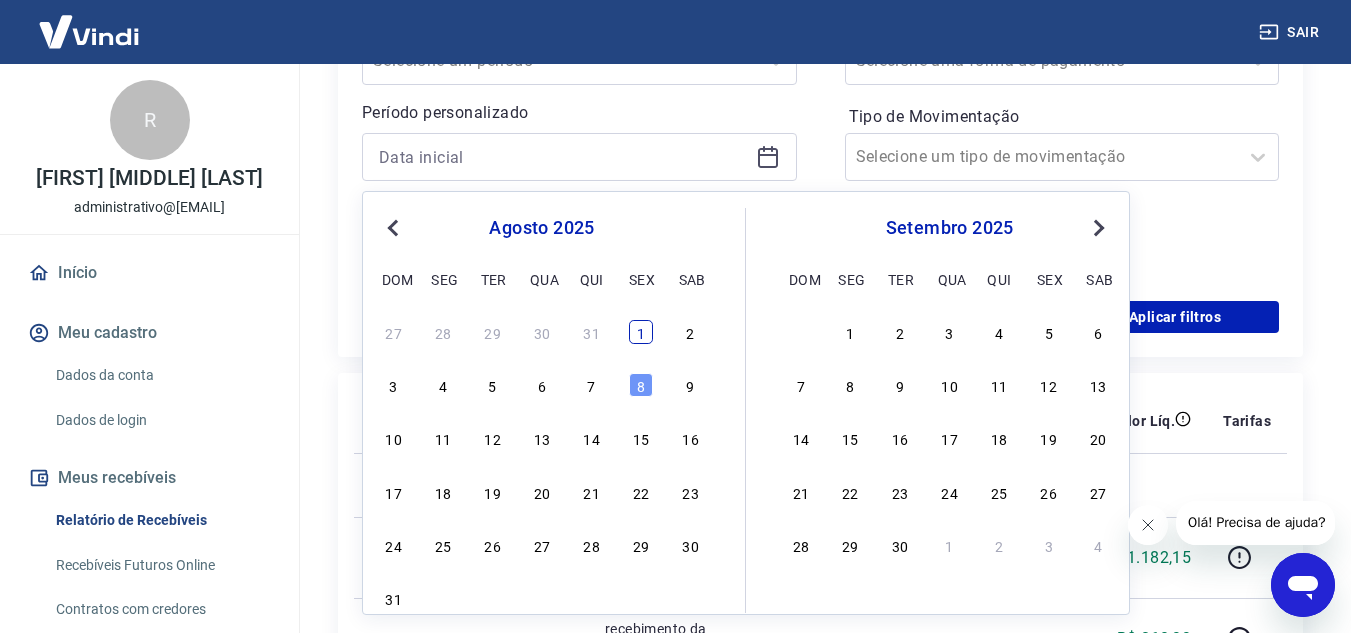click on "1" at bounding box center [641, 332] 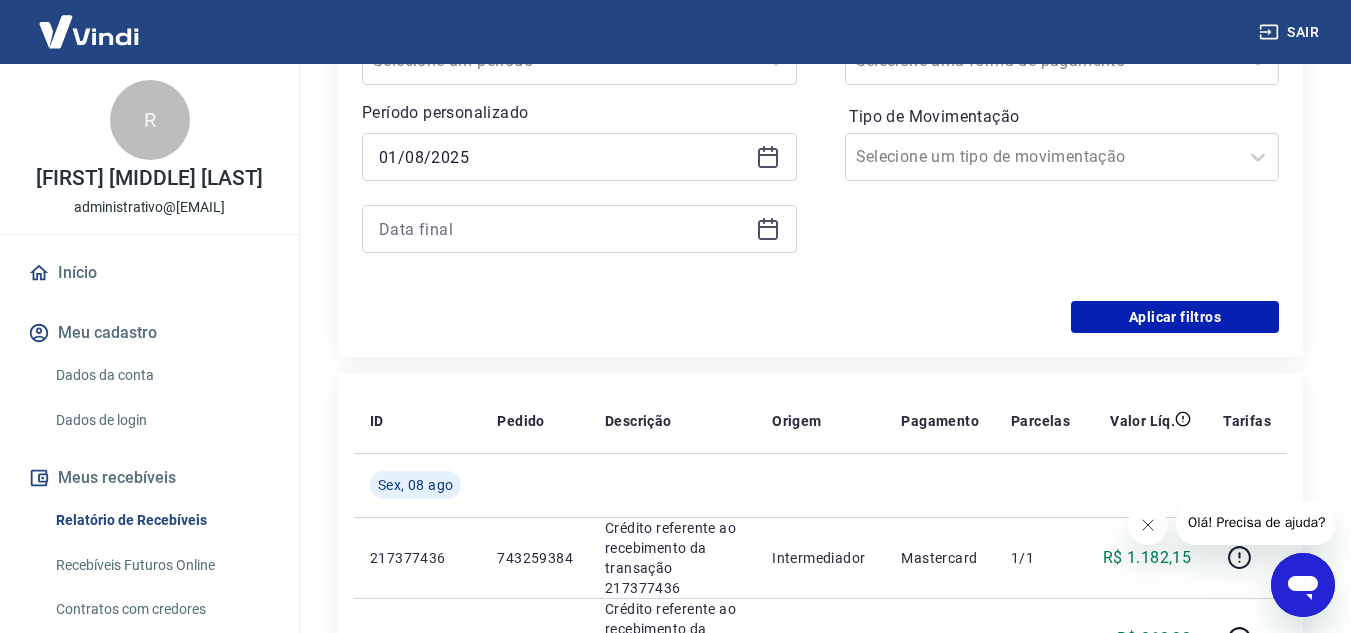 type on "01/08/2025" 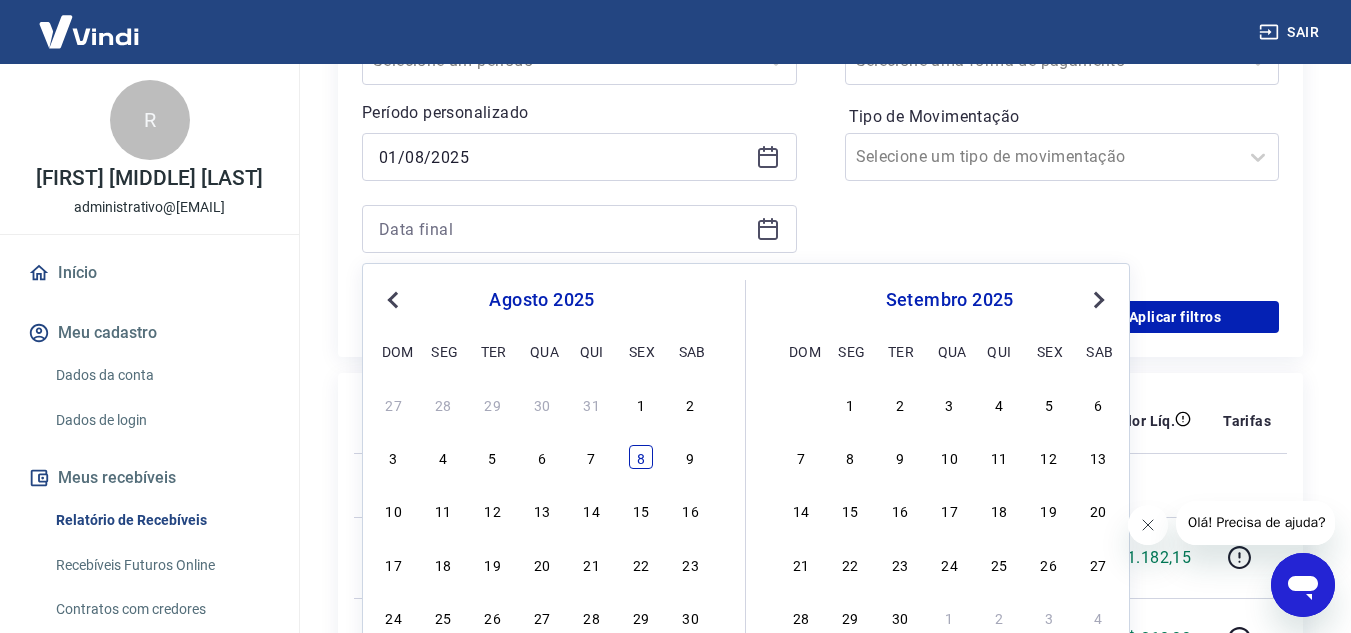 click on "8" at bounding box center (641, 457) 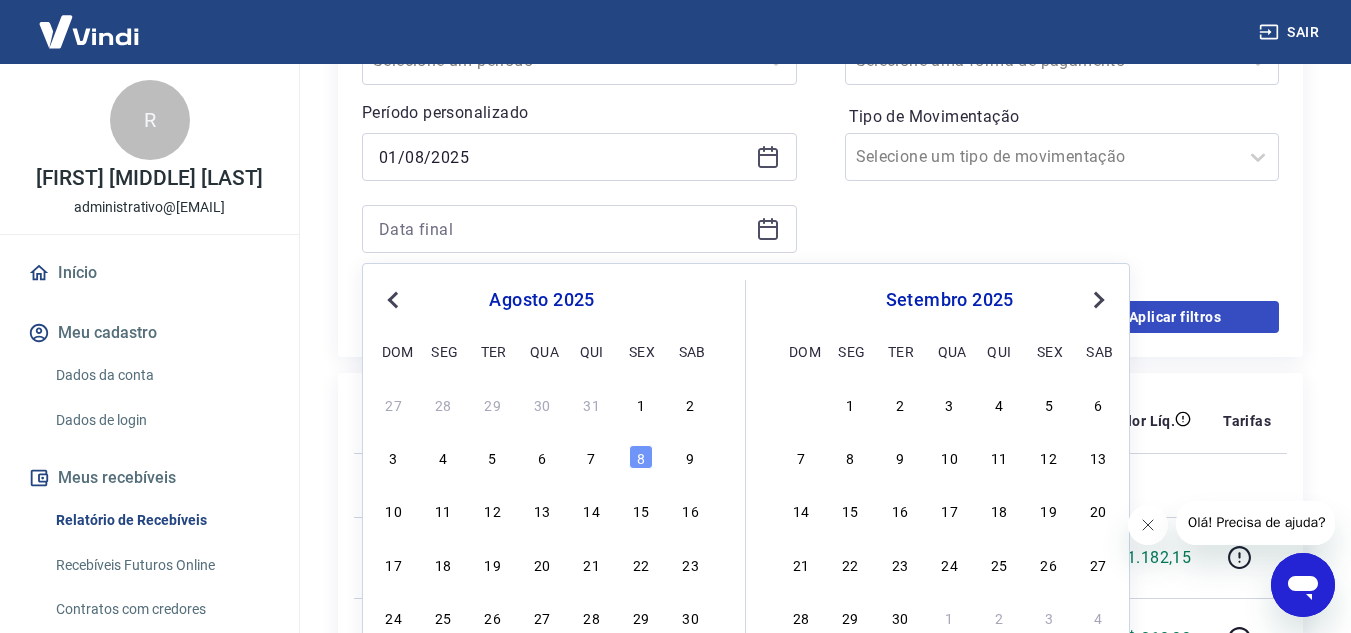 type on "08/08/2025" 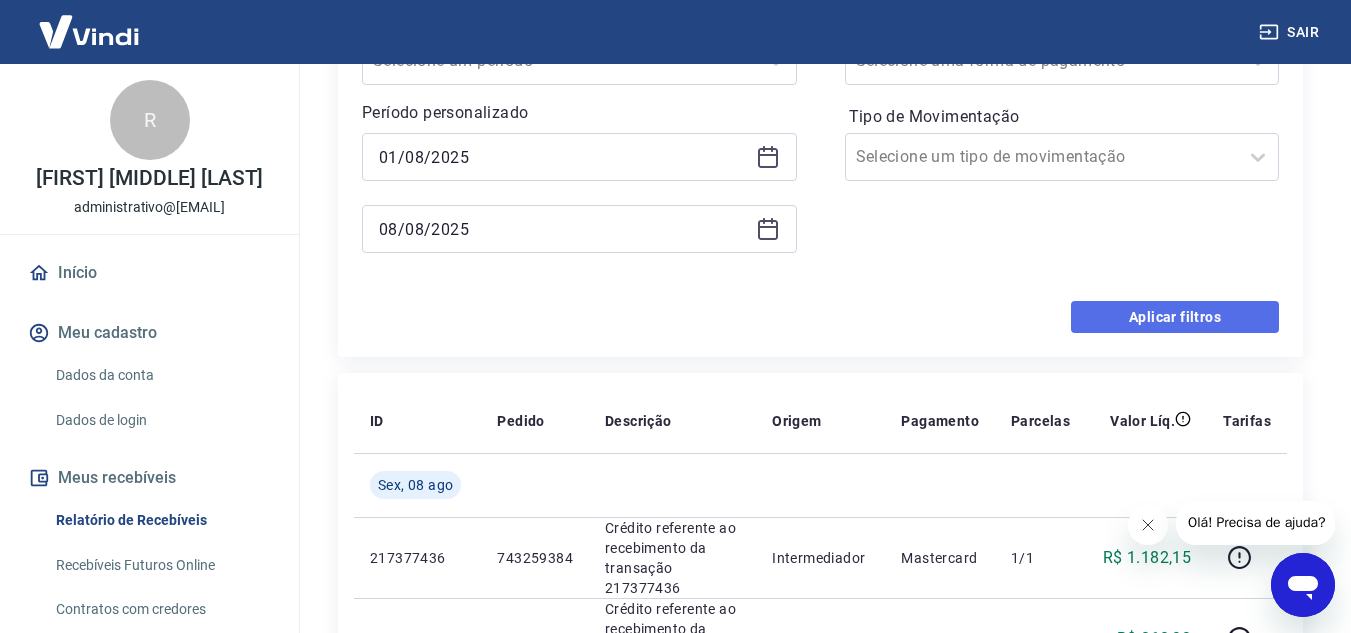 click on "Aplicar filtros" at bounding box center [1175, 317] 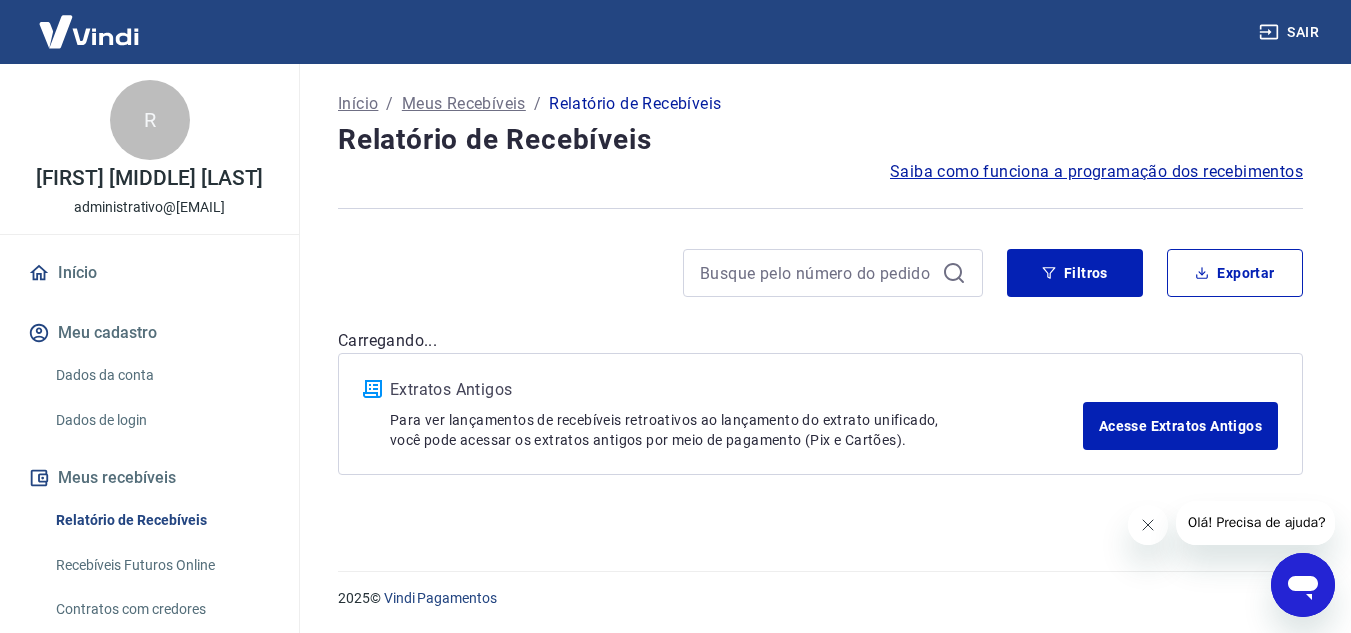scroll, scrollTop: 0, scrollLeft: 0, axis: both 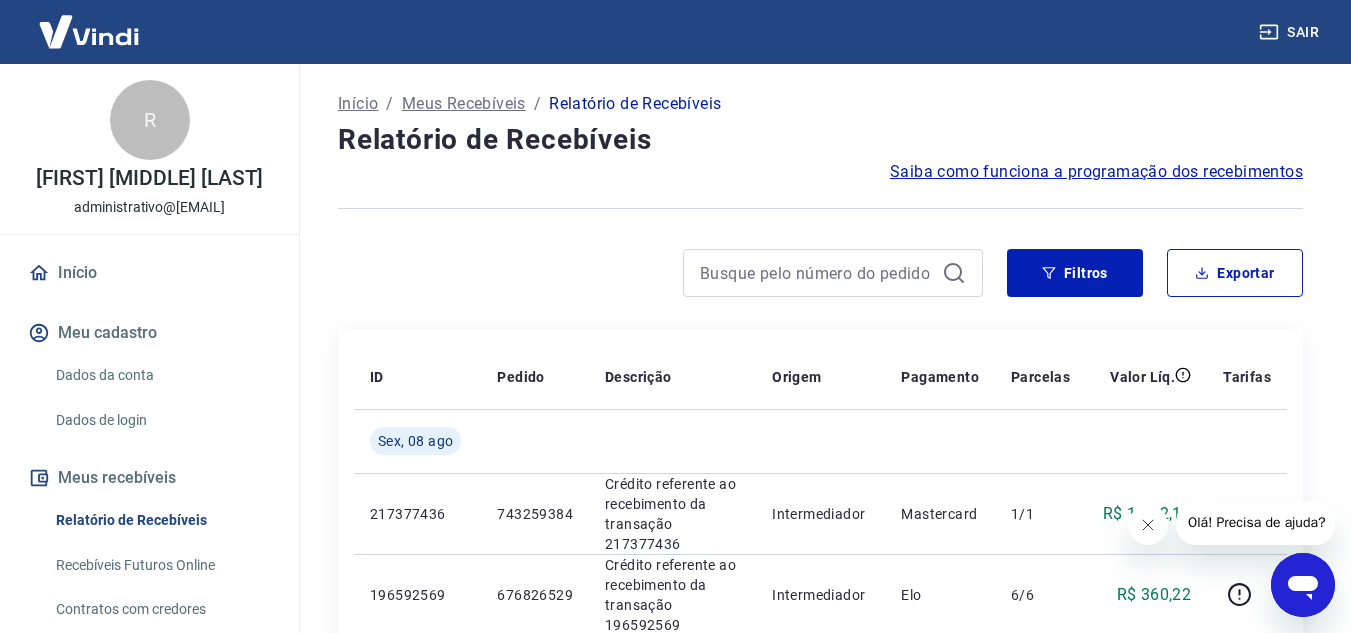click at bounding box center [1147, 525] 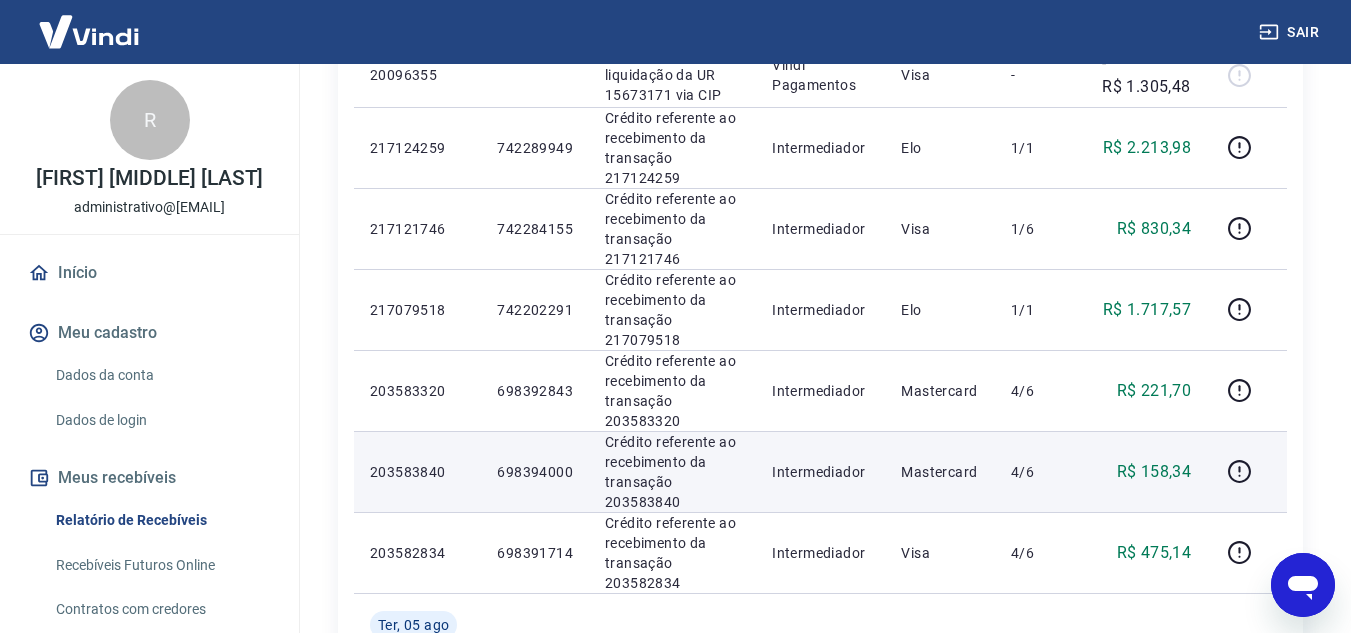 scroll, scrollTop: 1400, scrollLeft: 0, axis: vertical 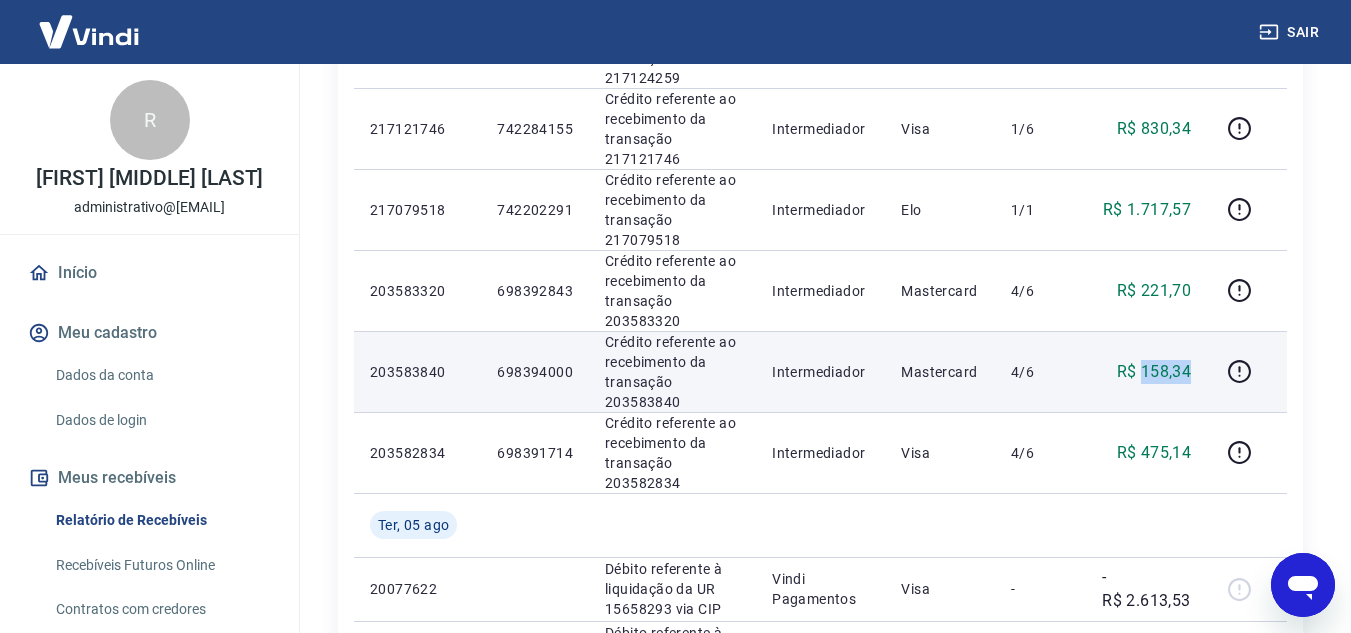 drag, startPoint x: 1145, startPoint y: 372, endPoint x: 1196, endPoint y: 372, distance: 51 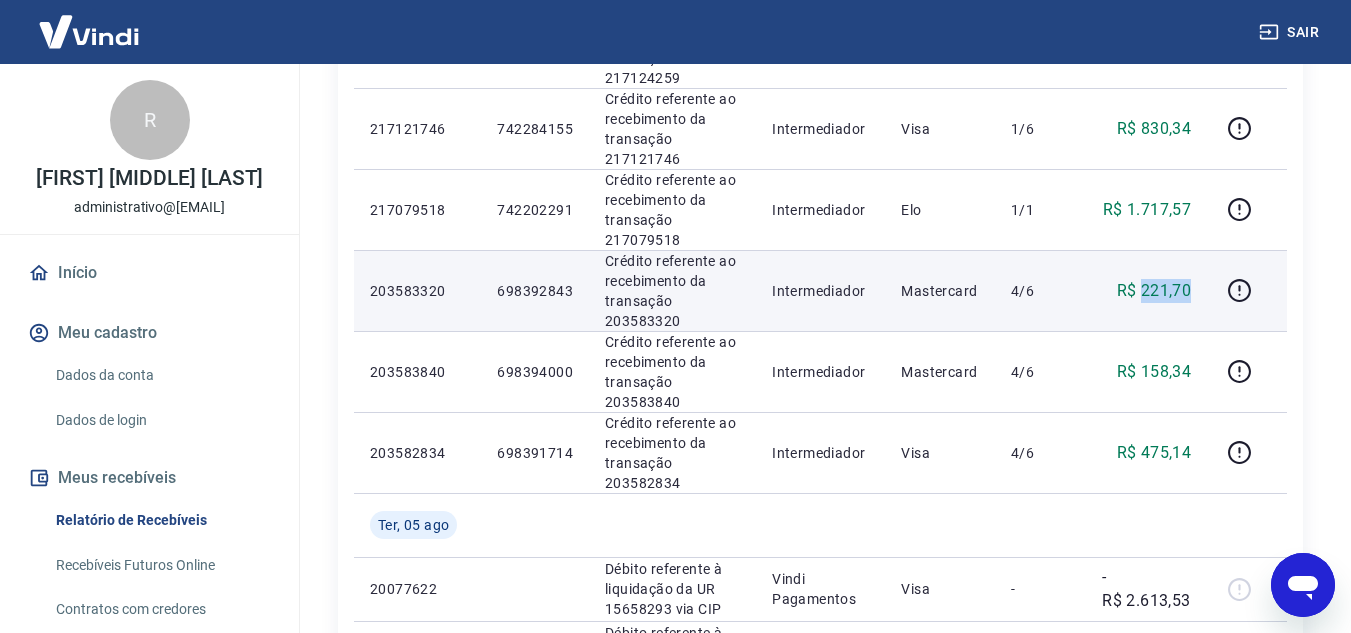 drag, startPoint x: 1145, startPoint y: 287, endPoint x: 1195, endPoint y: 287, distance: 50 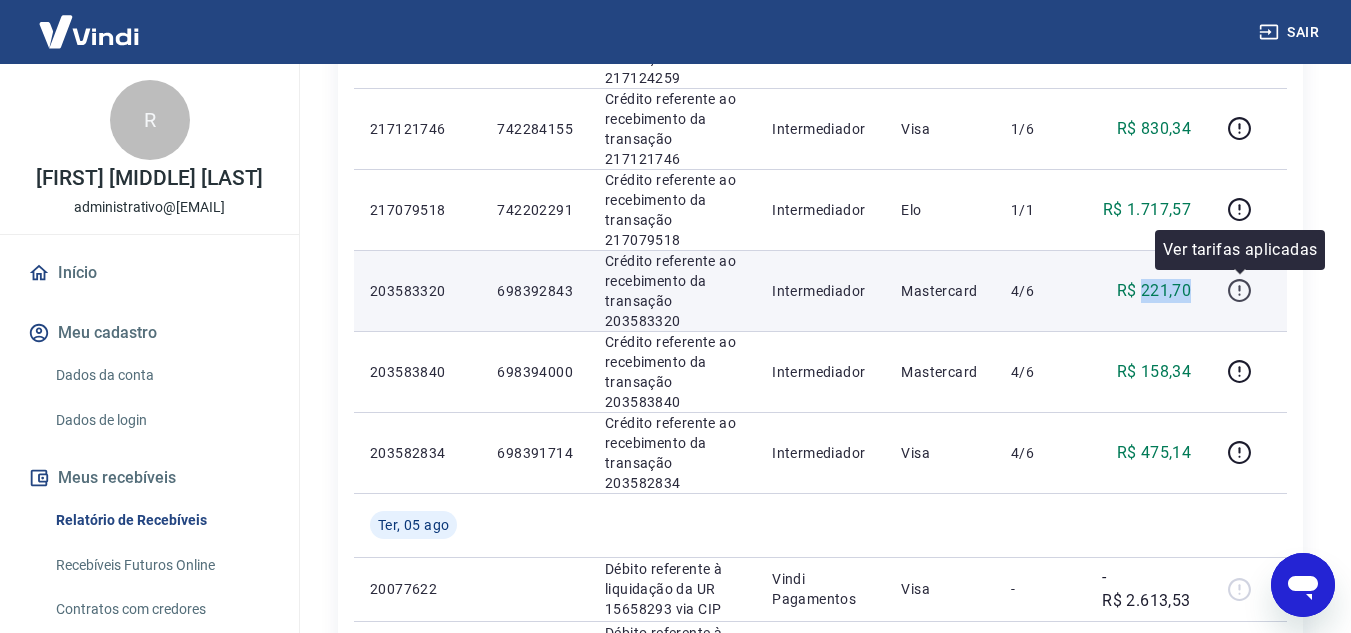 click 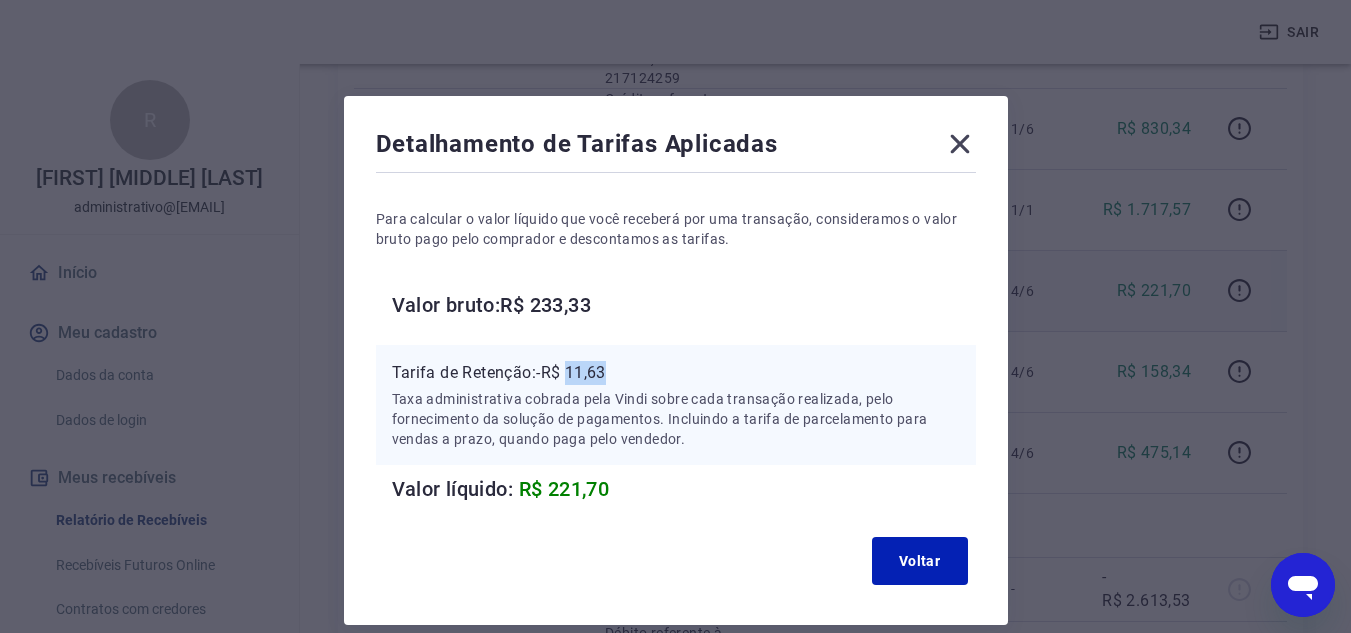 drag, startPoint x: 571, startPoint y: 371, endPoint x: 617, endPoint y: 375, distance: 46.173584 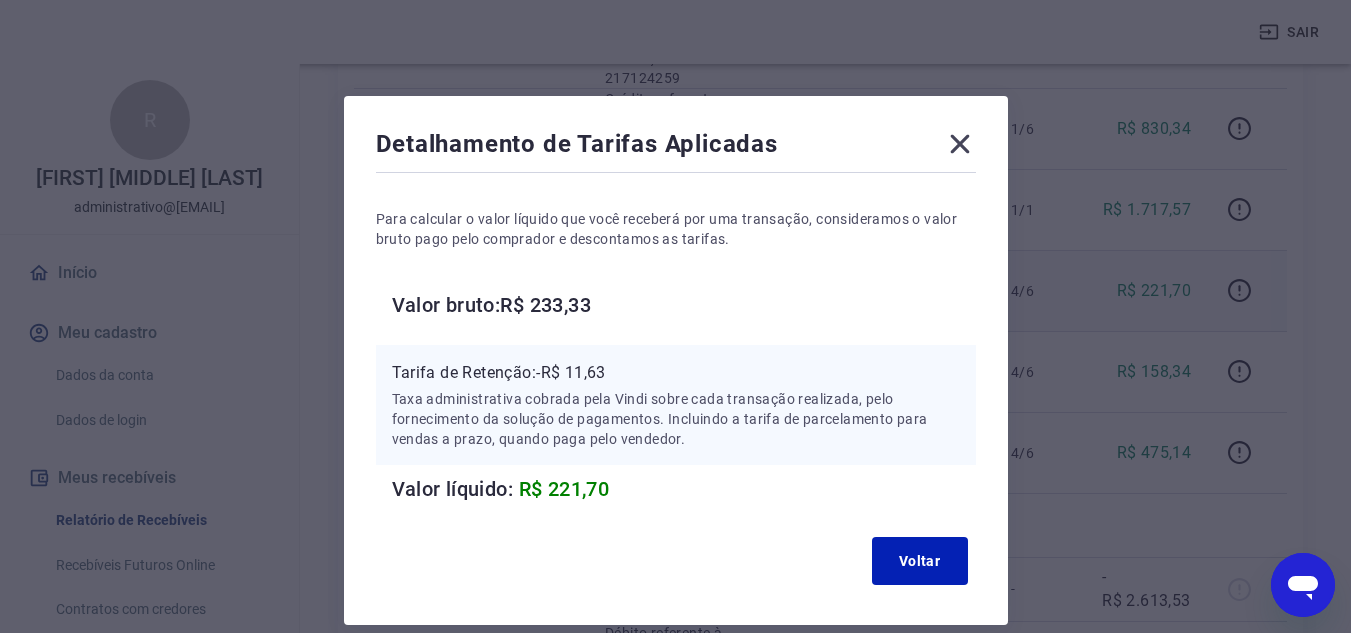 click 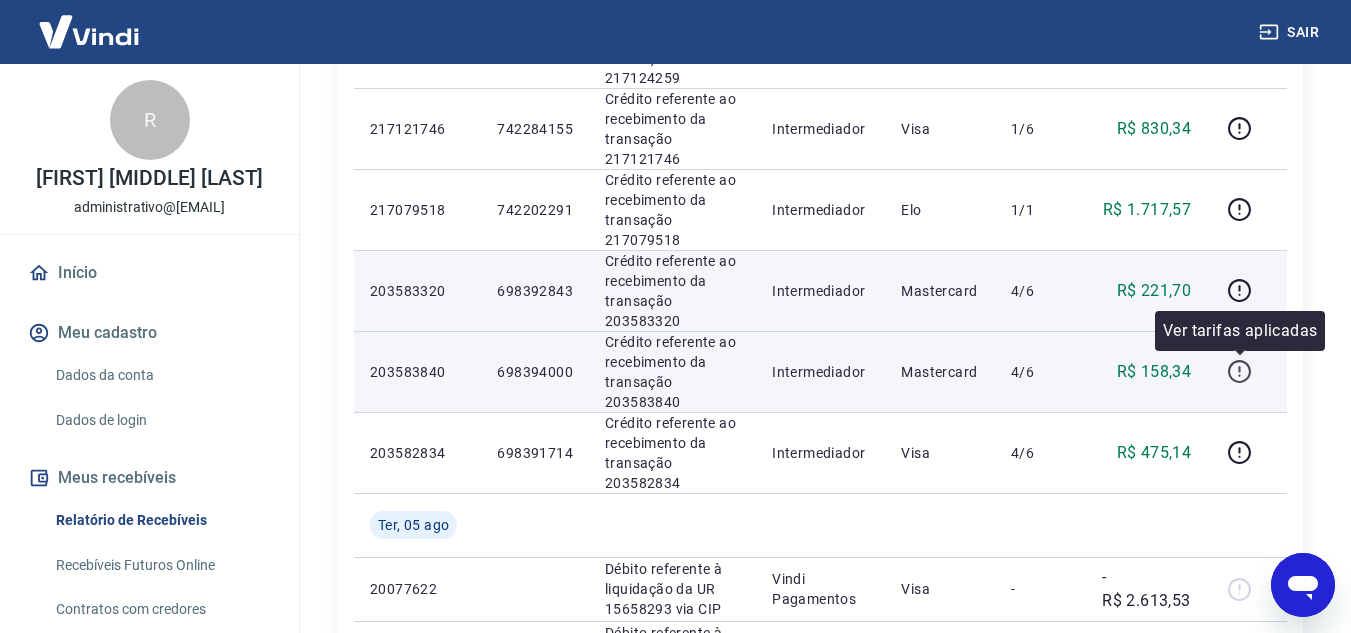 click 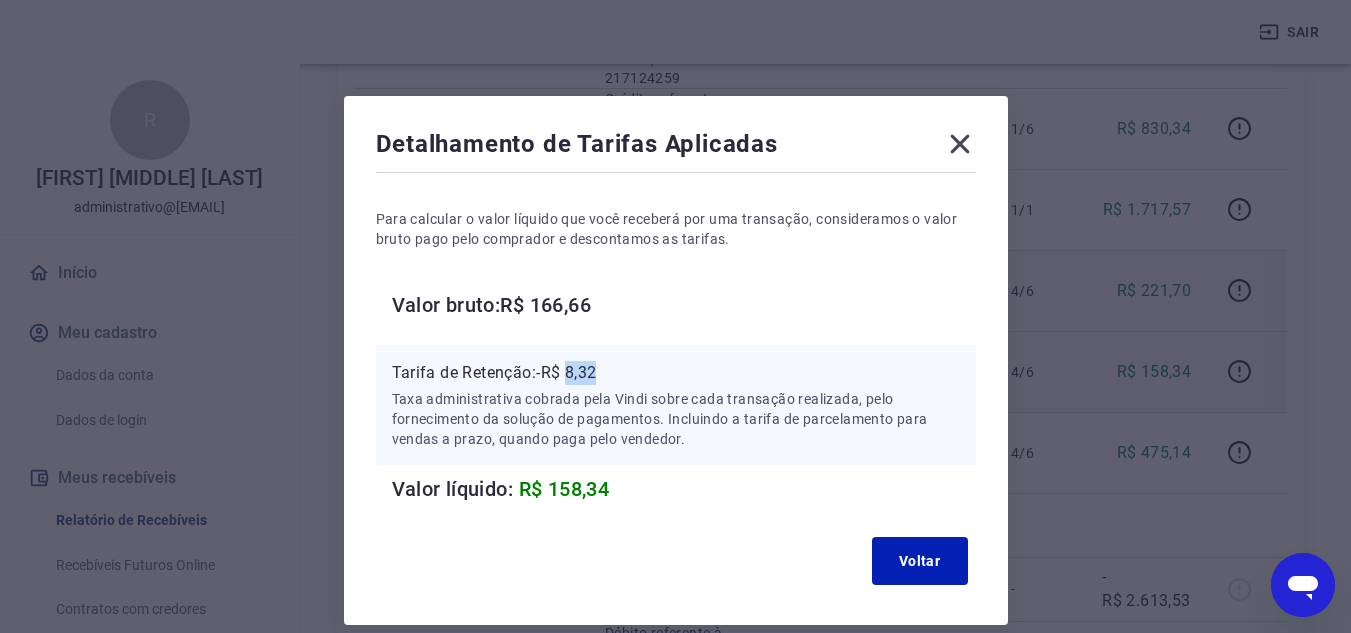 drag, startPoint x: 580, startPoint y: 370, endPoint x: 609, endPoint y: 374, distance: 29.274563 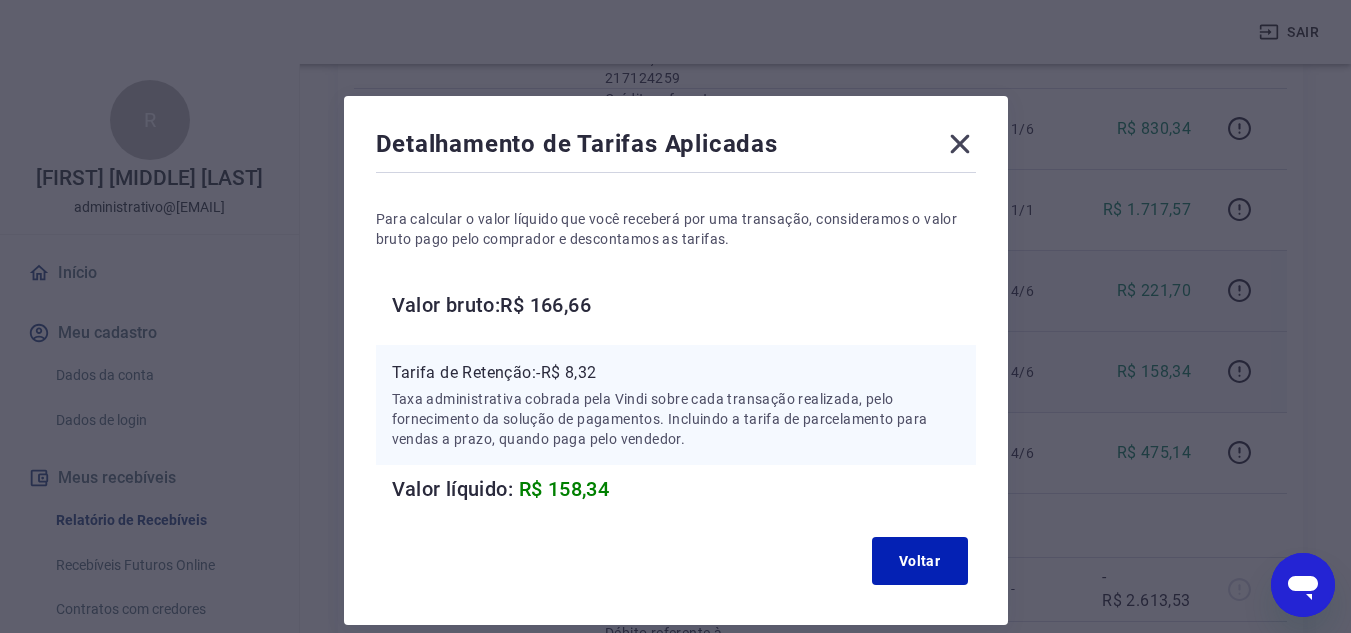 click 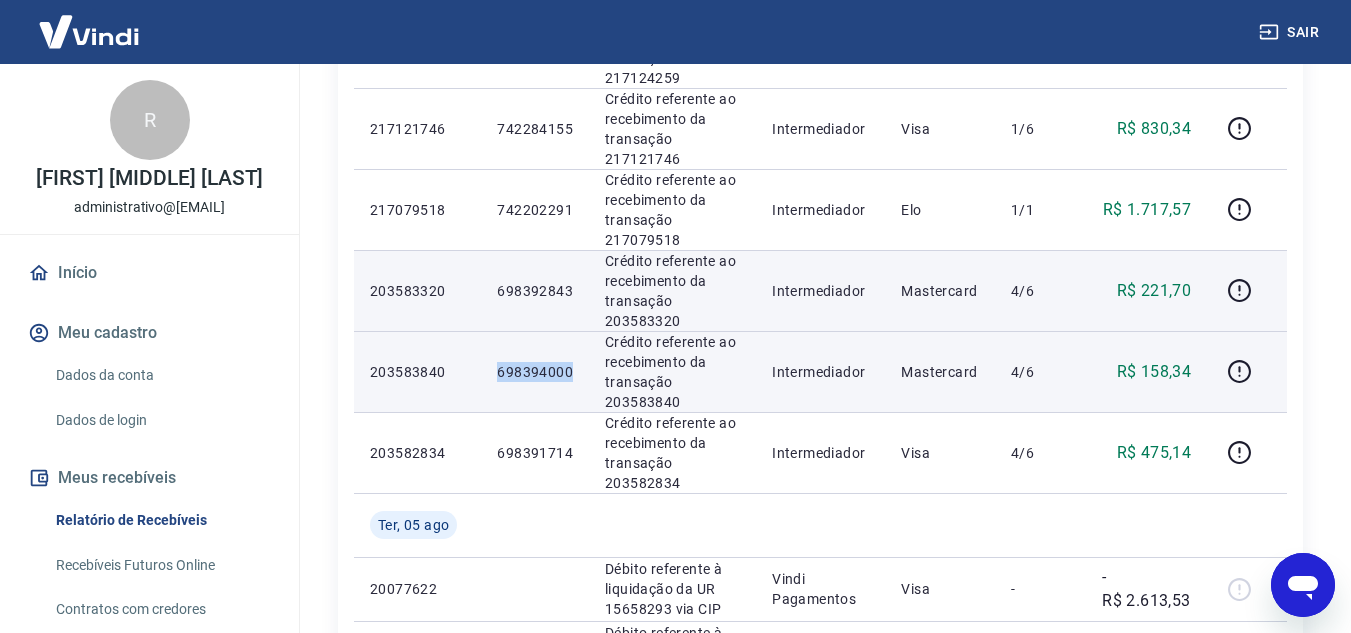 drag, startPoint x: 497, startPoint y: 371, endPoint x: 574, endPoint y: 373, distance: 77.02597 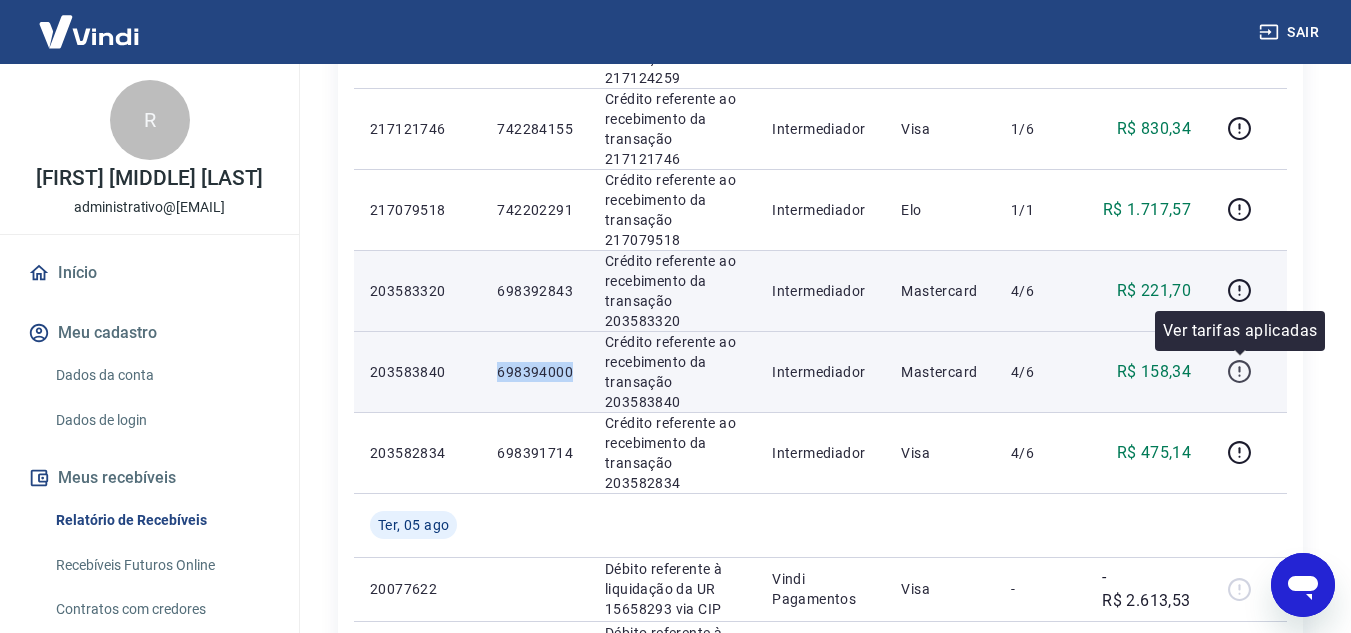 click 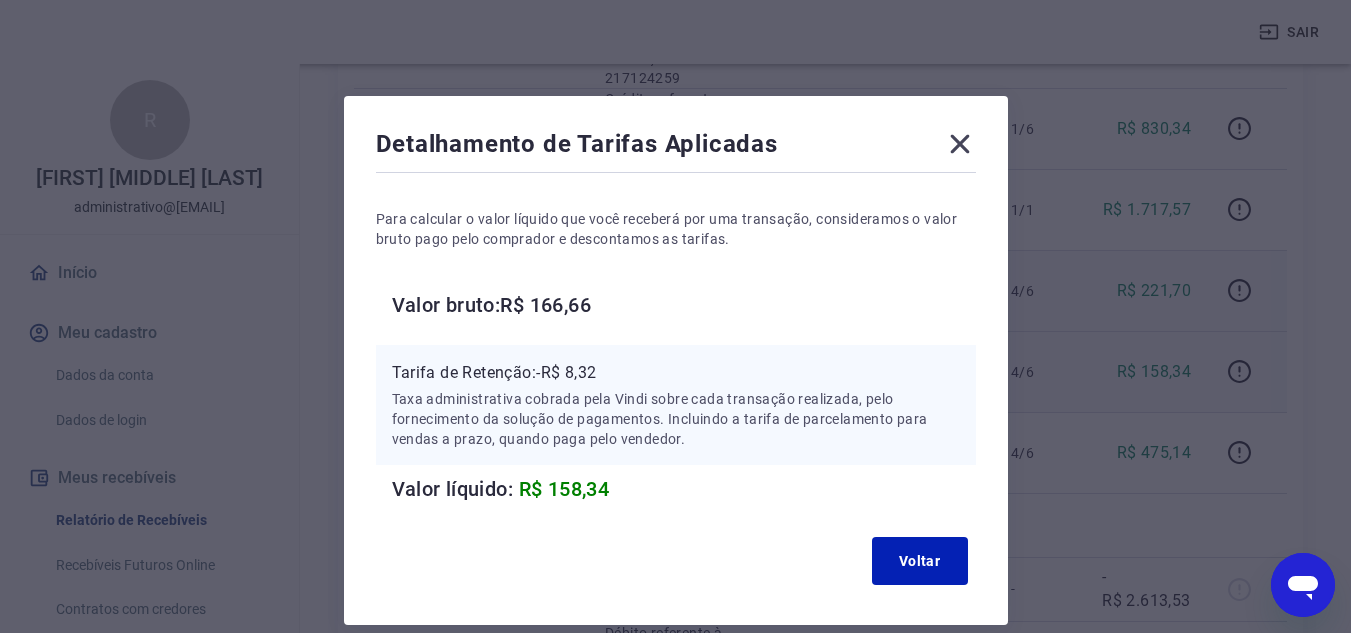 click 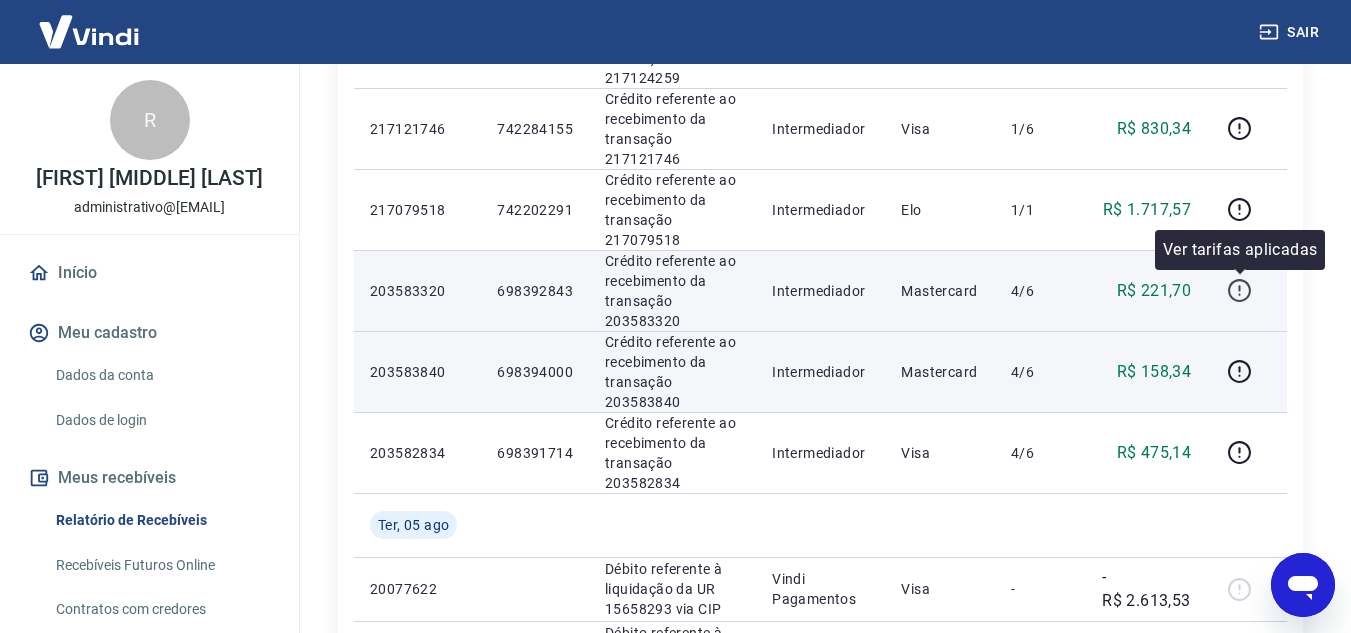 click 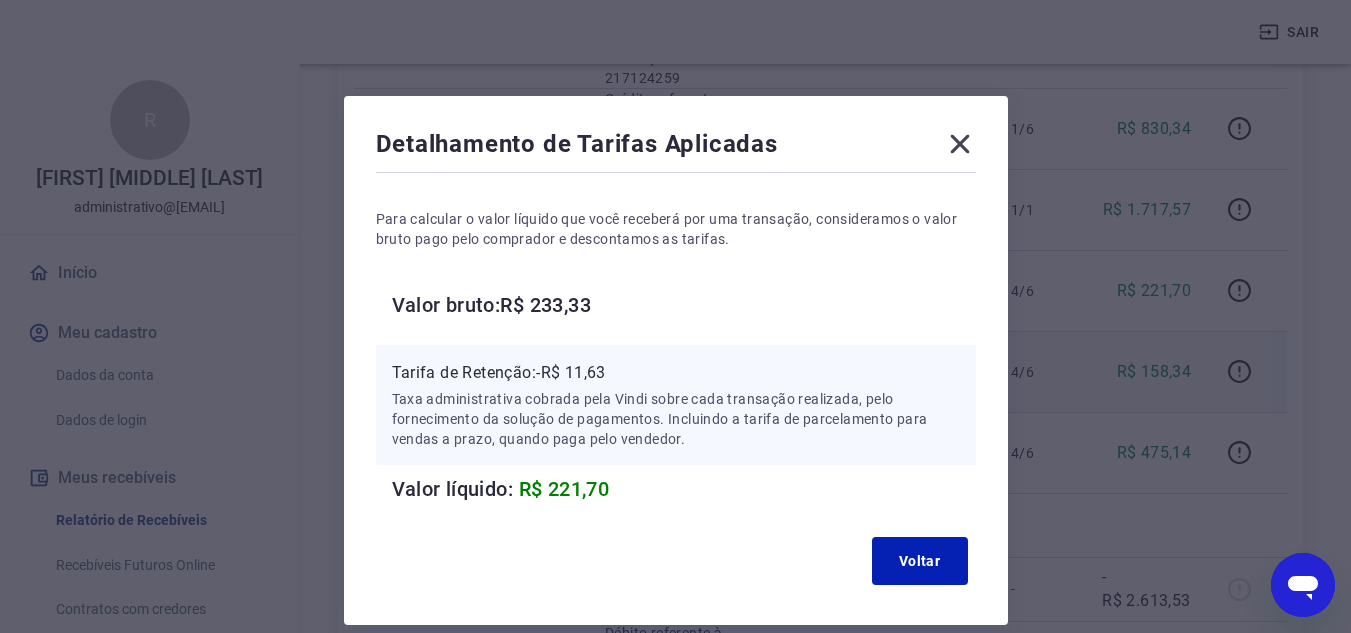 type 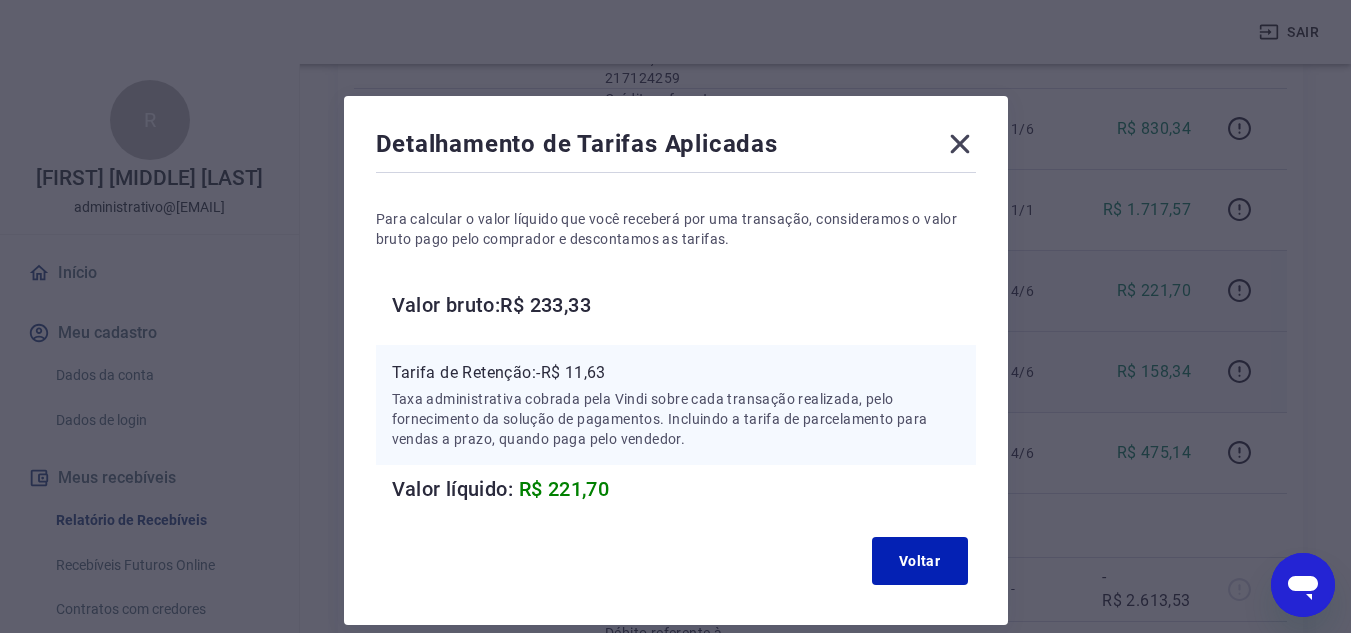 click 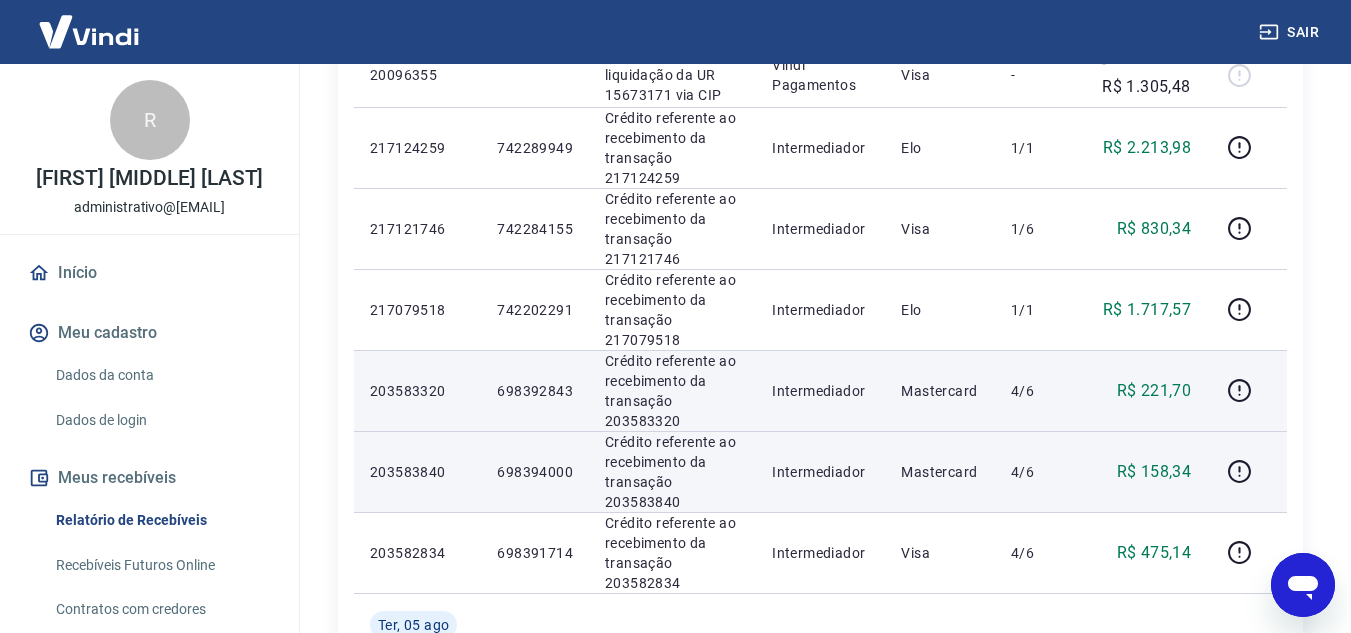 scroll, scrollTop: 1200, scrollLeft: 0, axis: vertical 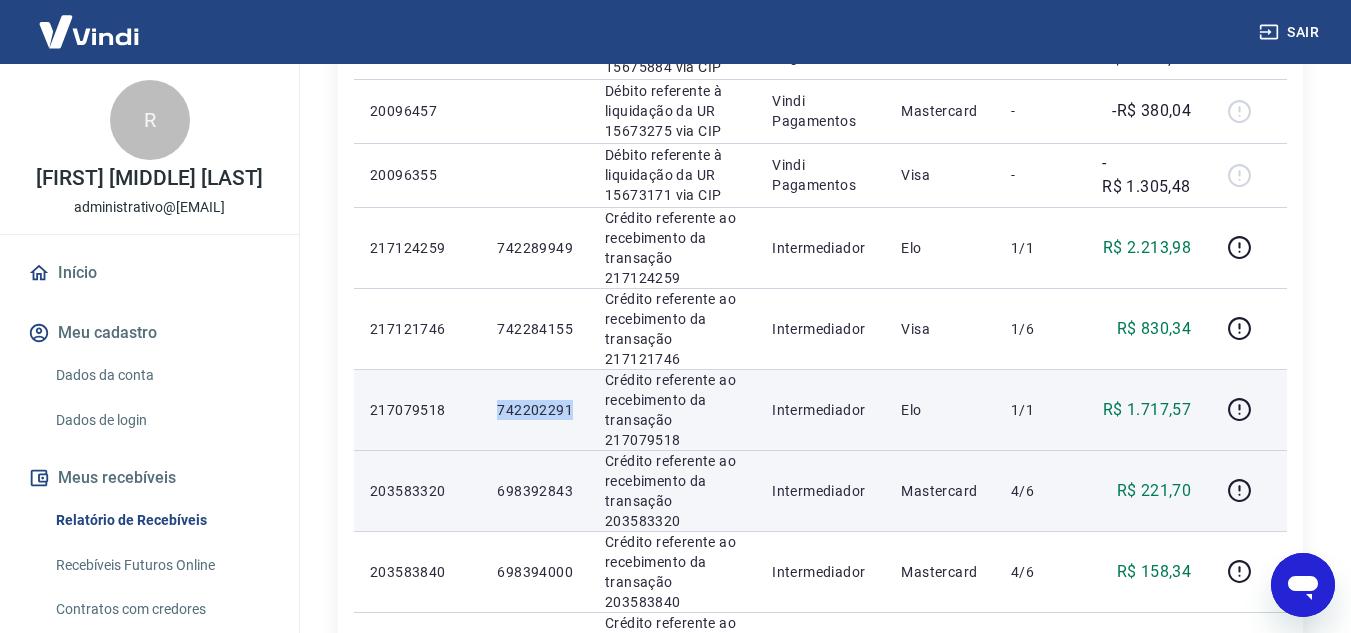 drag, startPoint x: 497, startPoint y: 409, endPoint x: 578, endPoint y: 417, distance: 81.394104 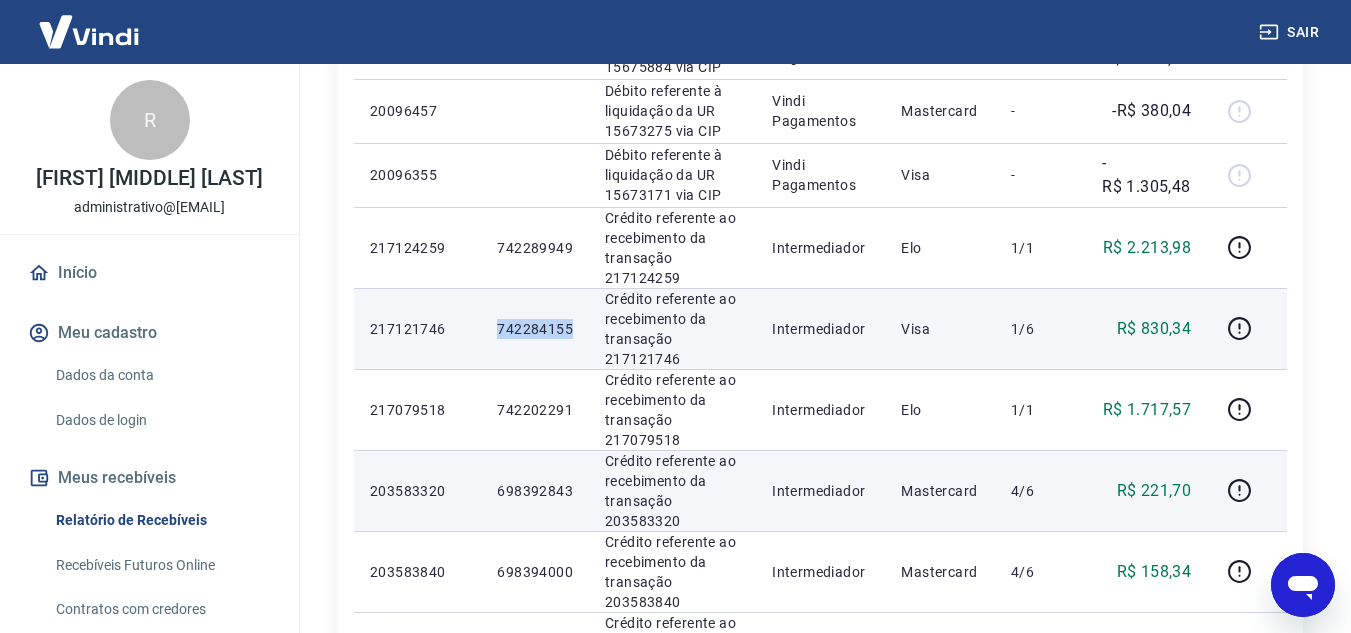 drag, startPoint x: 498, startPoint y: 324, endPoint x: 584, endPoint y: 328, distance: 86.09297 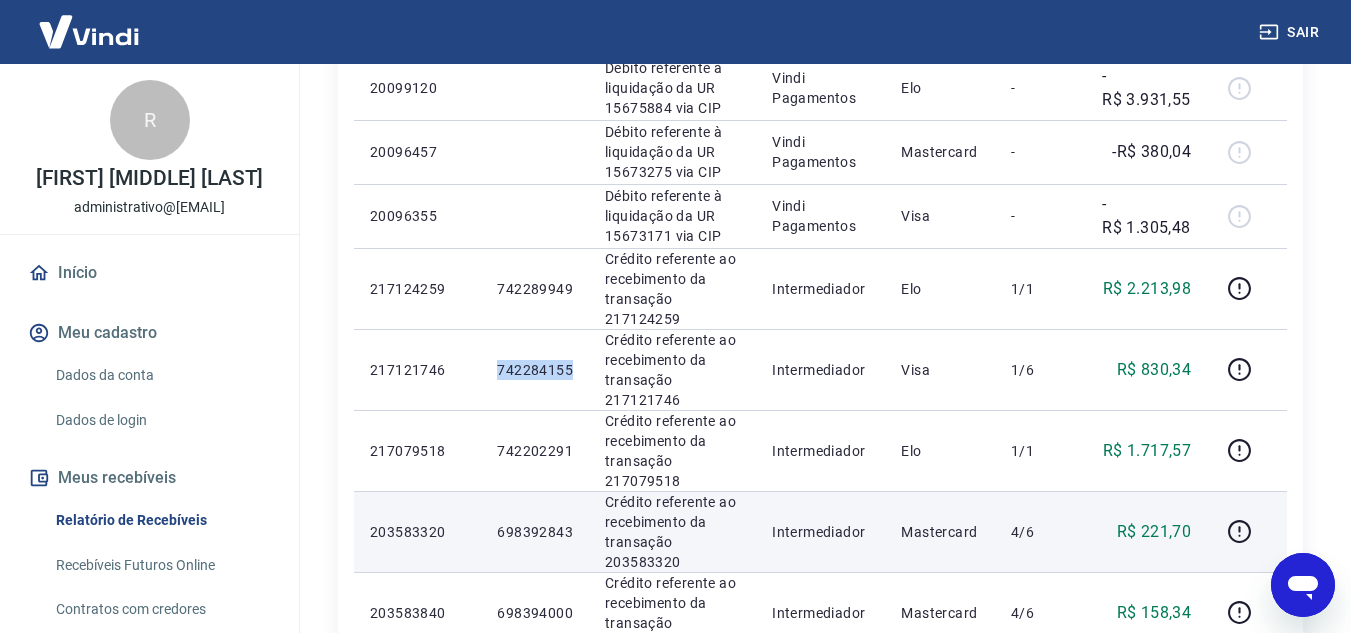 scroll, scrollTop: 1100, scrollLeft: 0, axis: vertical 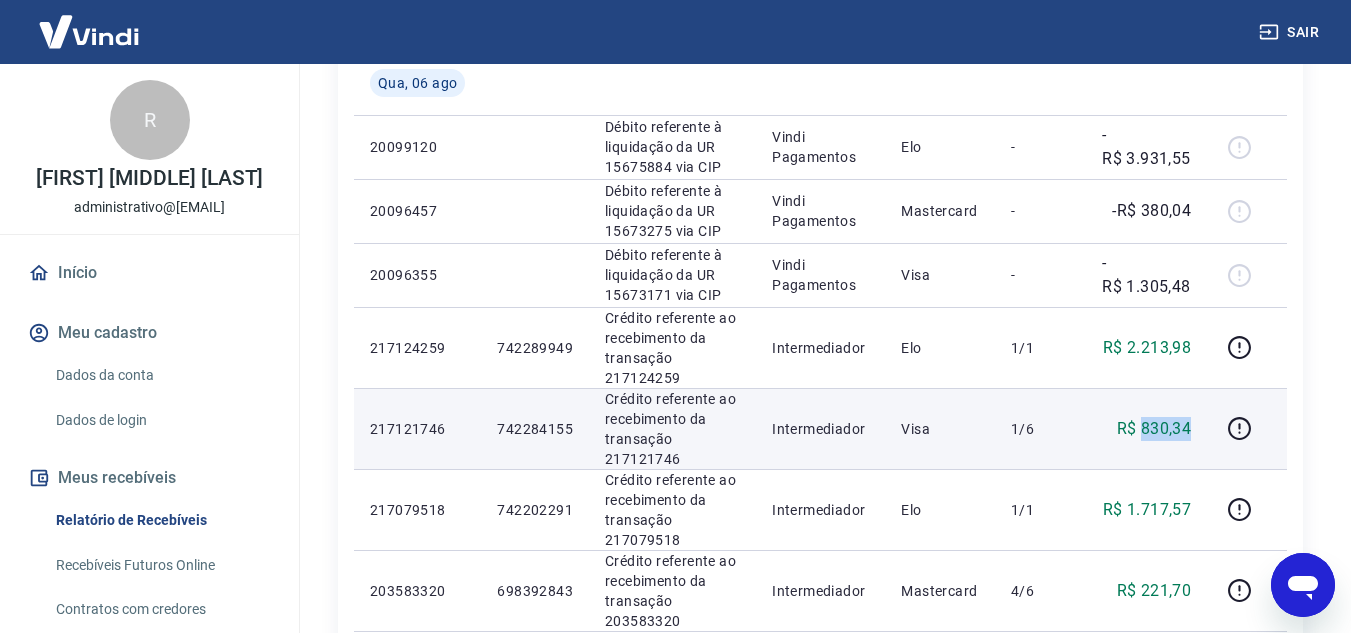 drag, startPoint x: 1145, startPoint y: 426, endPoint x: 1196, endPoint y: 426, distance: 51 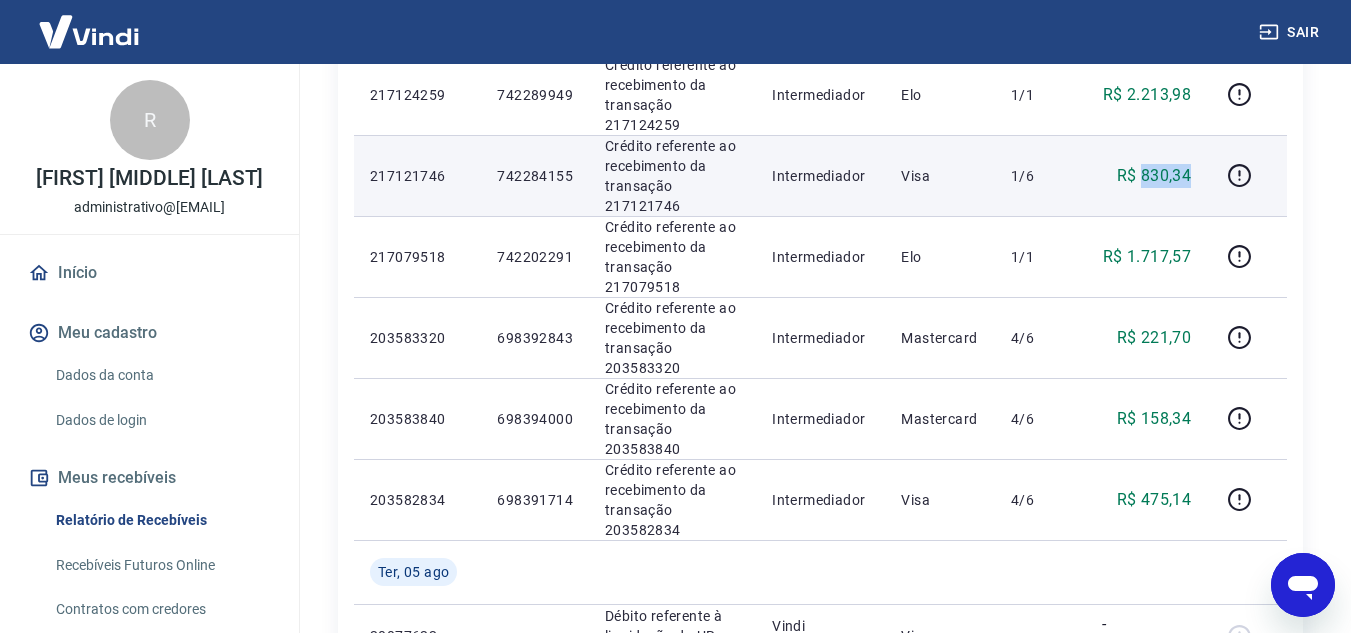 scroll, scrollTop: 1400, scrollLeft: 0, axis: vertical 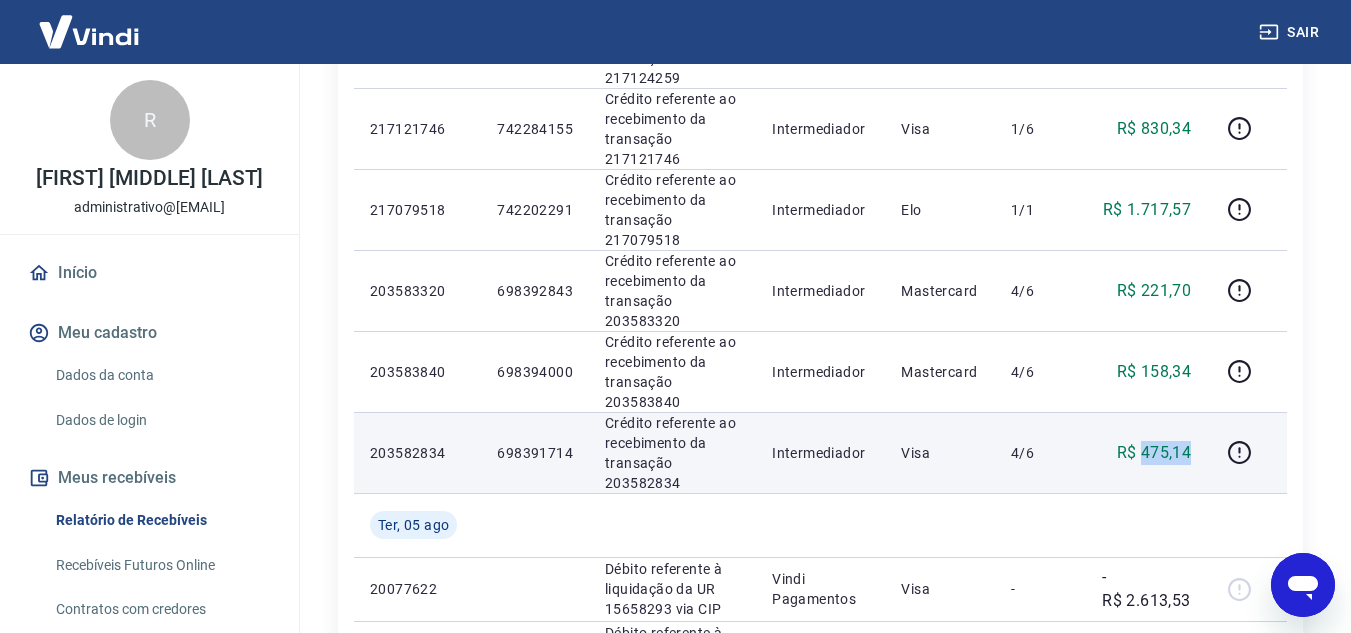 drag, startPoint x: 1143, startPoint y: 450, endPoint x: 1192, endPoint y: 458, distance: 49.648766 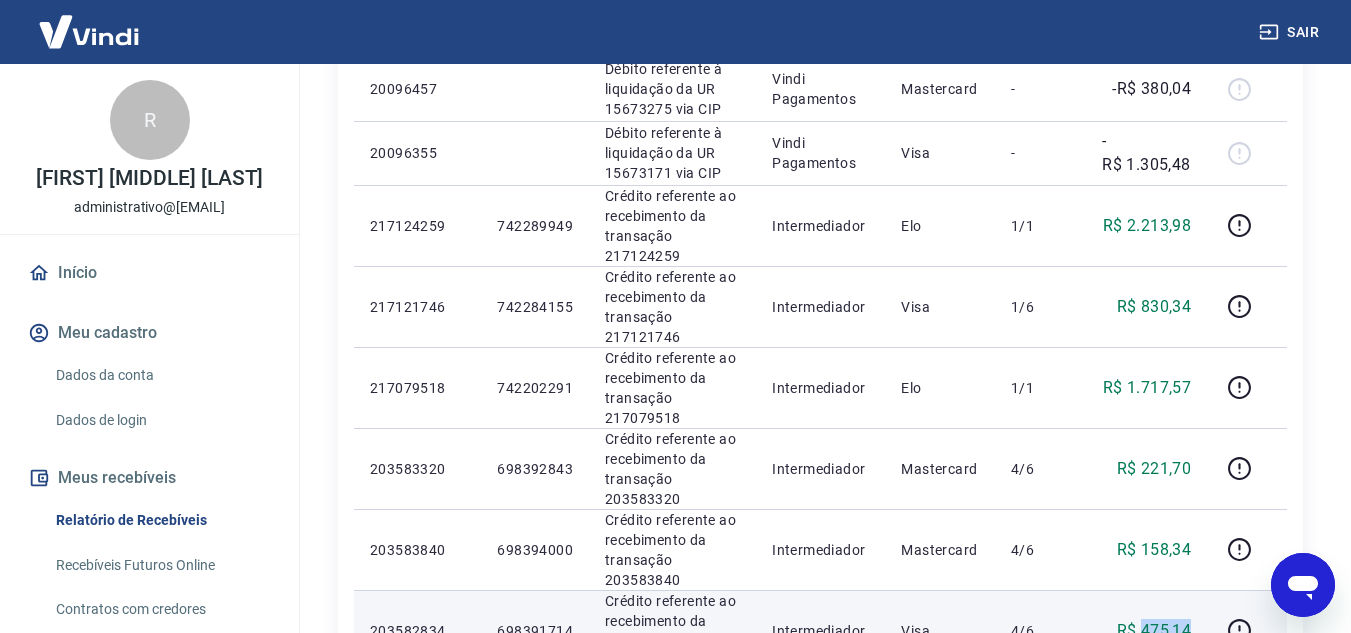scroll, scrollTop: 1200, scrollLeft: 0, axis: vertical 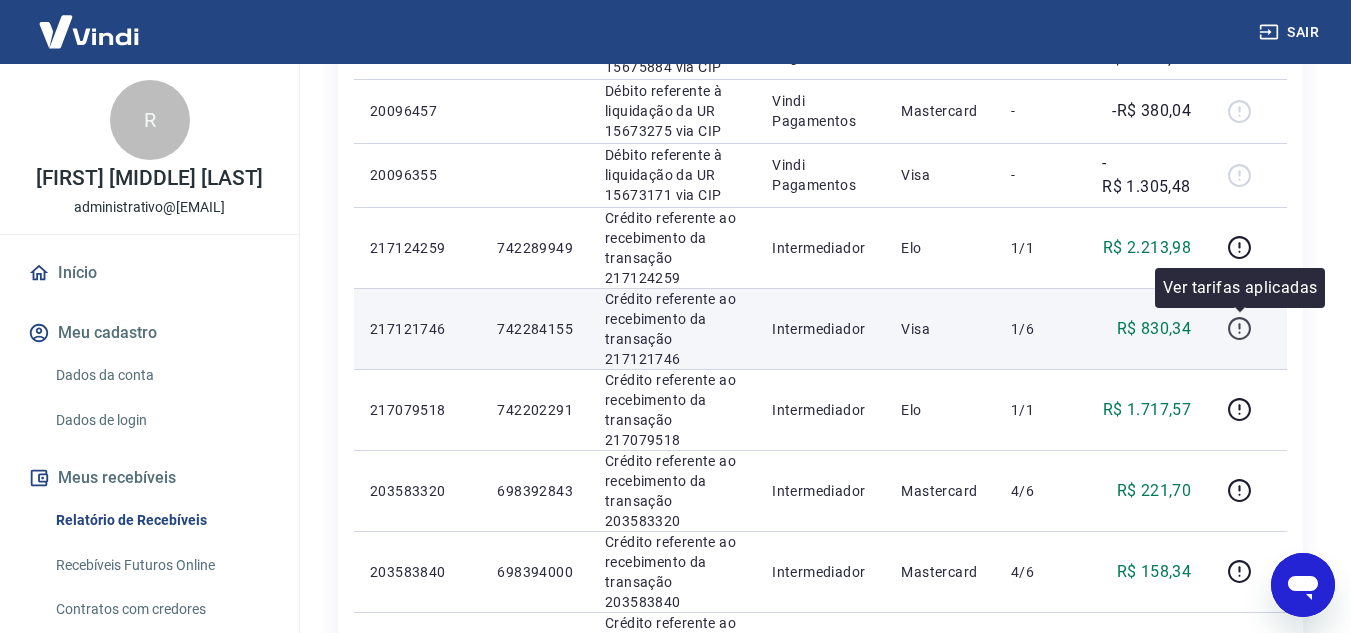 click 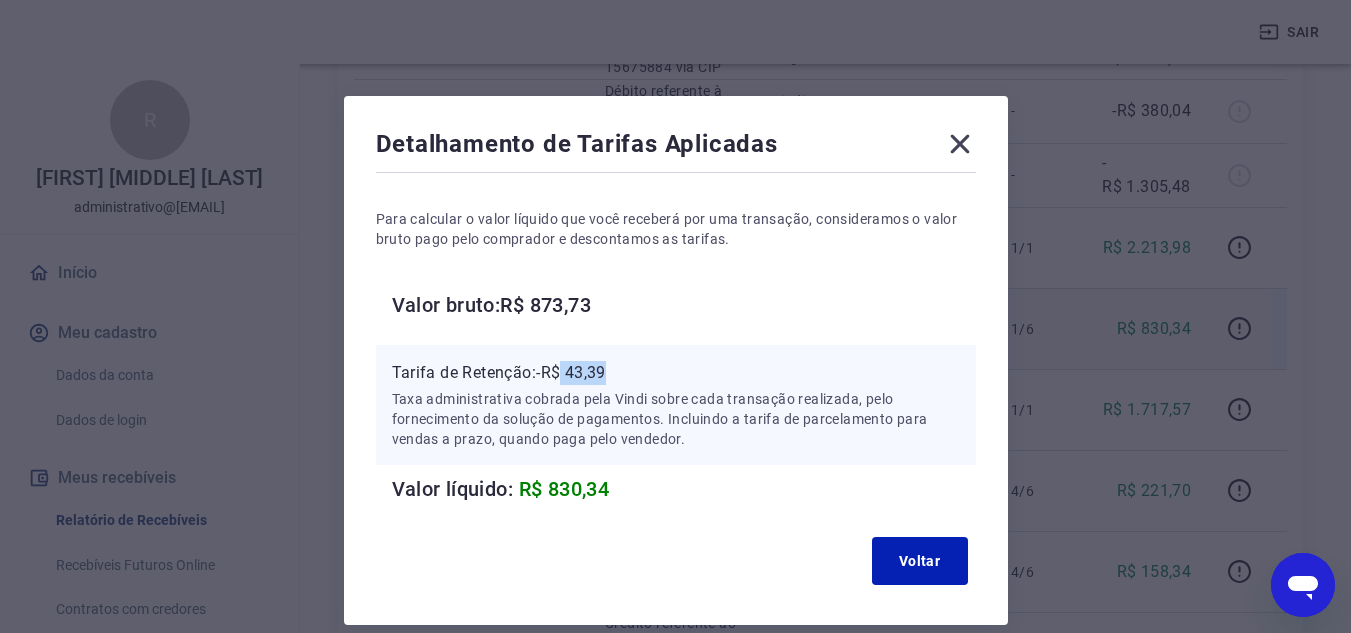 drag, startPoint x: 620, startPoint y: 378, endPoint x: 640, endPoint y: 379, distance: 20.024984 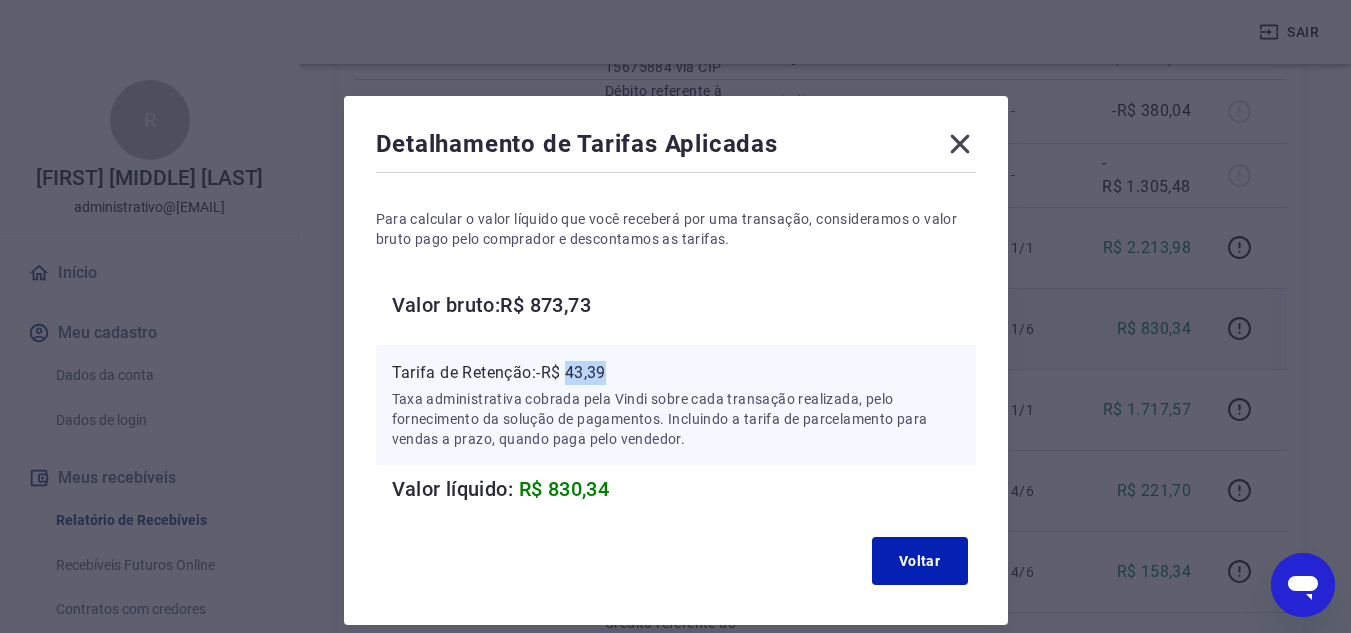 drag, startPoint x: 571, startPoint y: 368, endPoint x: 627, endPoint y: 376, distance: 56.568542 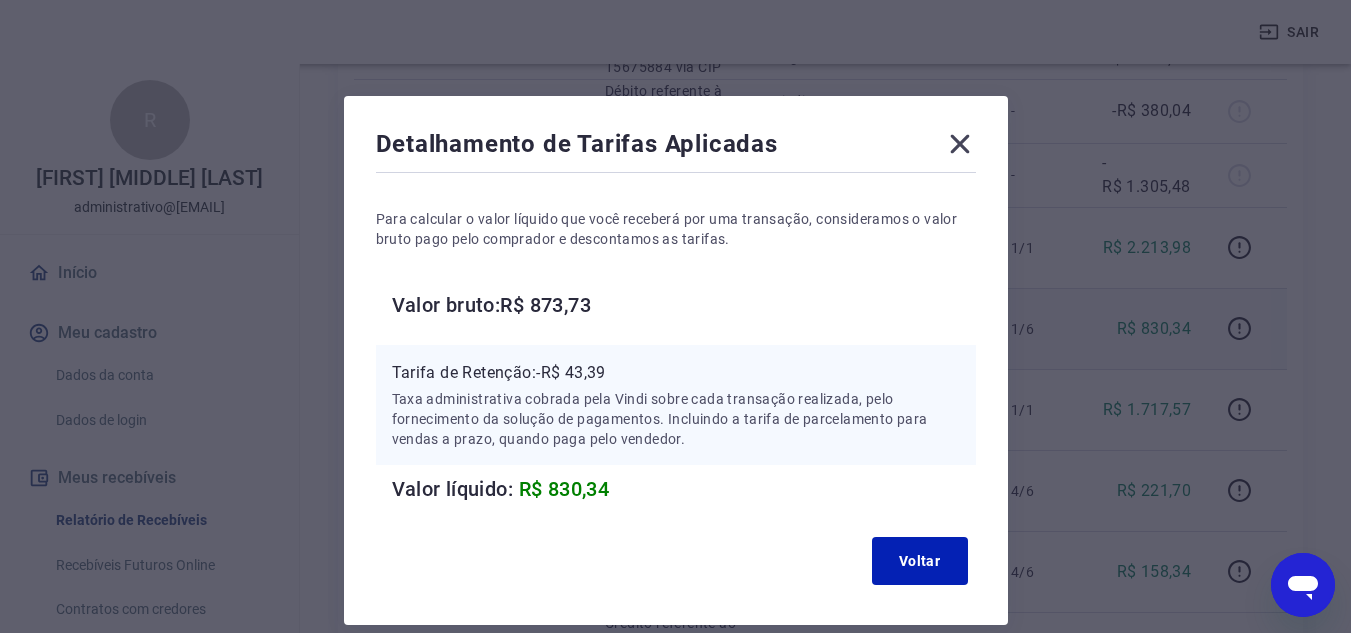 click 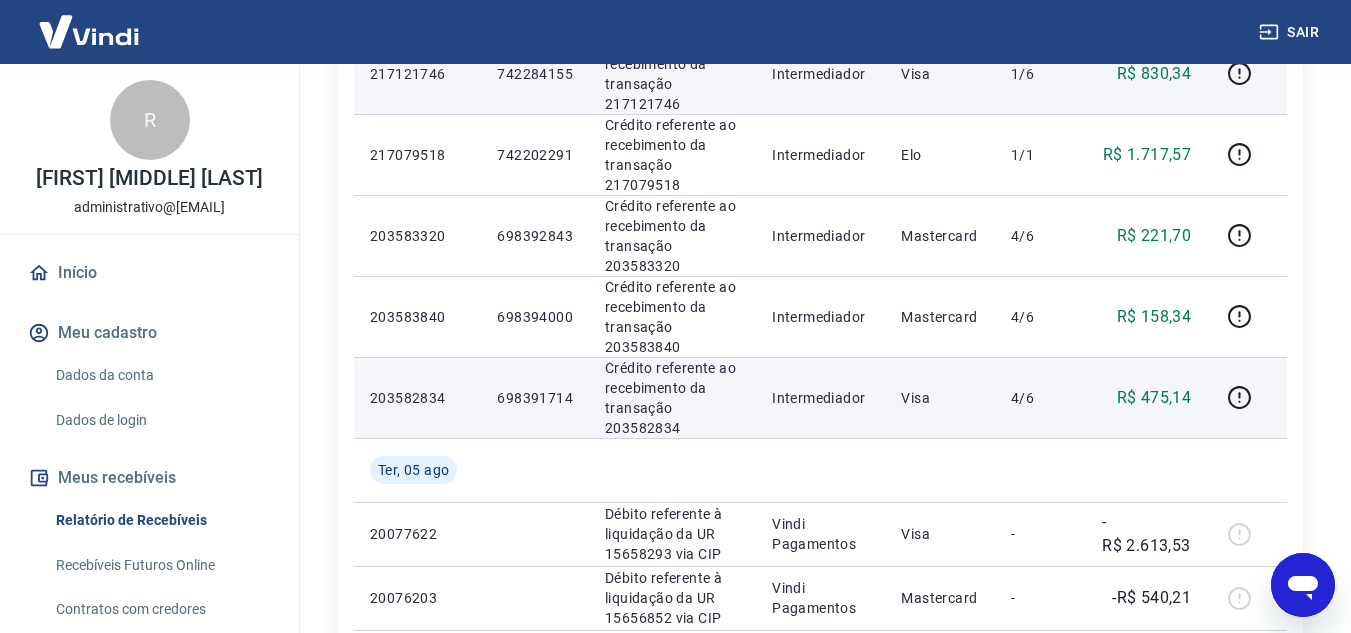 scroll, scrollTop: 1500, scrollLeft: 0, axis: vertical 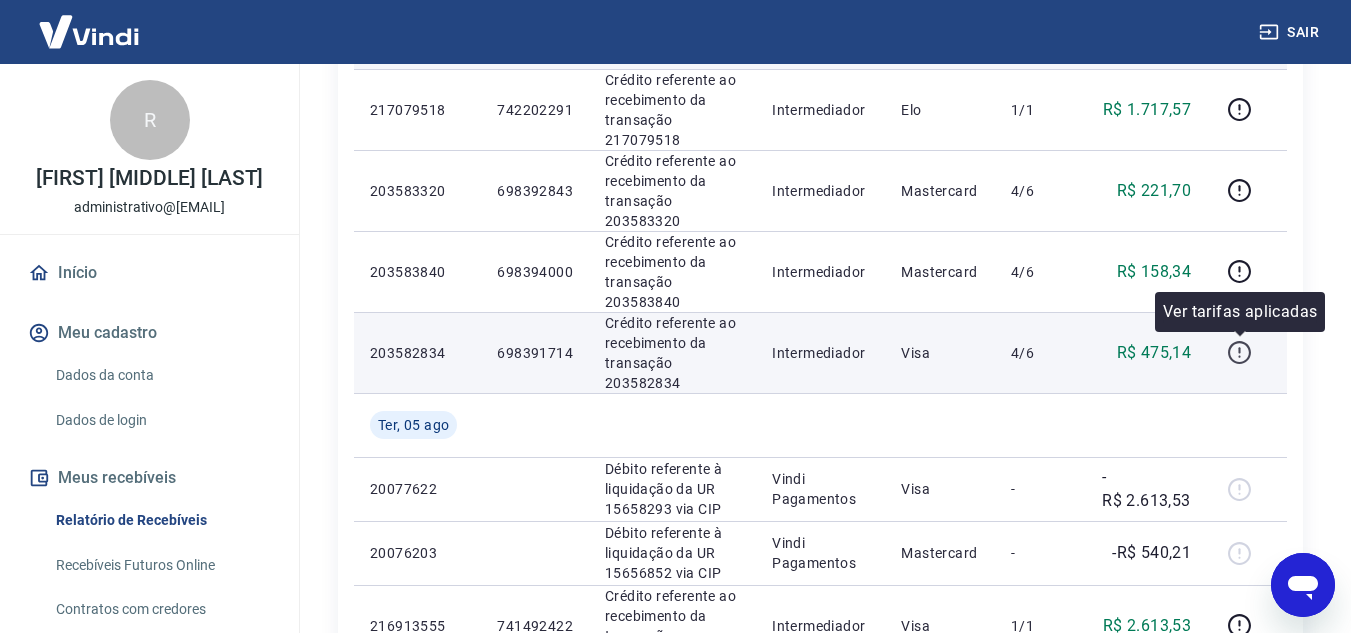 click 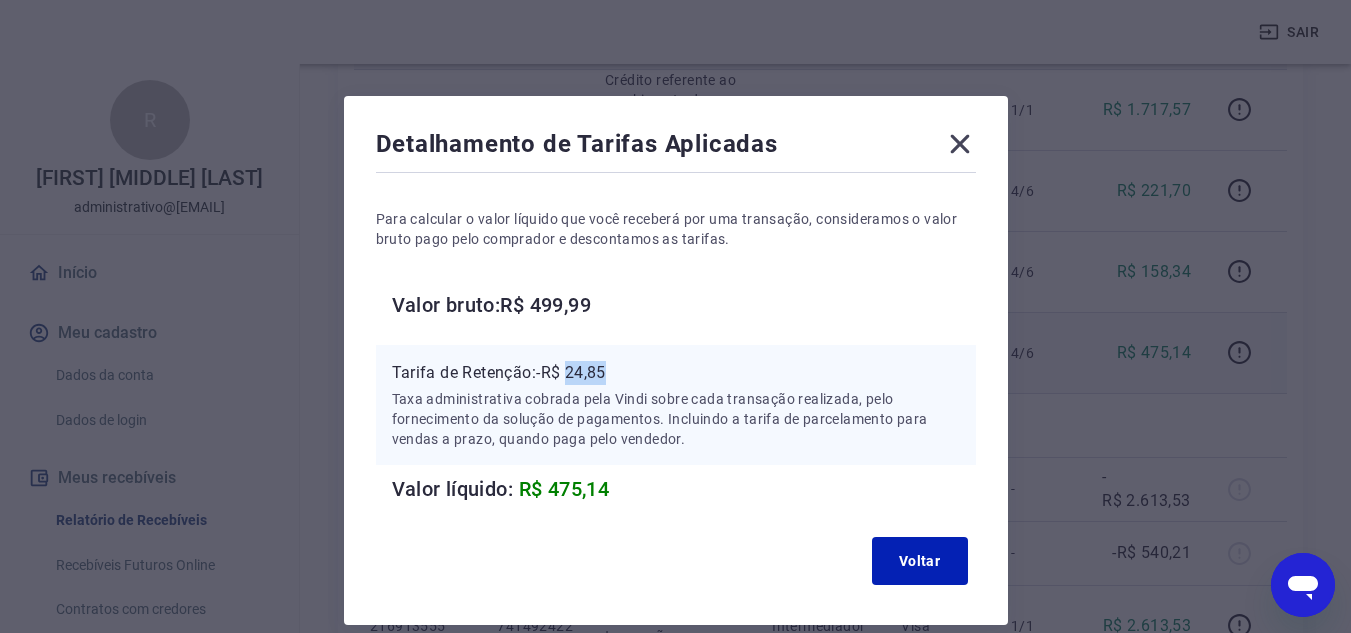 drag, startPoint x: 582, startPoint y: 375, endPoint x: 644, endPoint y: 382, distance: 62.39391 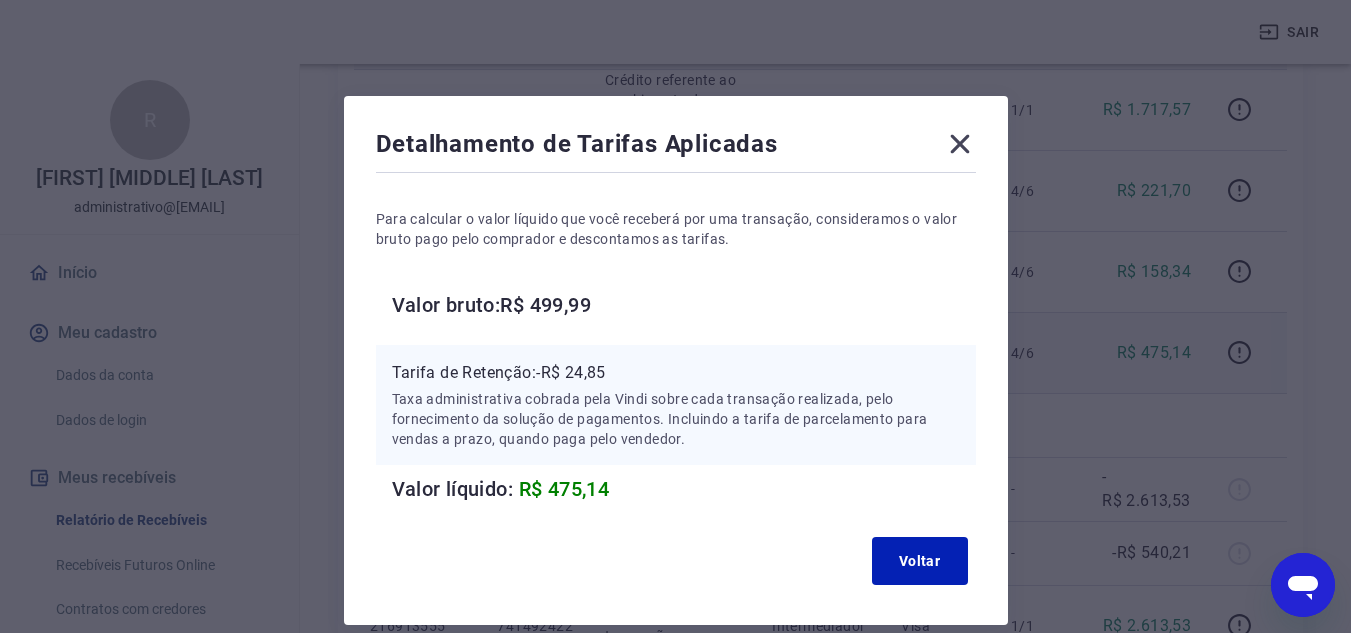click 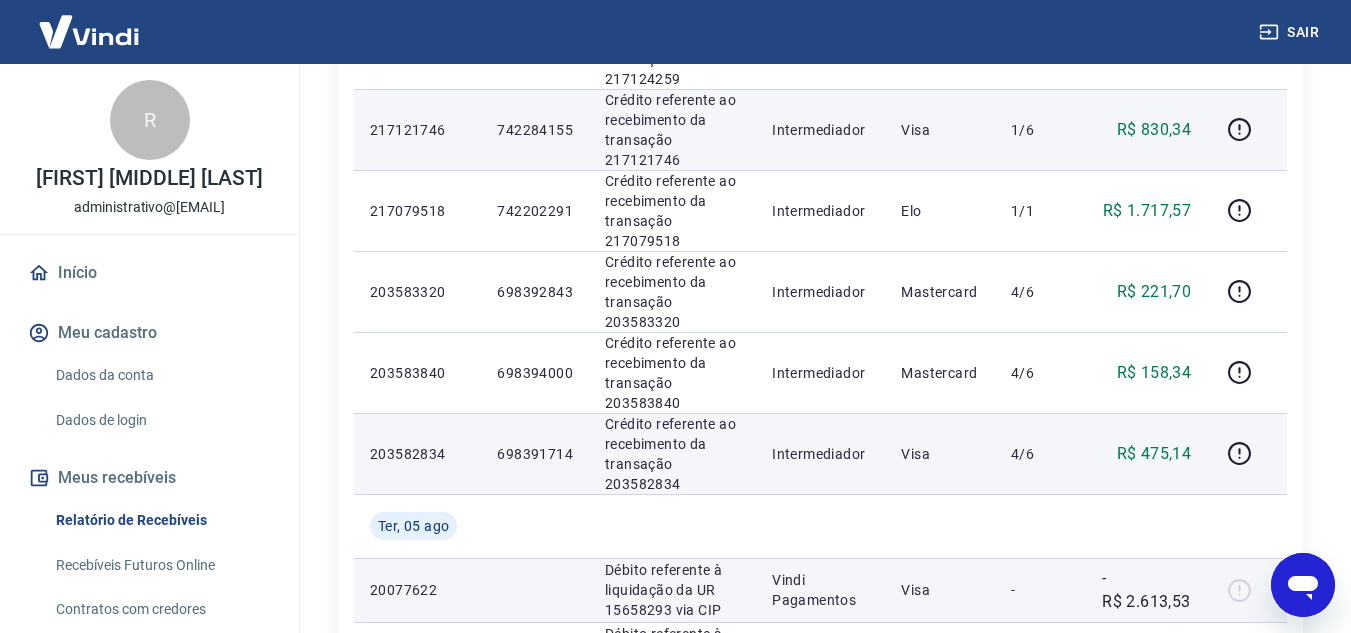 scroll, scrollTop: 1400, scrollLeft: 0, axis: vertical 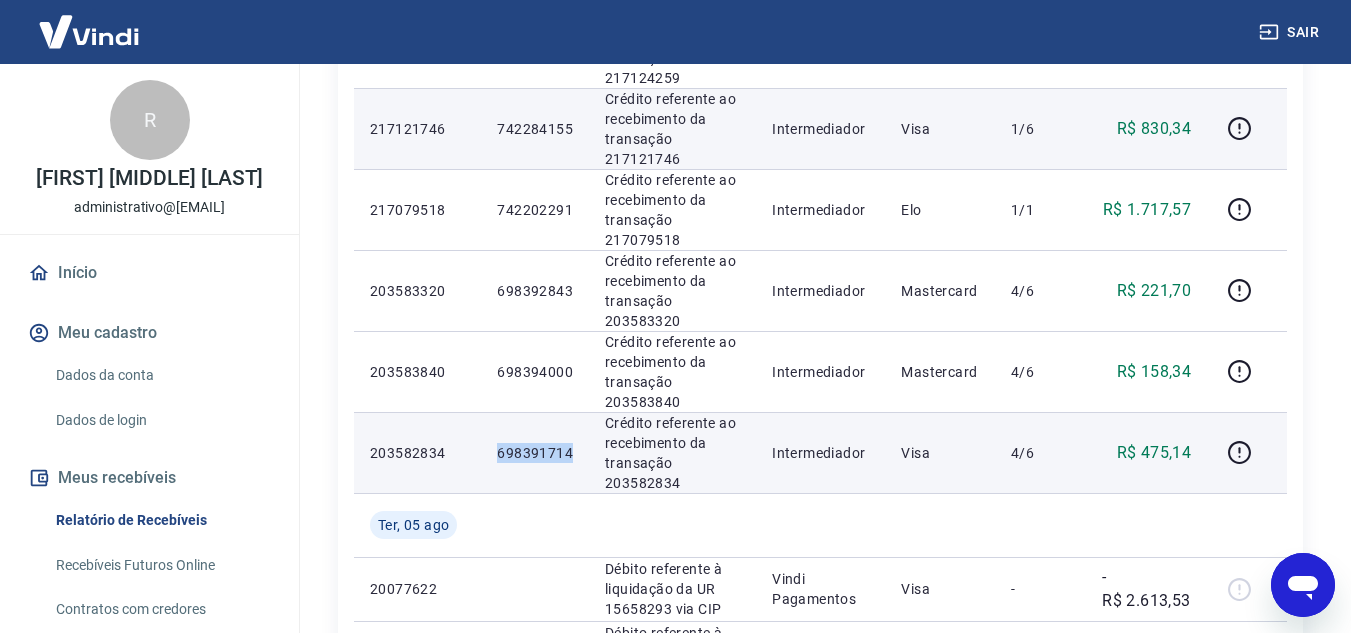 drag, startPoint x: 496, startPoint y: 450, endPoint x: 575, endPoint y: 454, distance: 79.101204 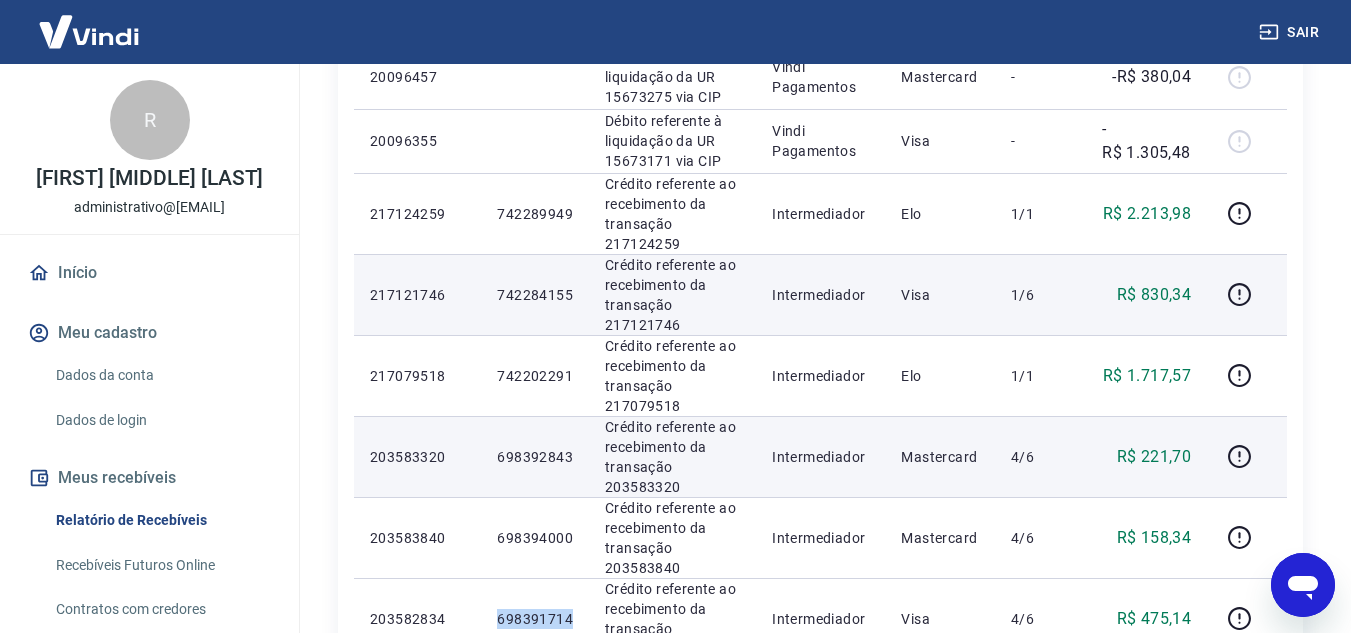 scroll, scrollTop: 1200, scrollLeft: 0, axis: vertical 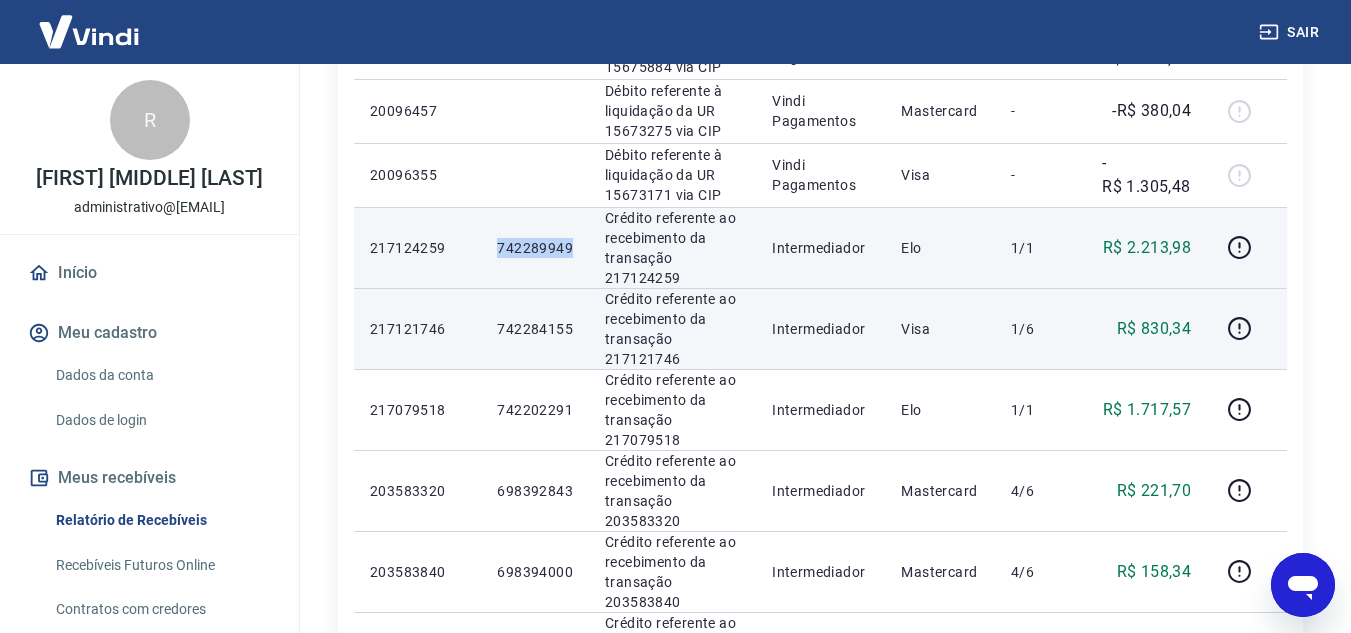 drag, startPoint x: 495, startPoint y: 252, endPoint x: 574, endPoint y: 252, distance: 79 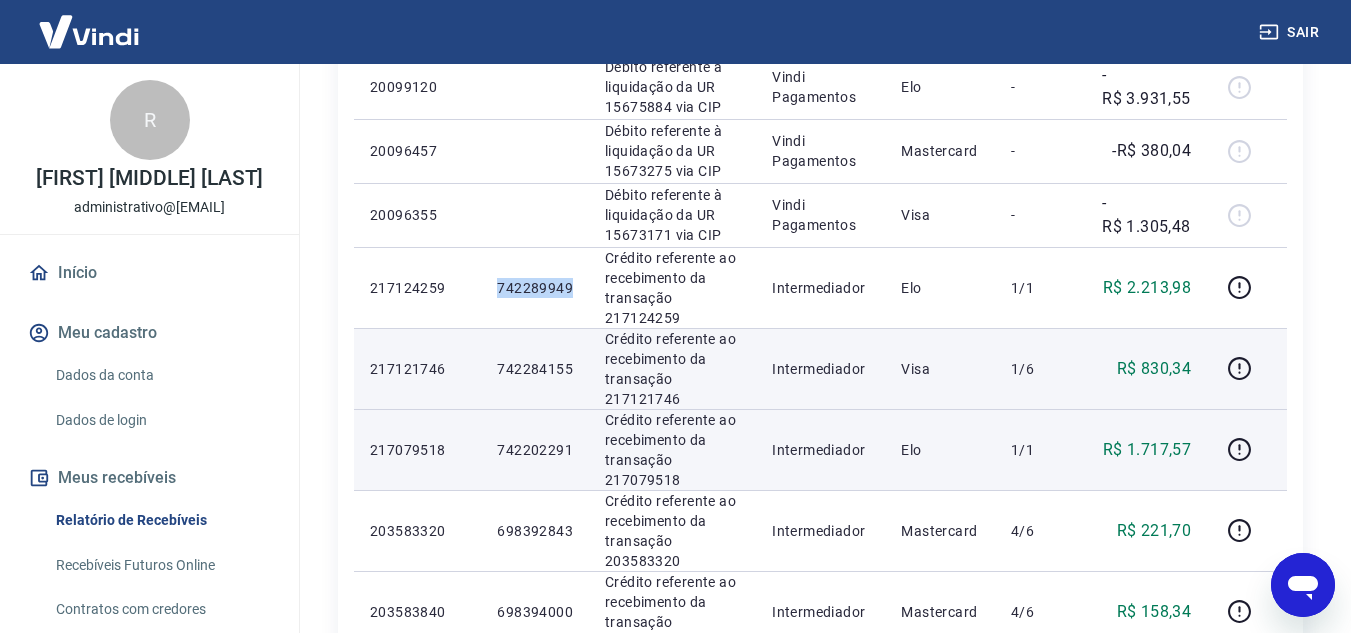 scroll, scrollTop: 1100, scrollLeft: 0, axis: vertical 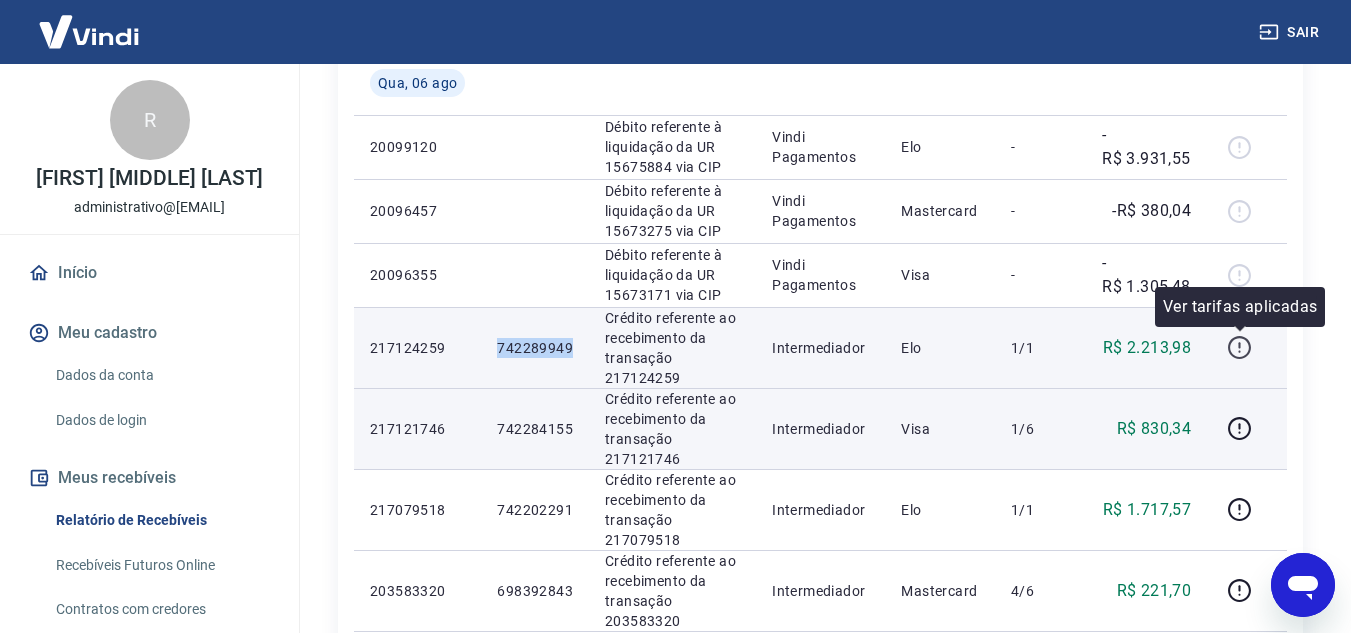 click 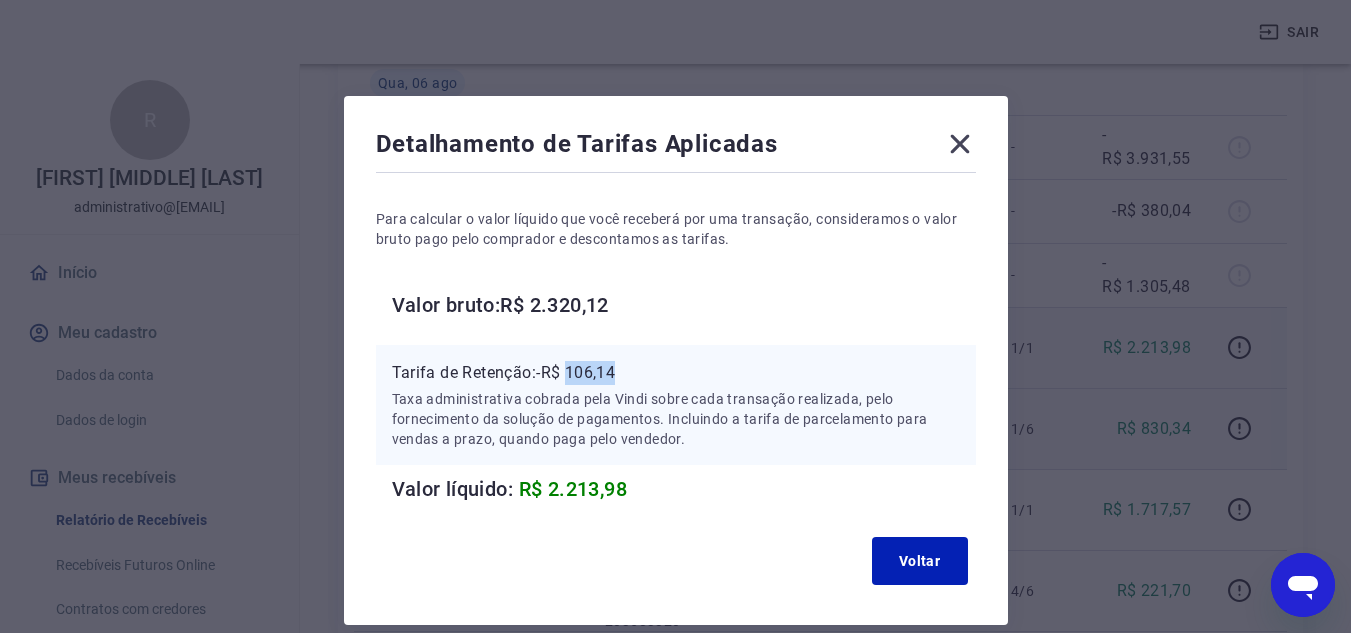 drag, startPoint x: 578, startPoint y: 370, endPoint x: 639, endPoint y: 373, distance: 61.073727 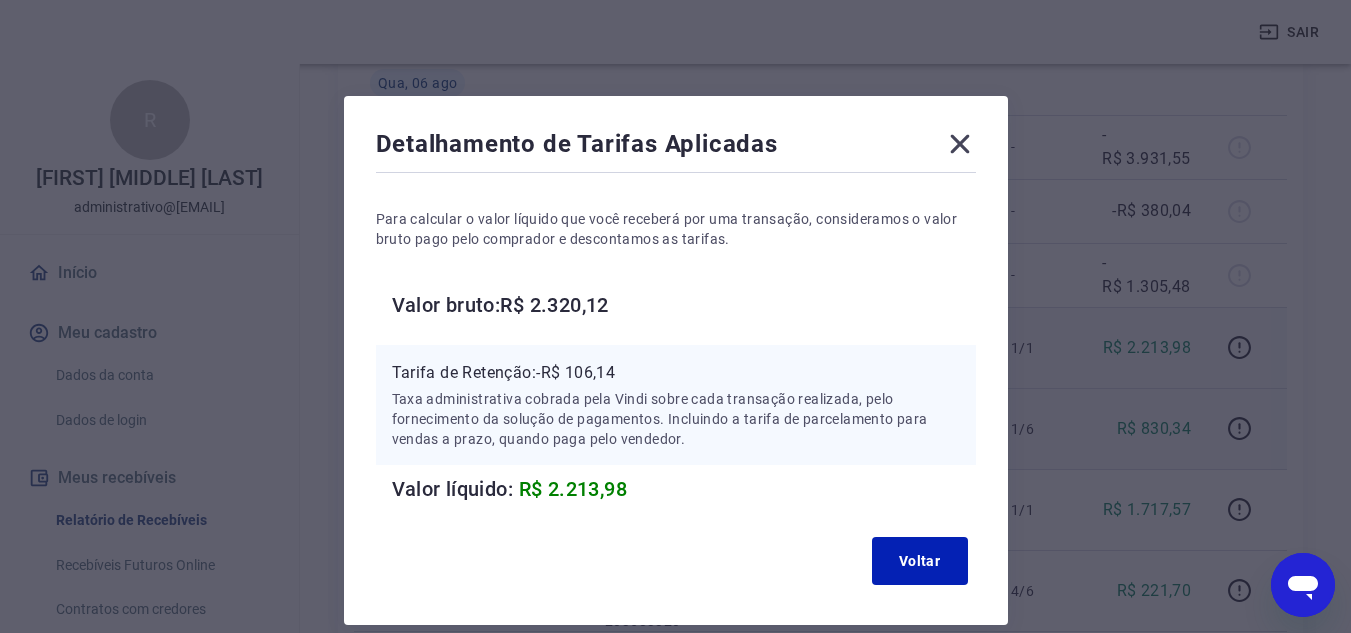 click 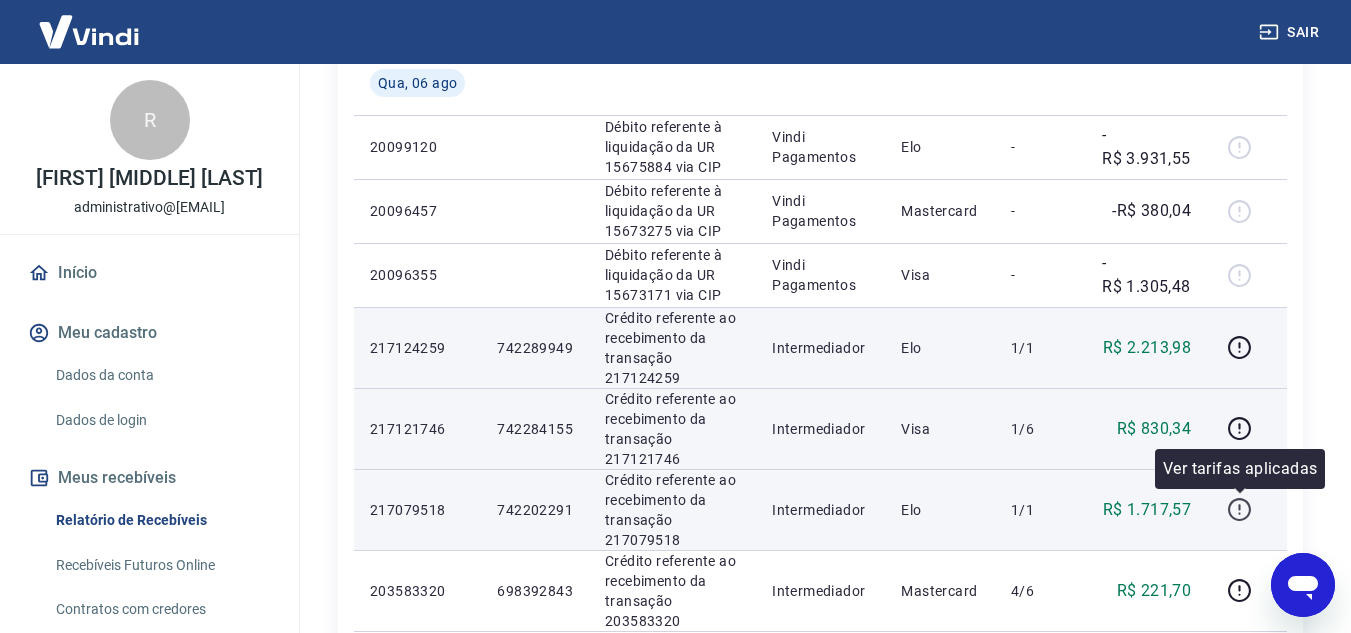 click 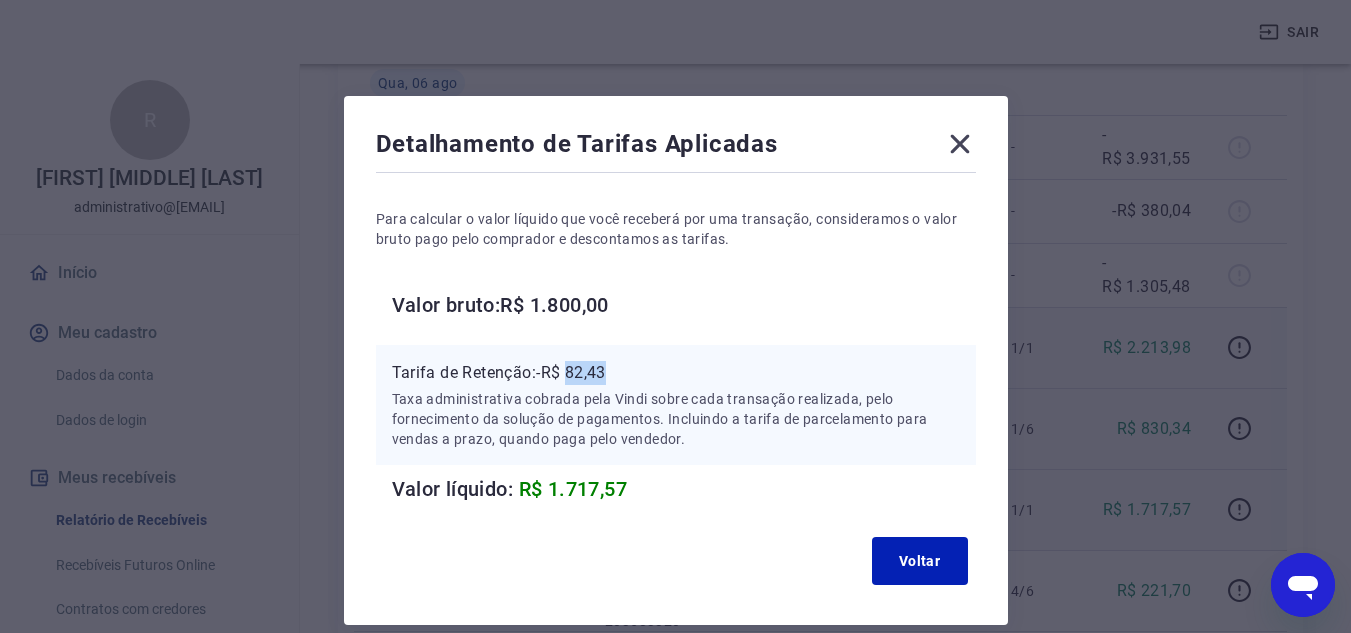 drag, startPoint x: 572, startPoint y: 371, endPoint x: 617, endPoint y: 372, distance: 45.01111 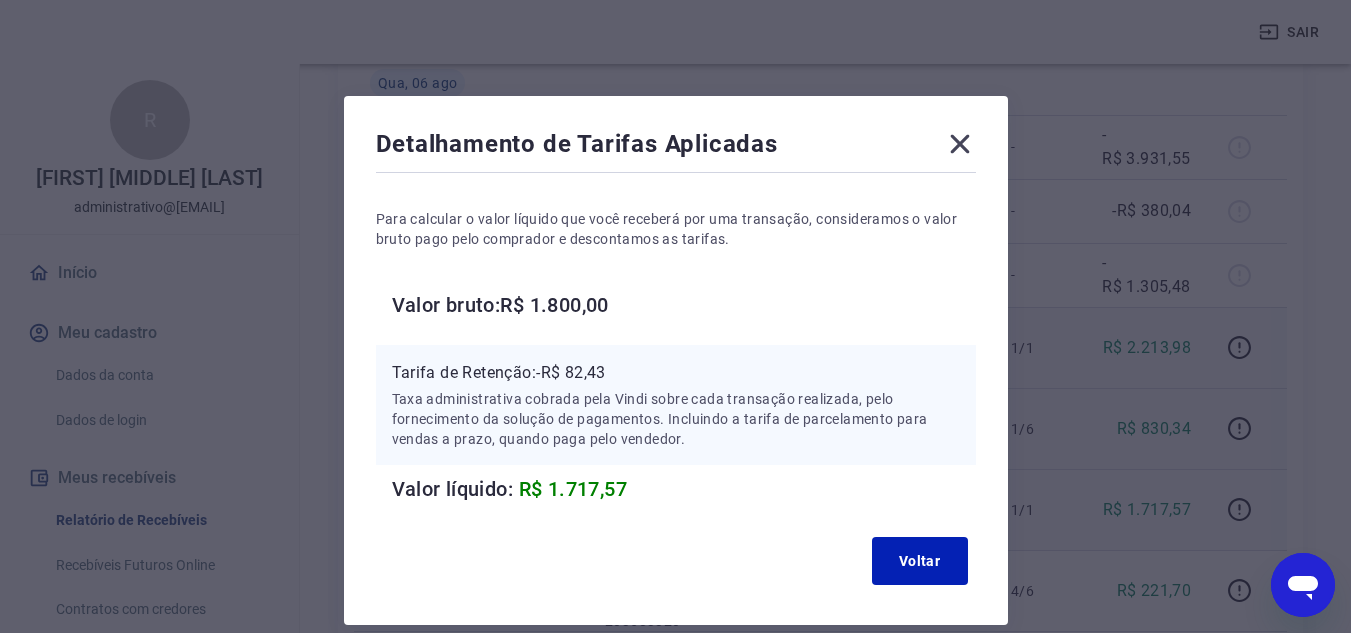click 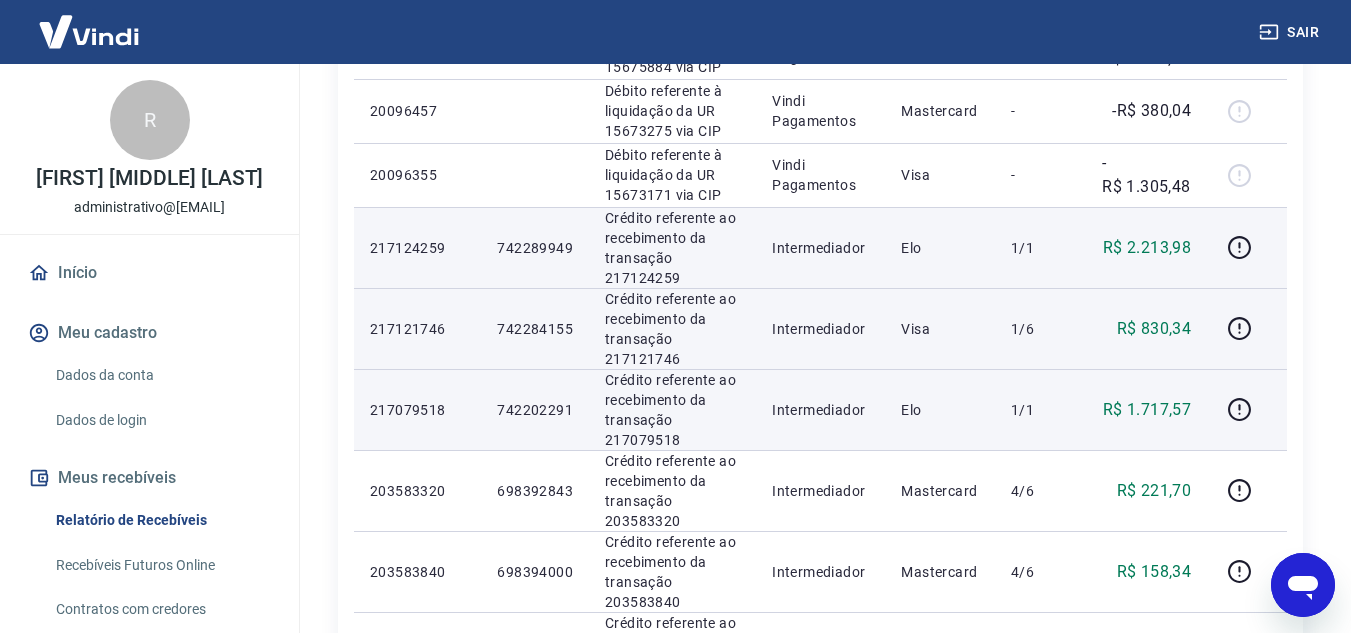 scroll, scrollTop: 1300, scrollLeft: 0, axis: vertical 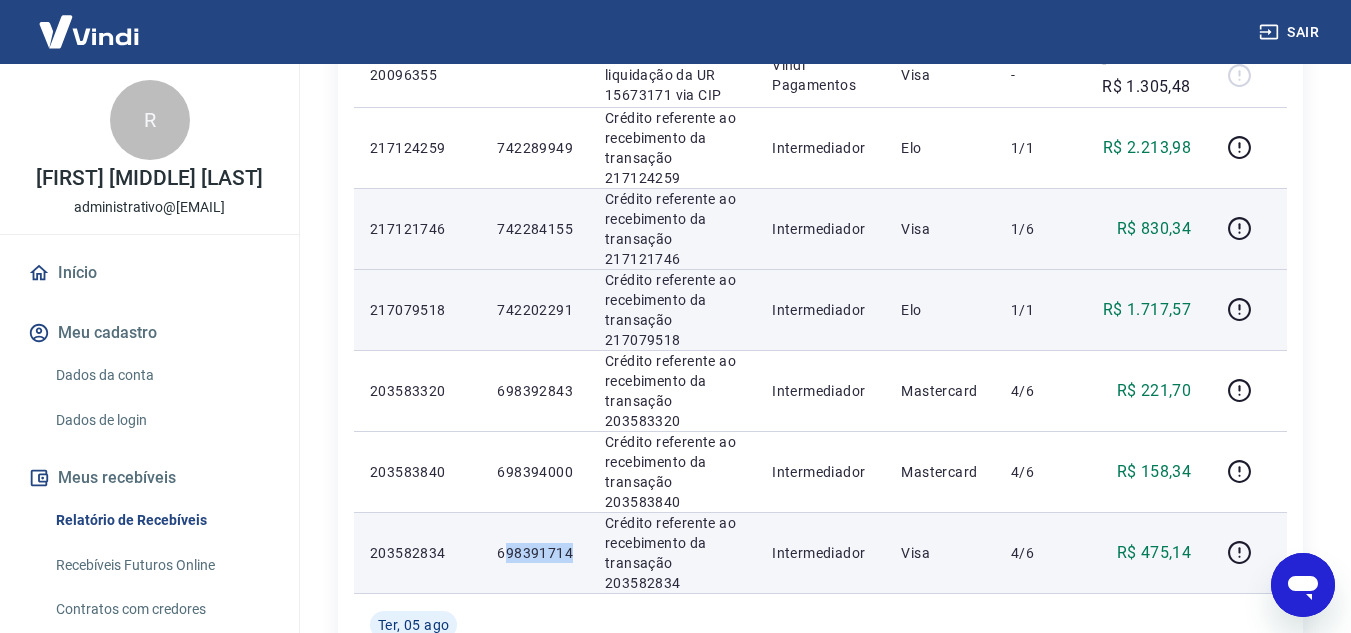 drag, startPoint x: 501, startPoint y: 552, endPoint x: 534, endPoint y: 553, distance: 33.01515 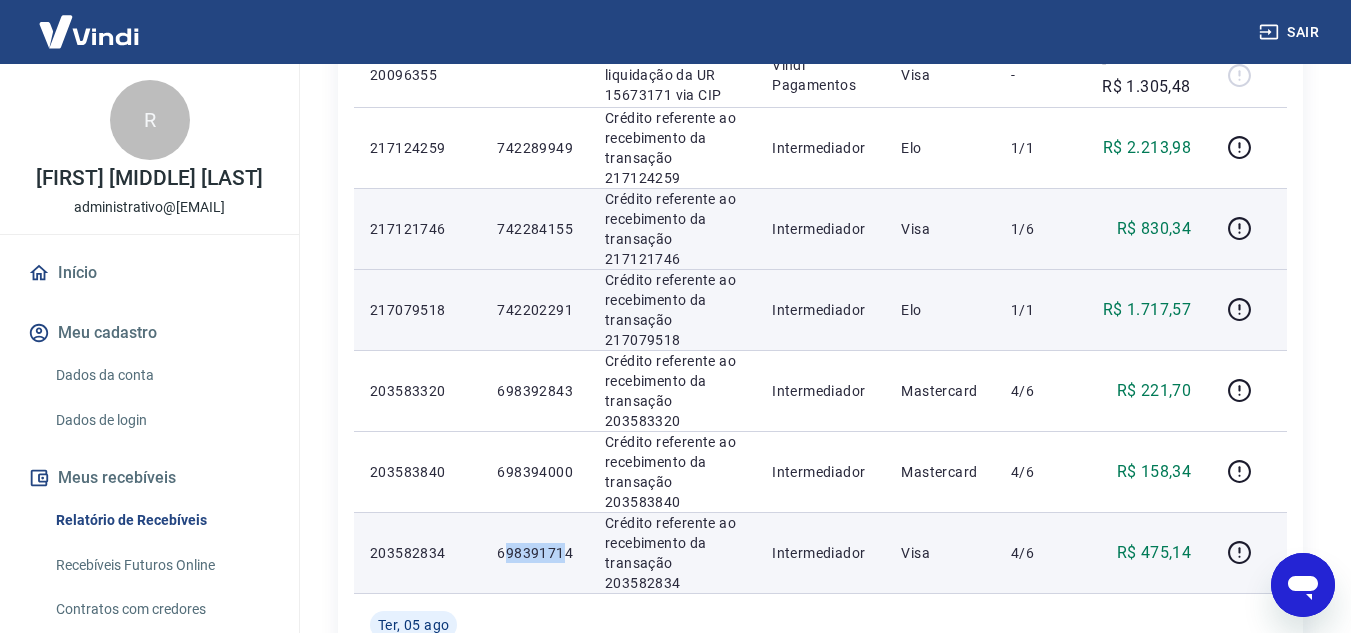click on "698391714" at bounding box center [535, 553] 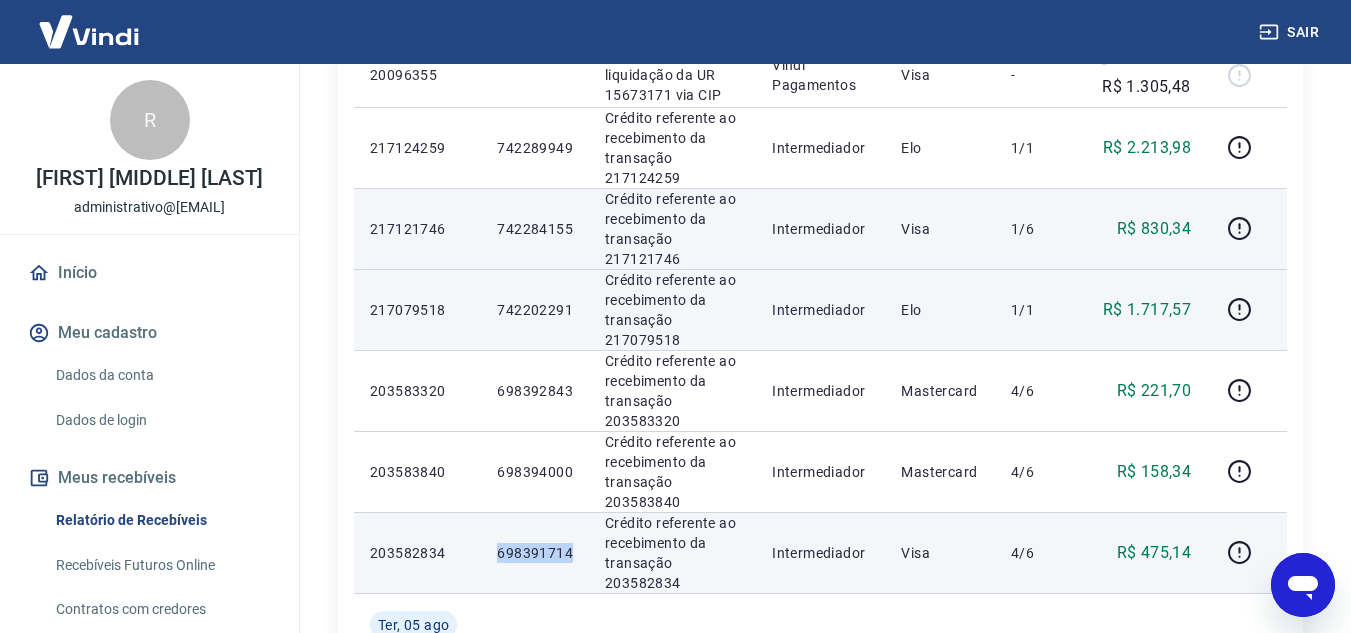 drag, startPoint x: 497, startPoint y: 551, endPoint x: 572, endPoint y: 555, distance: 75.10659 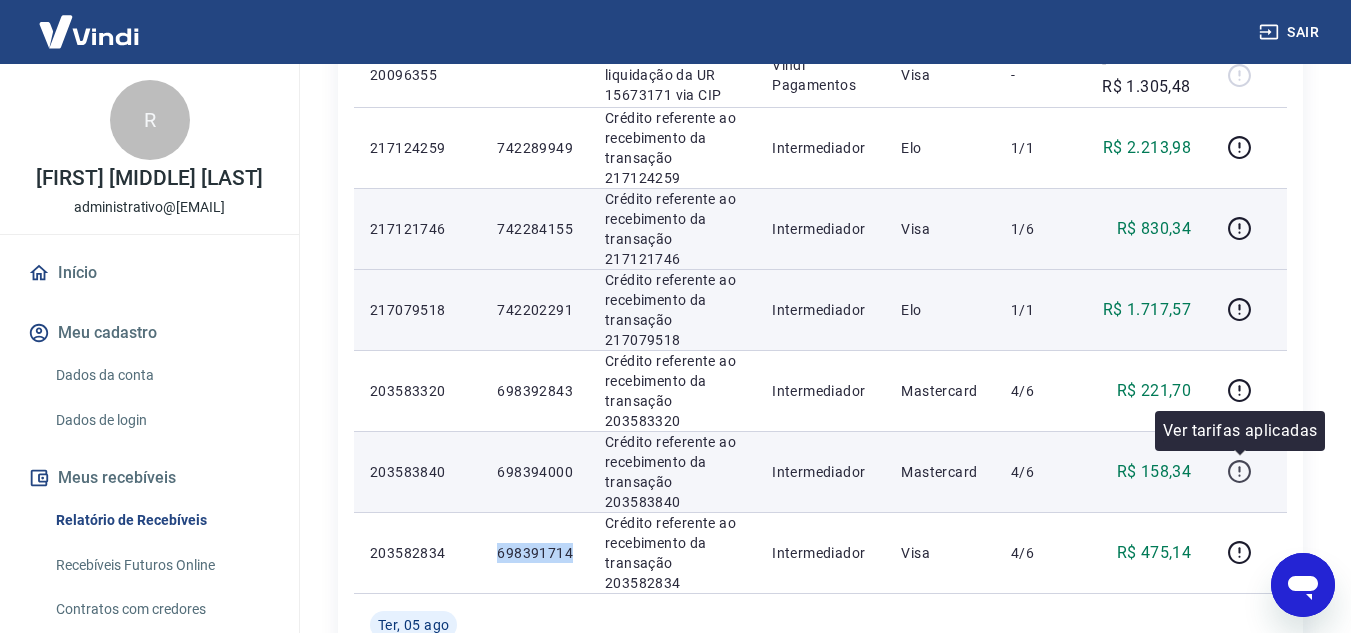 scroll, scrollTop: 1400, scrollLeft: 0, axis: vertical 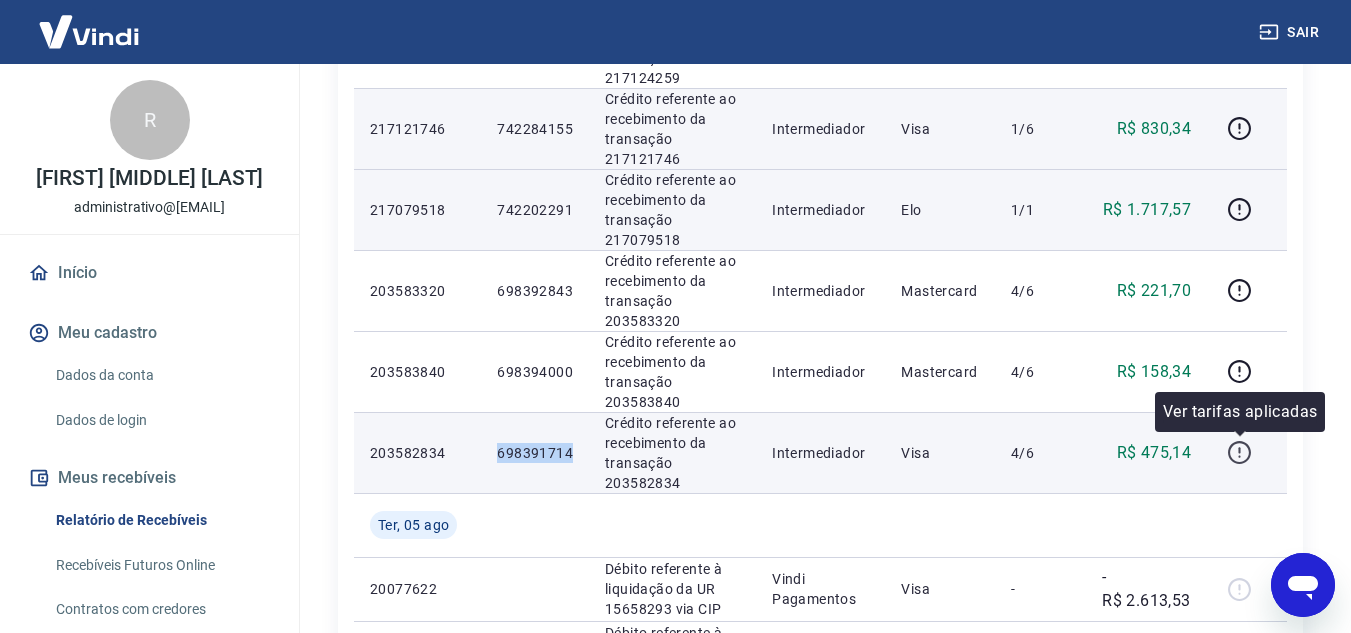 click 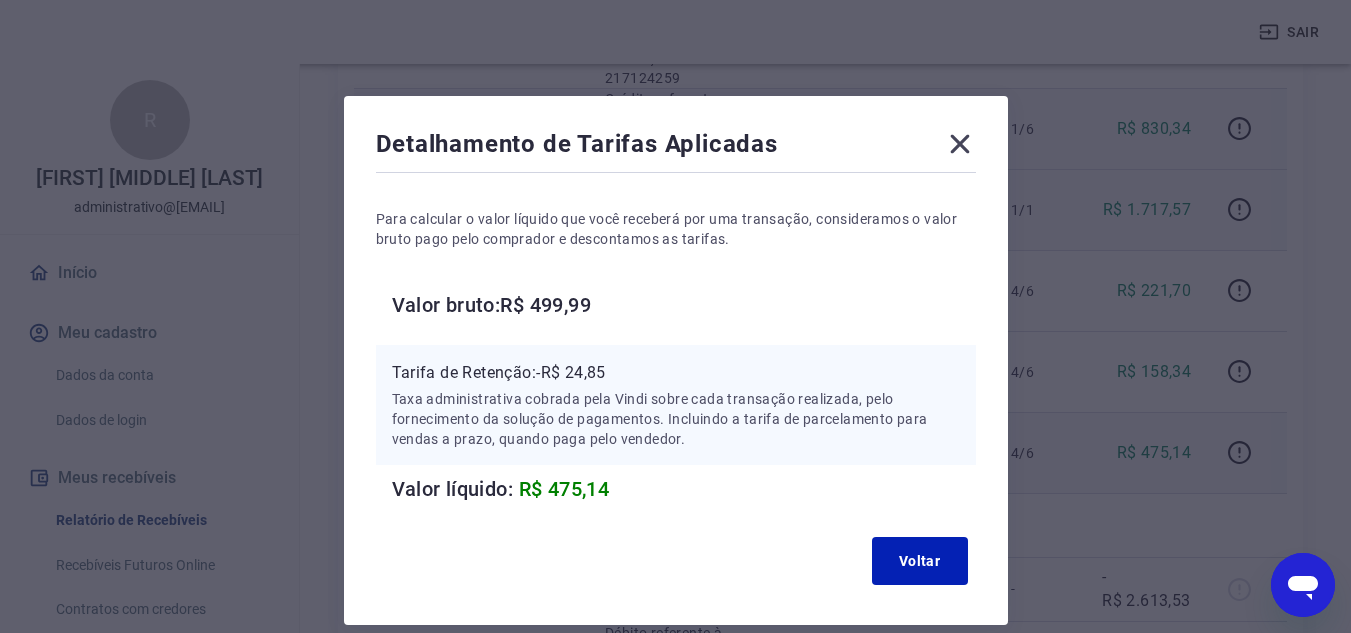 click on "Detalhamento de Tarifas Aplicadas Para calcular o valor líquido que você receberá por uma transação, consideramos o valor bruto pago pelo comprador e descontamos as tarifas. Valor bruto:  R$ 499,99 Tarifa de Retenção:  -R$ 24,85 Taxa administrativa cobrada pela Vindi sobre cada transação realizada, pelo fornecimento da solução de pagamentos. Incluindo a tarifa de parcelamento para vendas a prazo, quando paga pelo vendedor. Valor líquido:   R$ 475,14 Voltar" at bounding box center (676, 360) 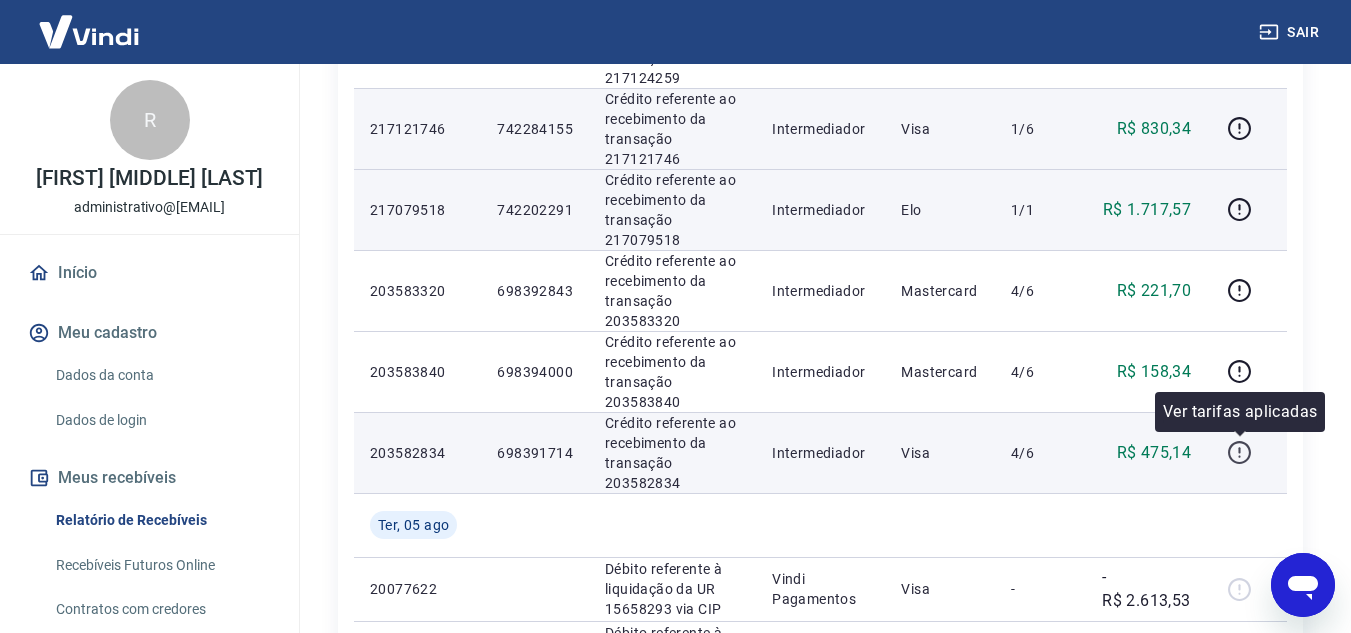 click 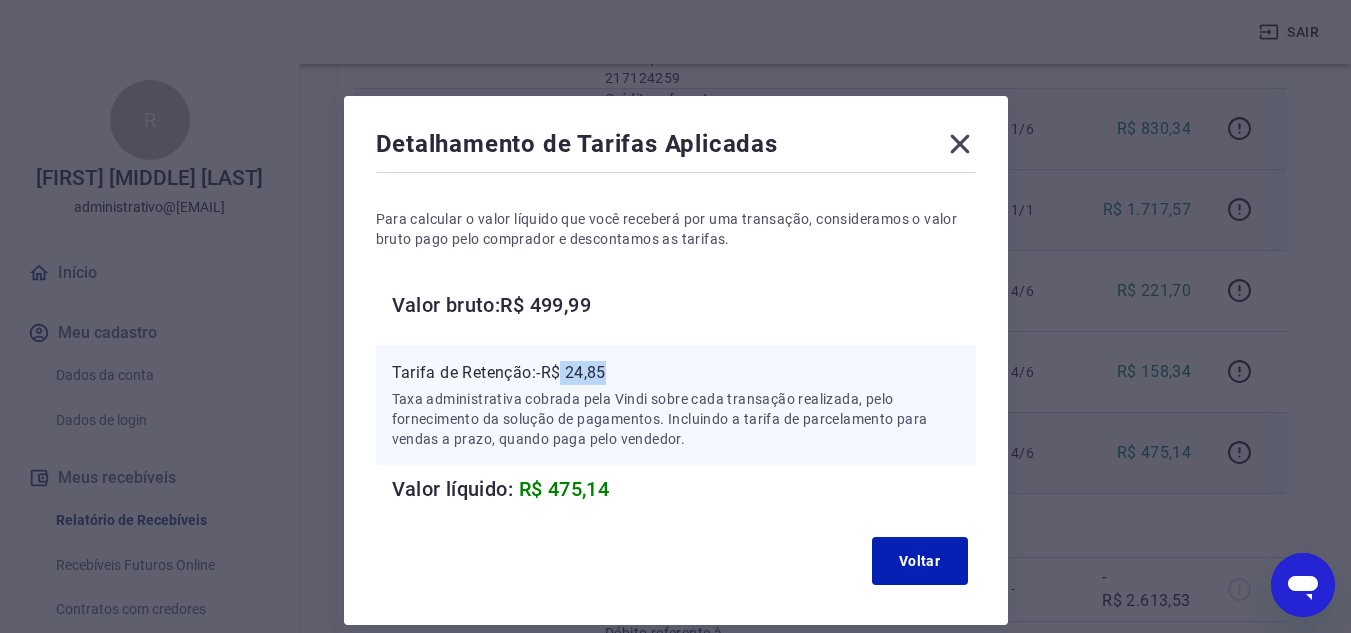 drag, startPoint x: 567, startPoint y: 369, endPoint x: 619, endPoint y: 373, distance: 52.153618 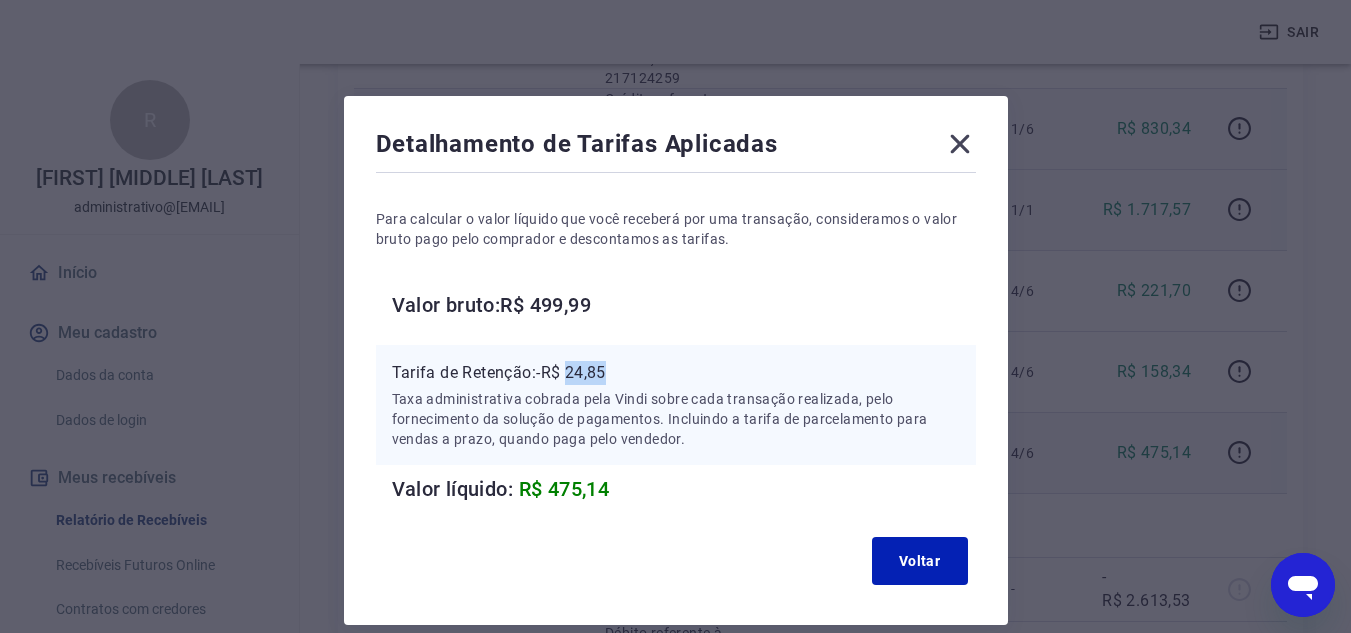 drag, startPoint x: 571, startPoint y: 372, endPoint x: 612, endPoint y: 373, distance: 41.01219 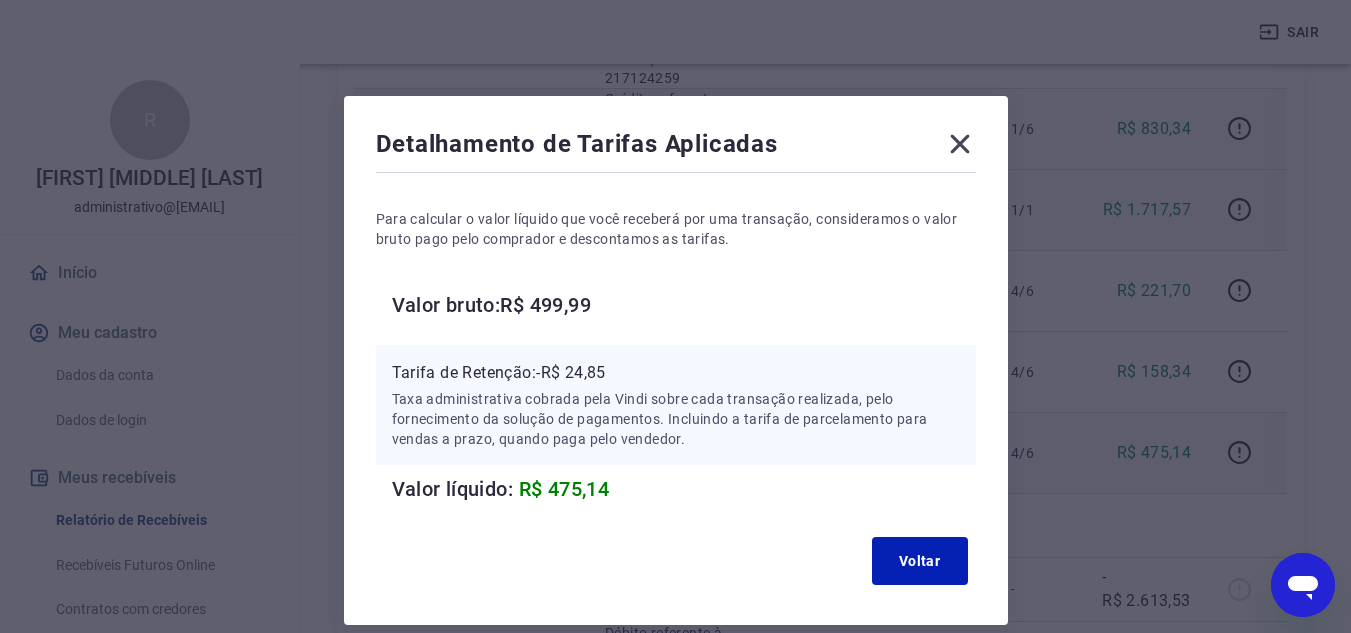 click 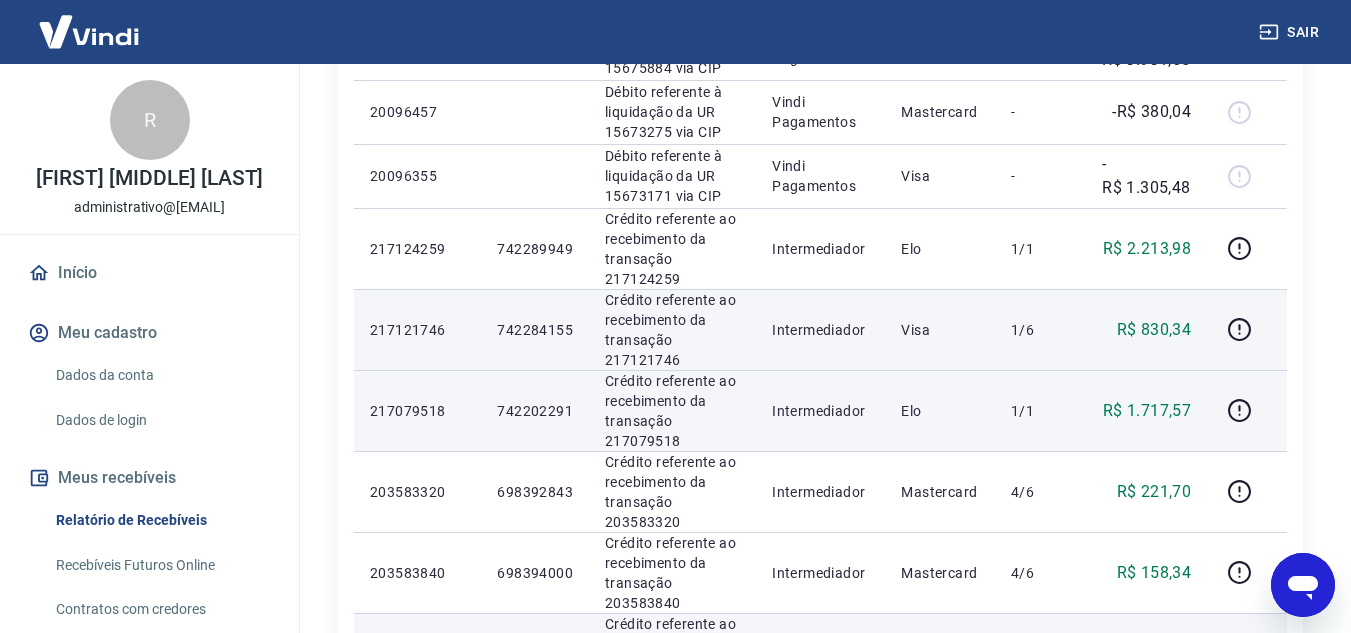 scroll, scrollTop: 1200, scrollLeft: 0, axis: vertical 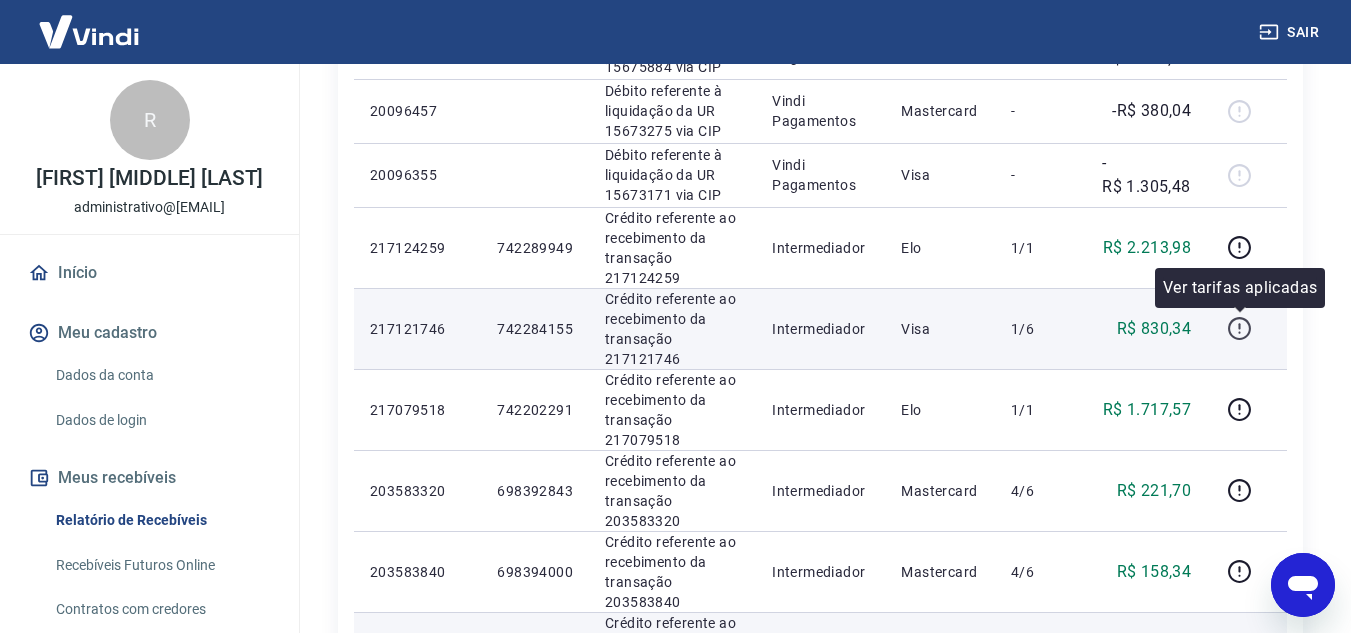 click 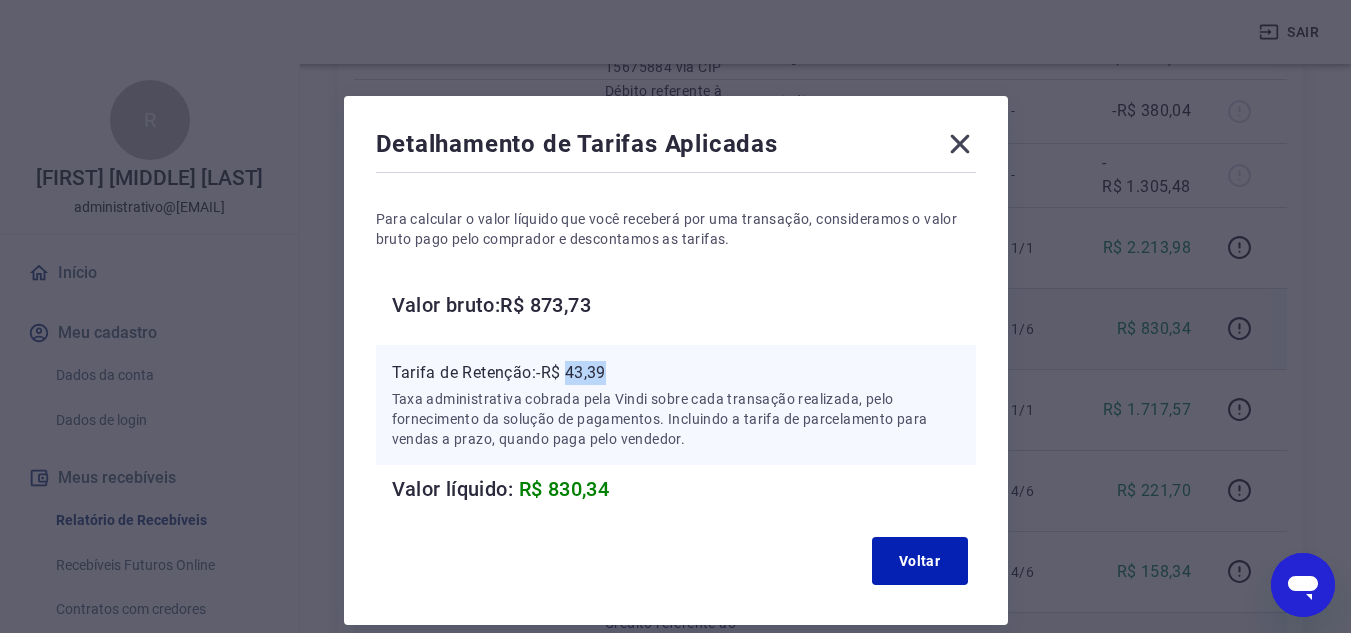 drag, startPoint x: 572, startPoint y: 375, endPoint x: 611, endPoint y: 375, distance: 39 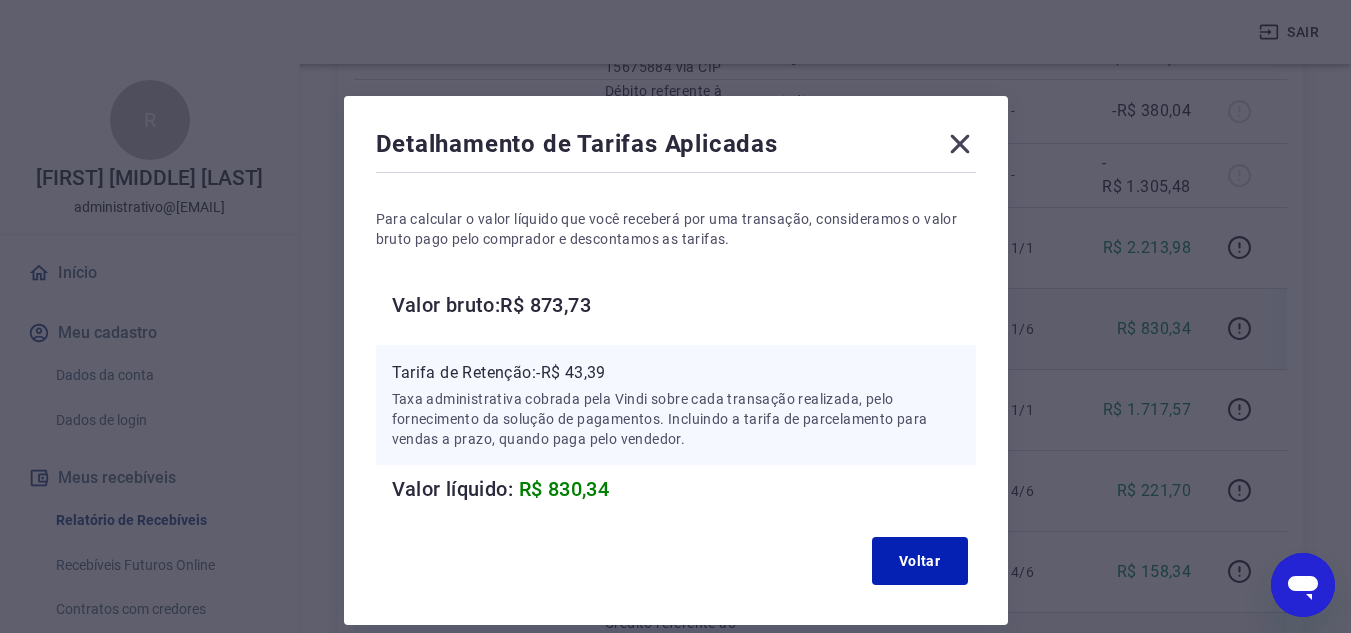 click 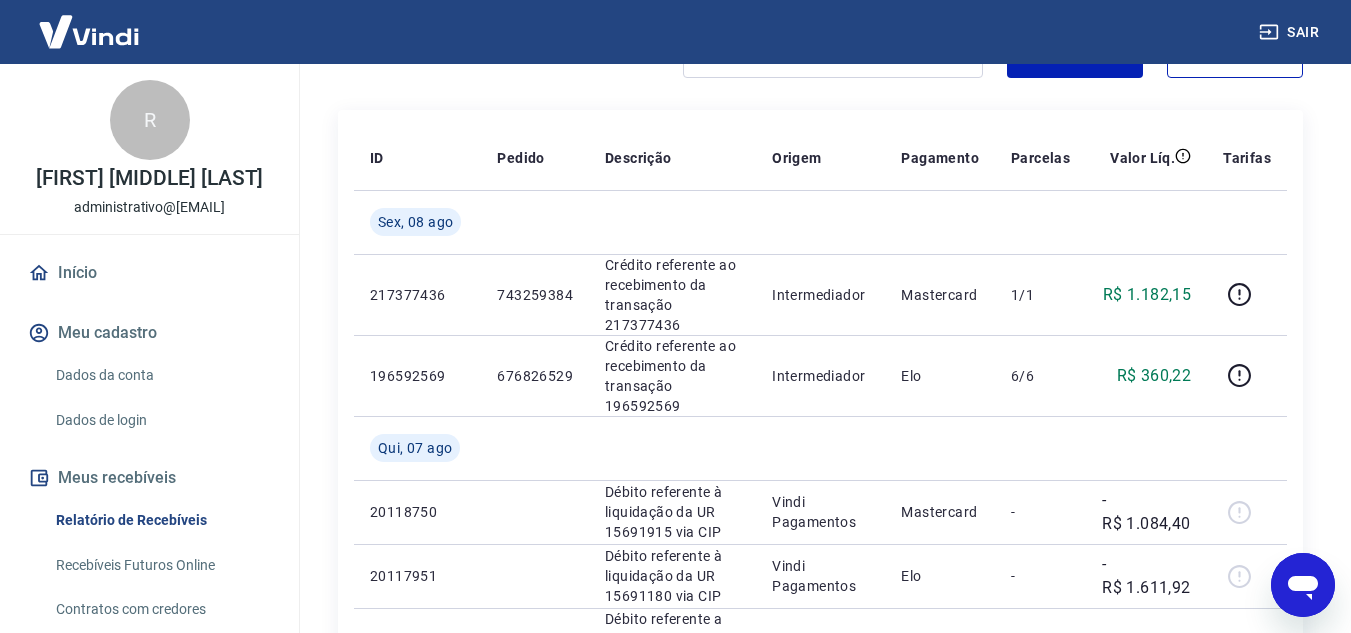 scroll, scrollTop: 0, scrollLeft: 0, axis: both 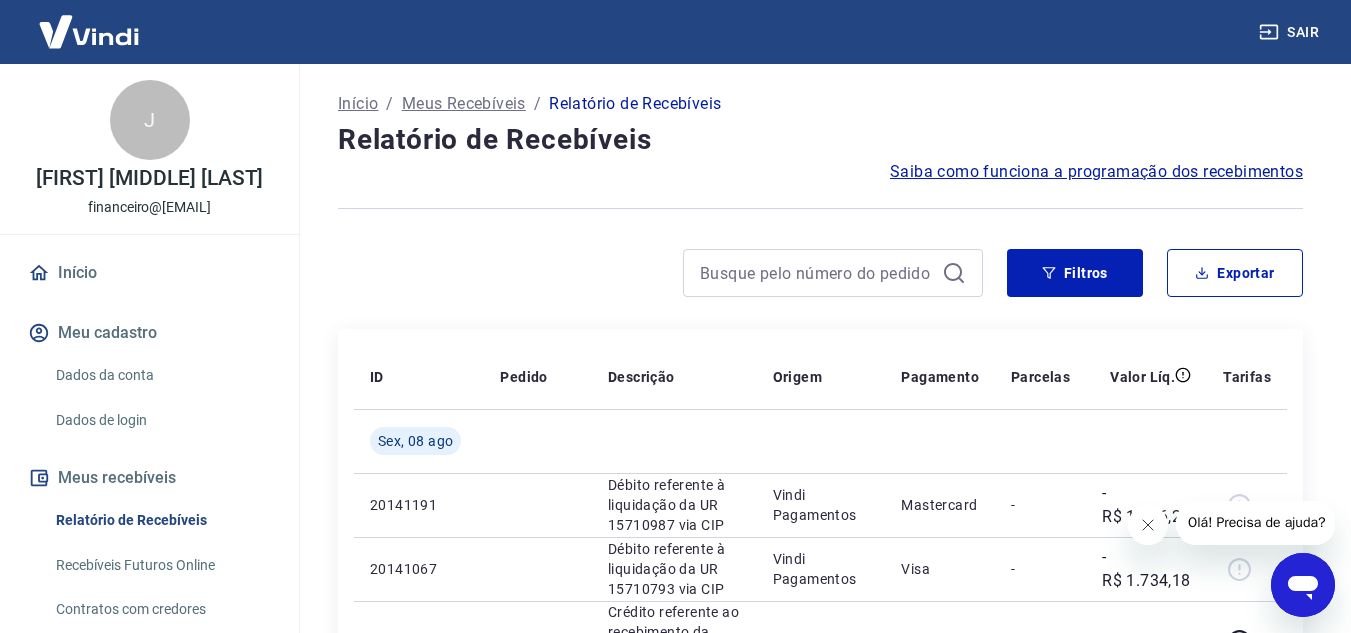 click 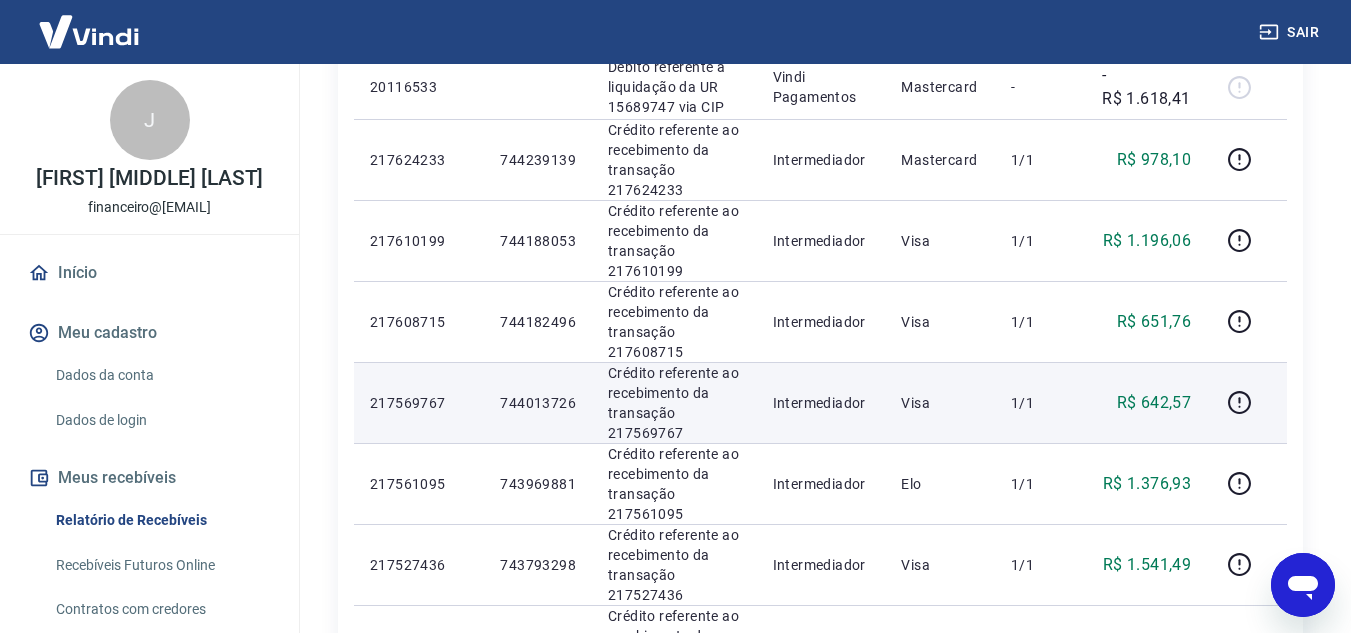 scroll, scrollTop: 800, scrollLeft: 0, axis: vertical 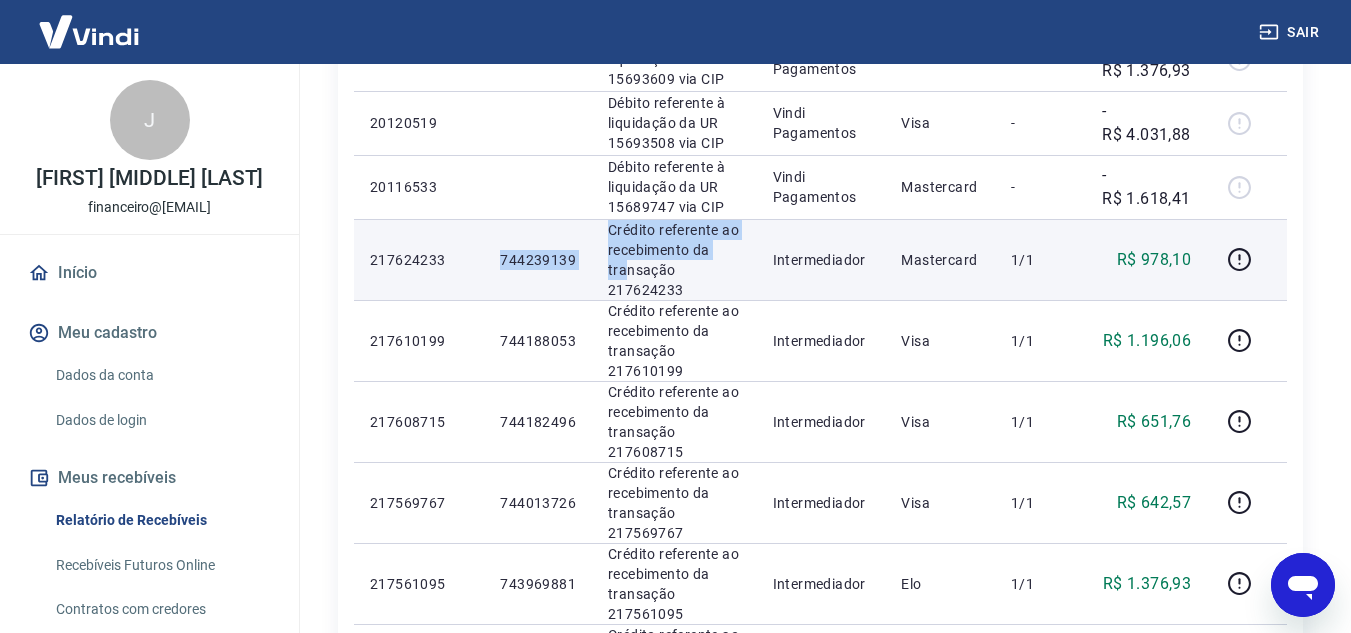 drag, startPoint x: 574, startPoint y: 269, endPoint x: 622, endPoint y: 273, distance: 48.166378 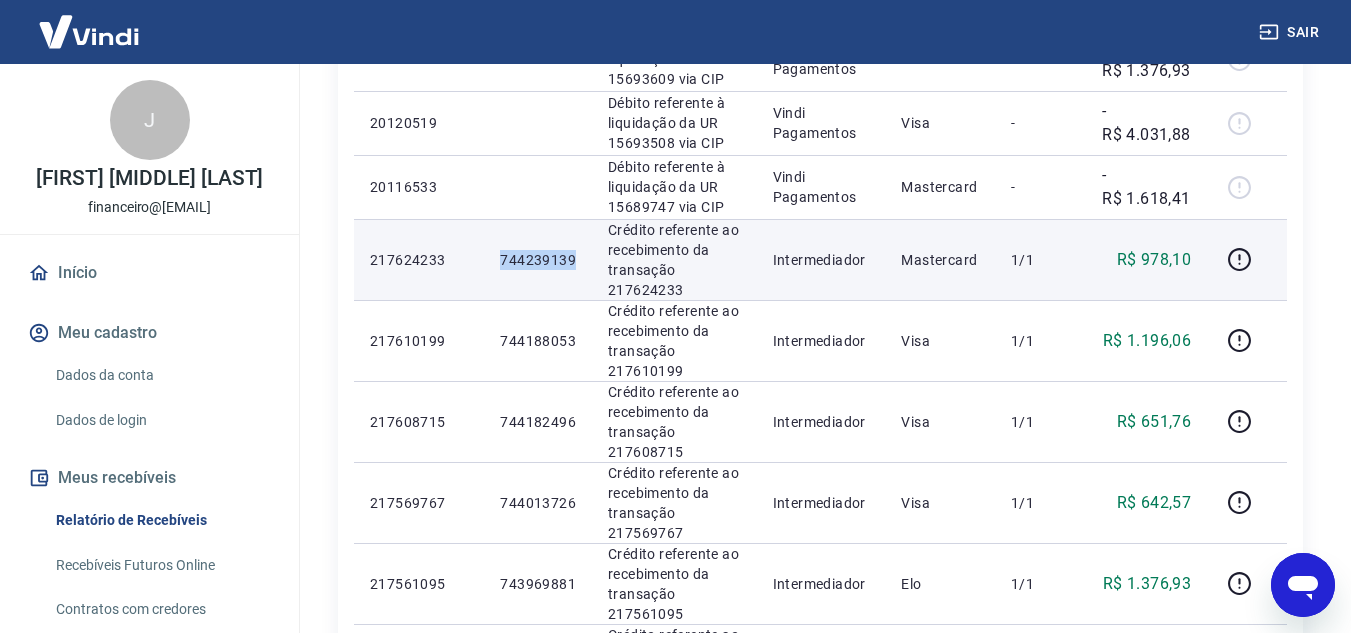 drag, startPoint x: 510, startPoint y: 256, endPoint x: 588, endPoint y: 258, distance: 78.025635 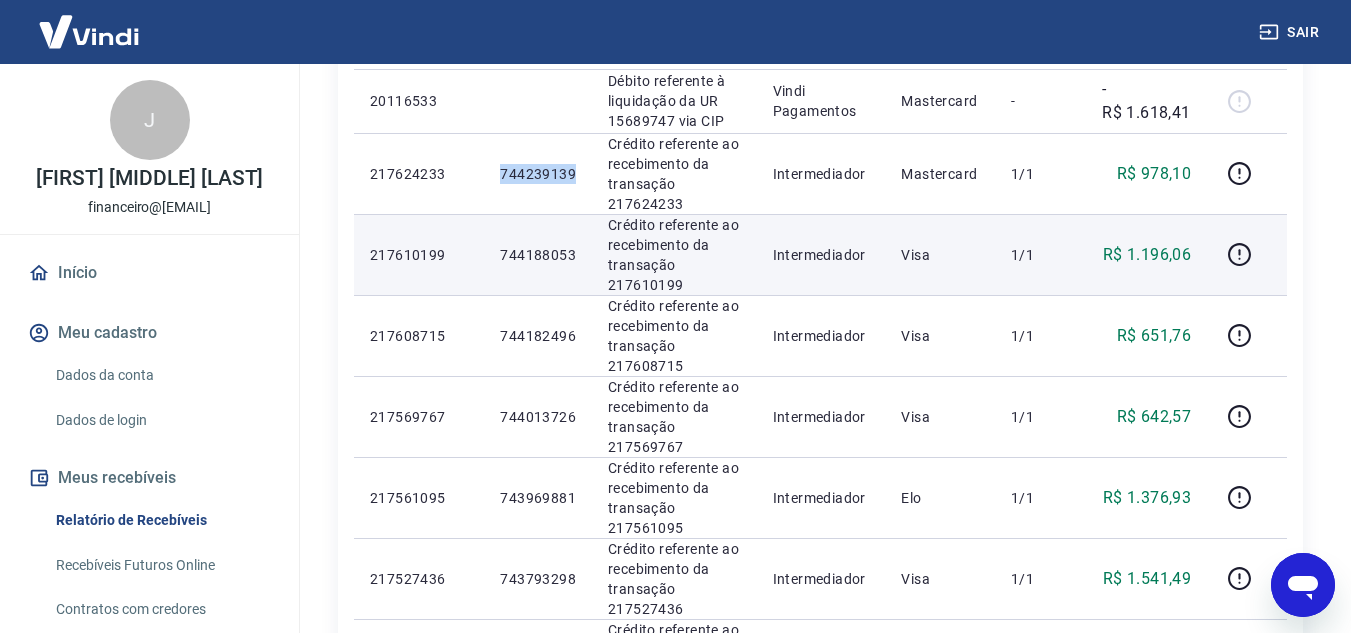 scroll, scrollTop: 1100, scrollLeft: 0, axis: vertical 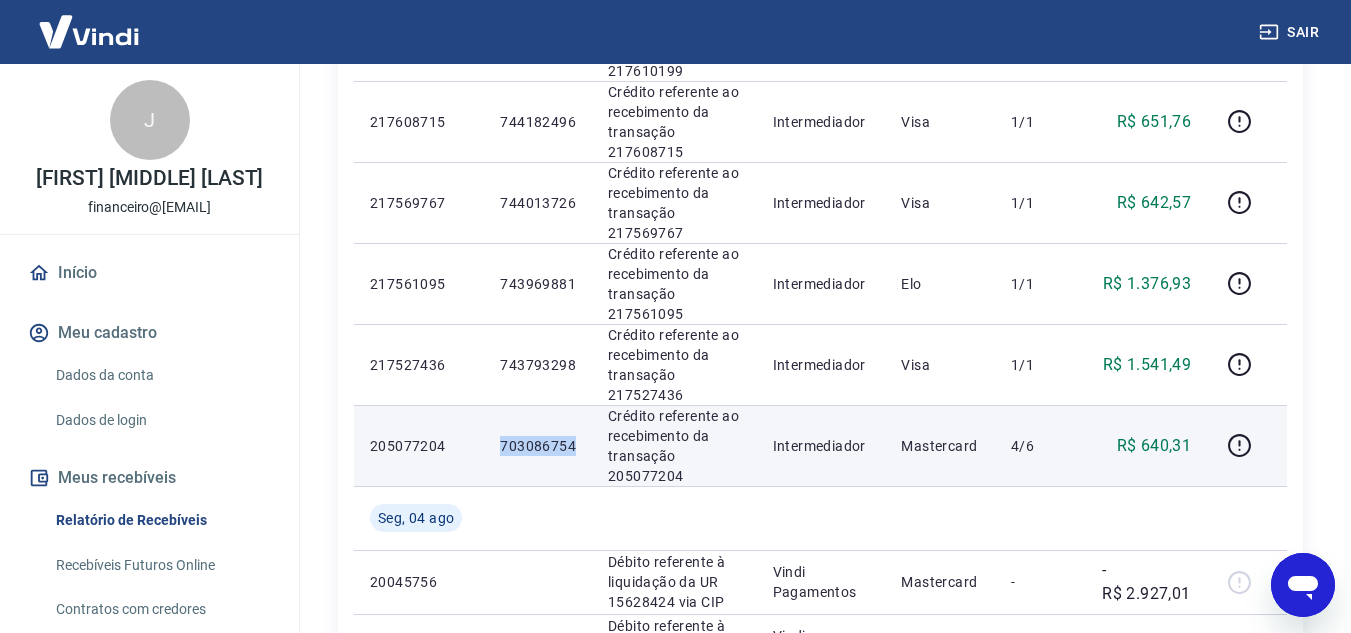 drag, startPoint x: 496, startPoint y: 444, endPoint x: 574, endPoint y: 453, distance: 78.51752 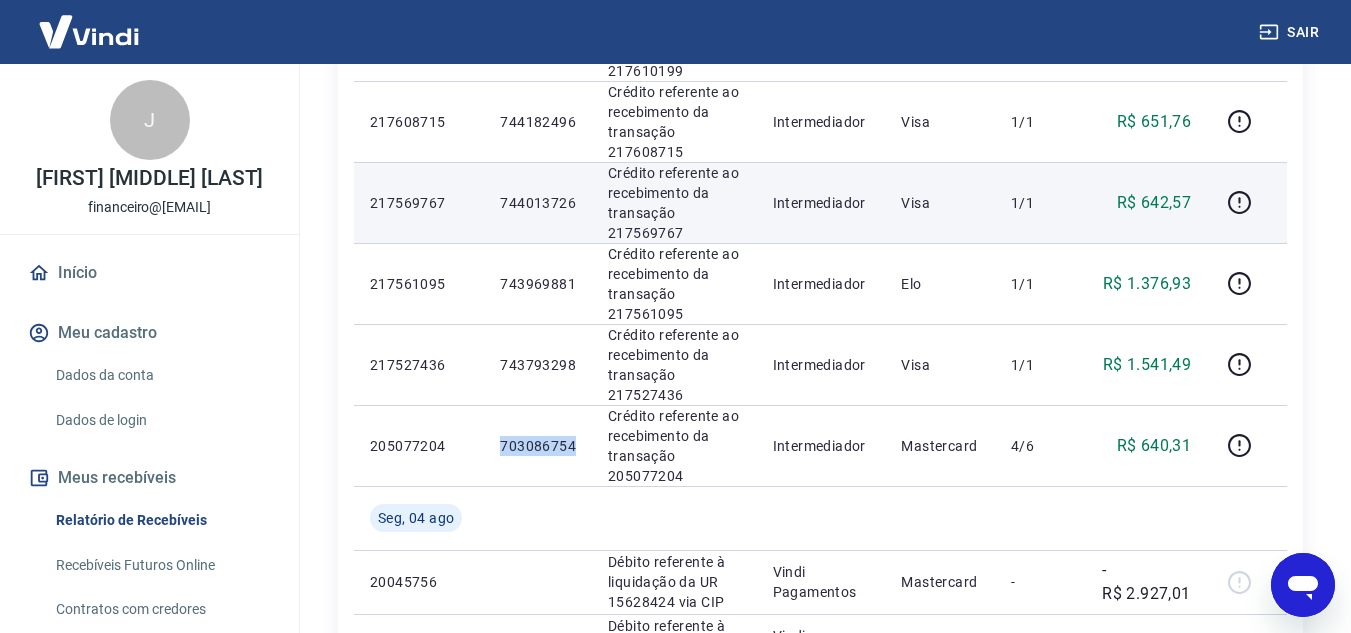 copy on "703086754" 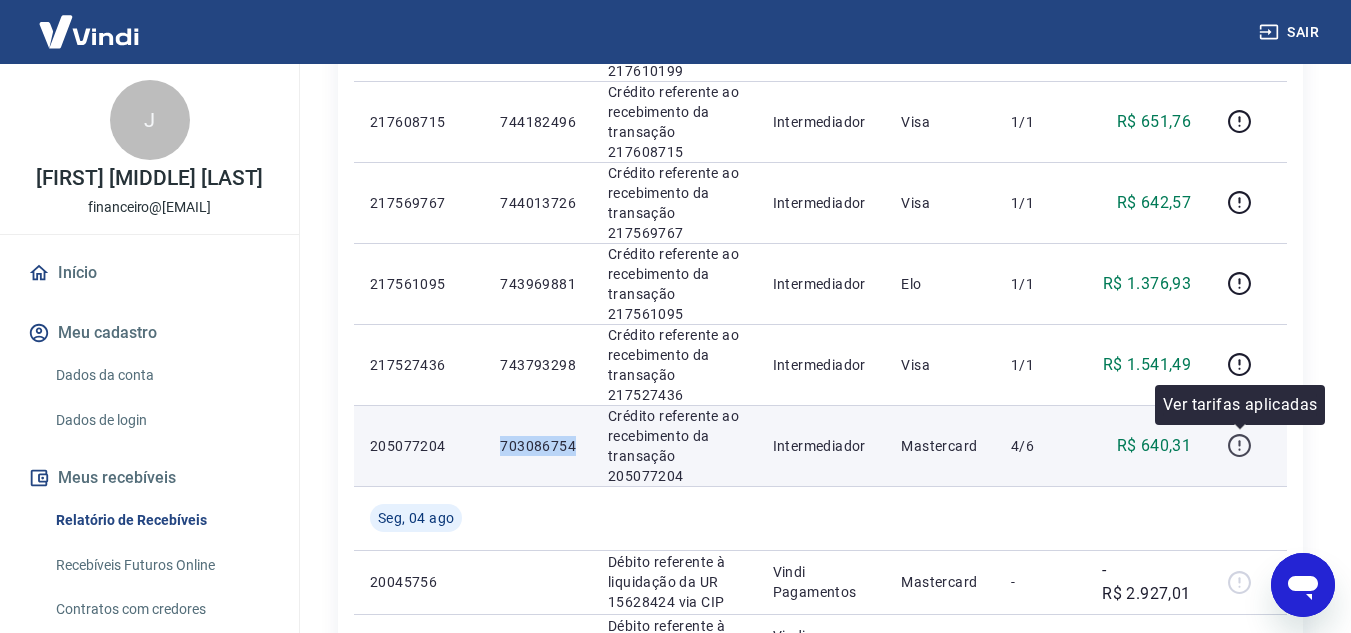 click 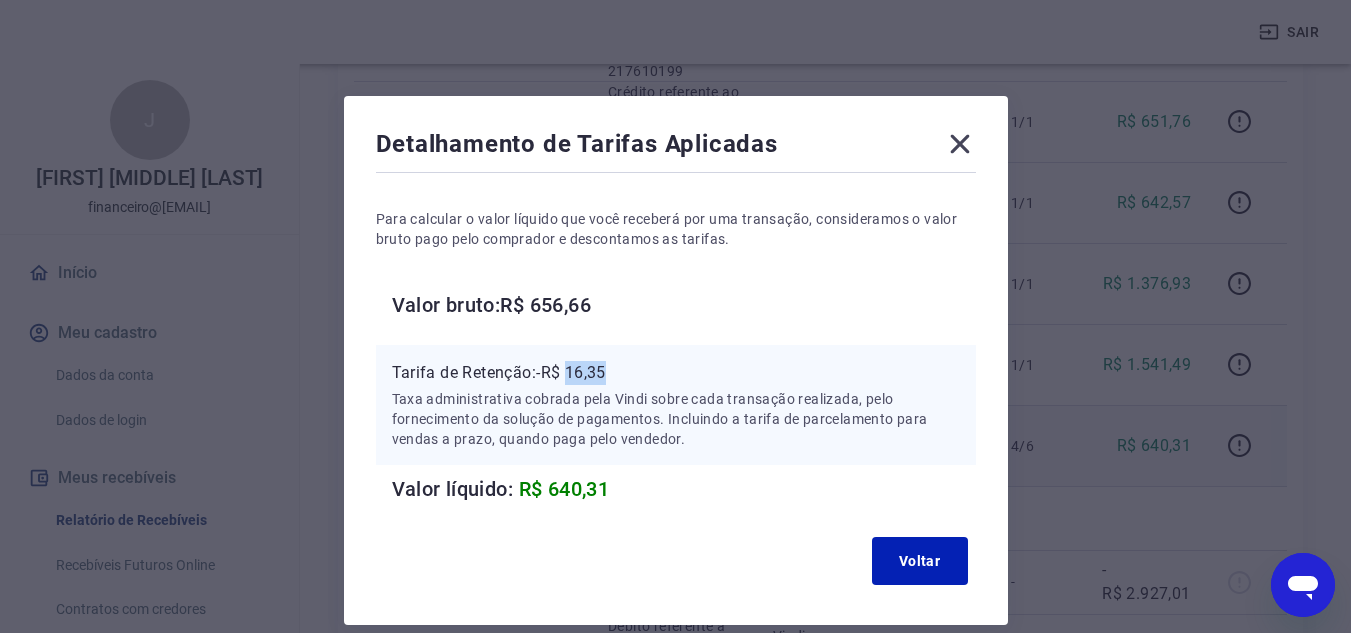 drag, startPoint x: 572, startPoint y: 373, endPoint x: 649, endPoint y: 384, distance: 77.781746 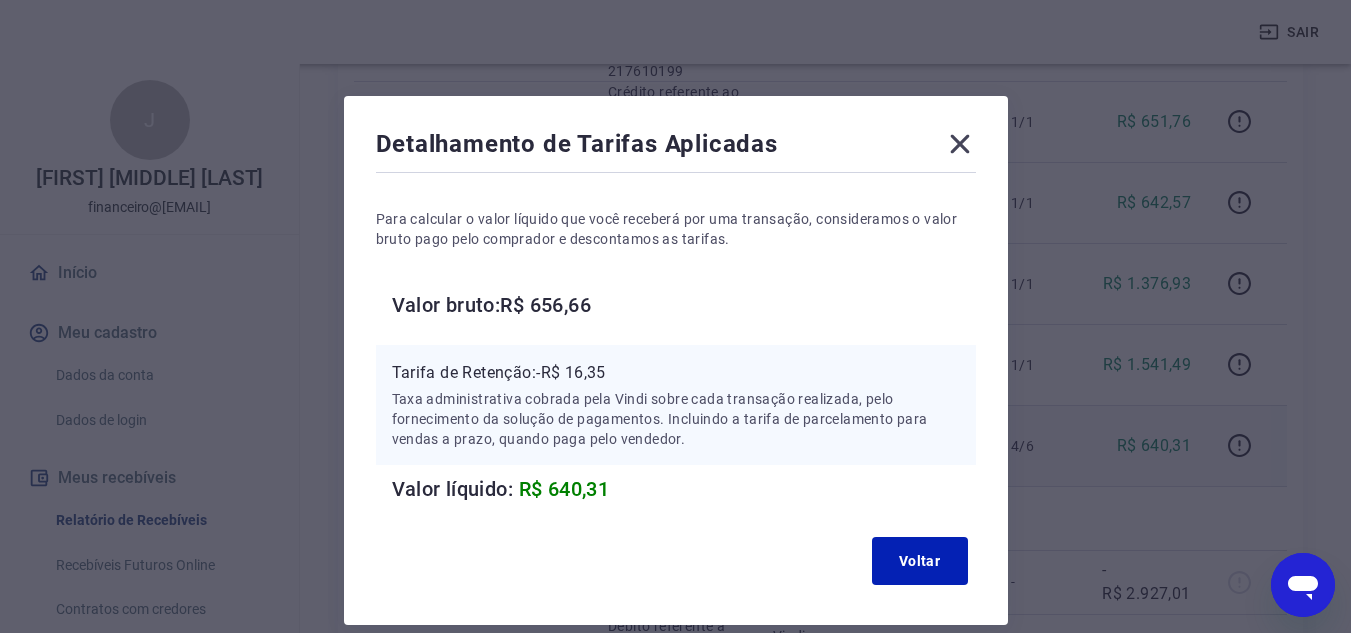 click 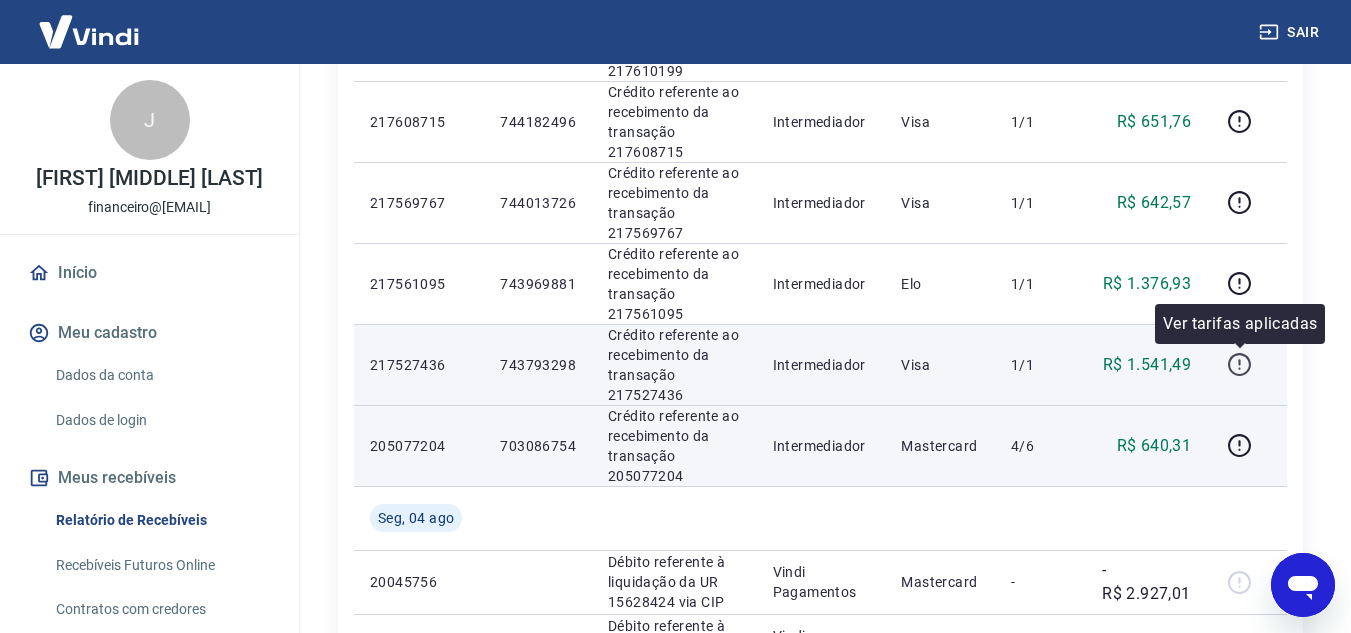click 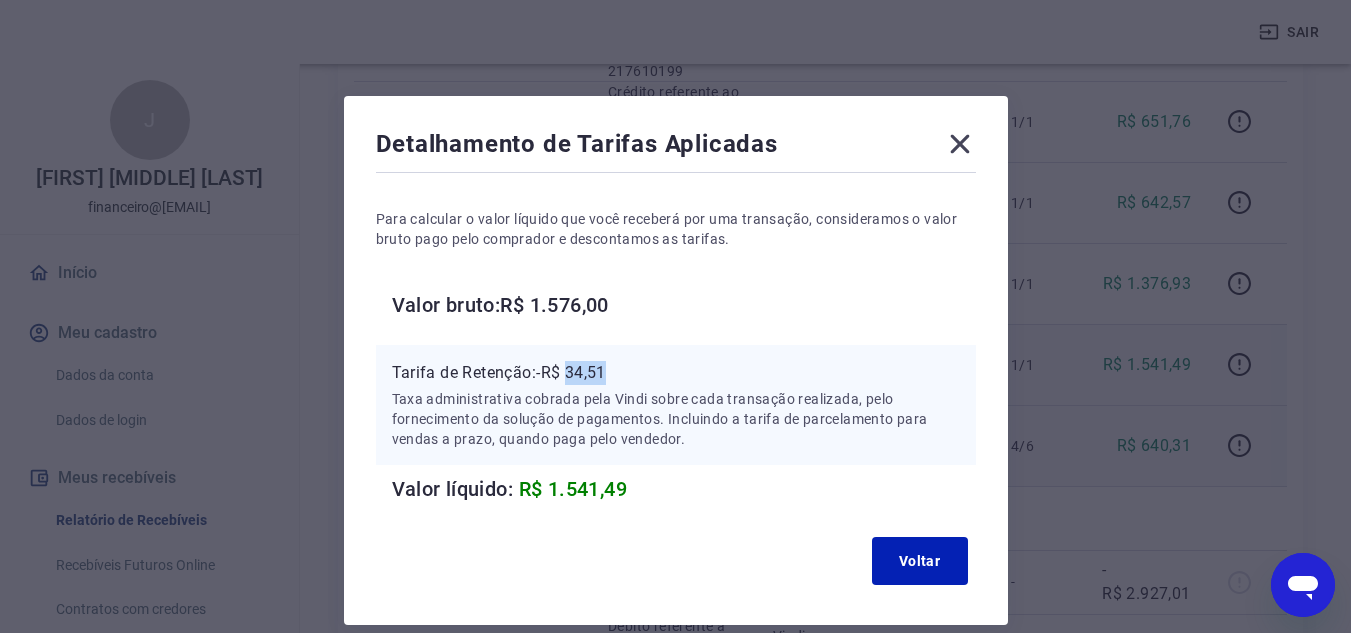 drag, startPoint x: 569, startPoint y: 368, endPoint x: 621, endPoint y: 372, distance: 52.153618 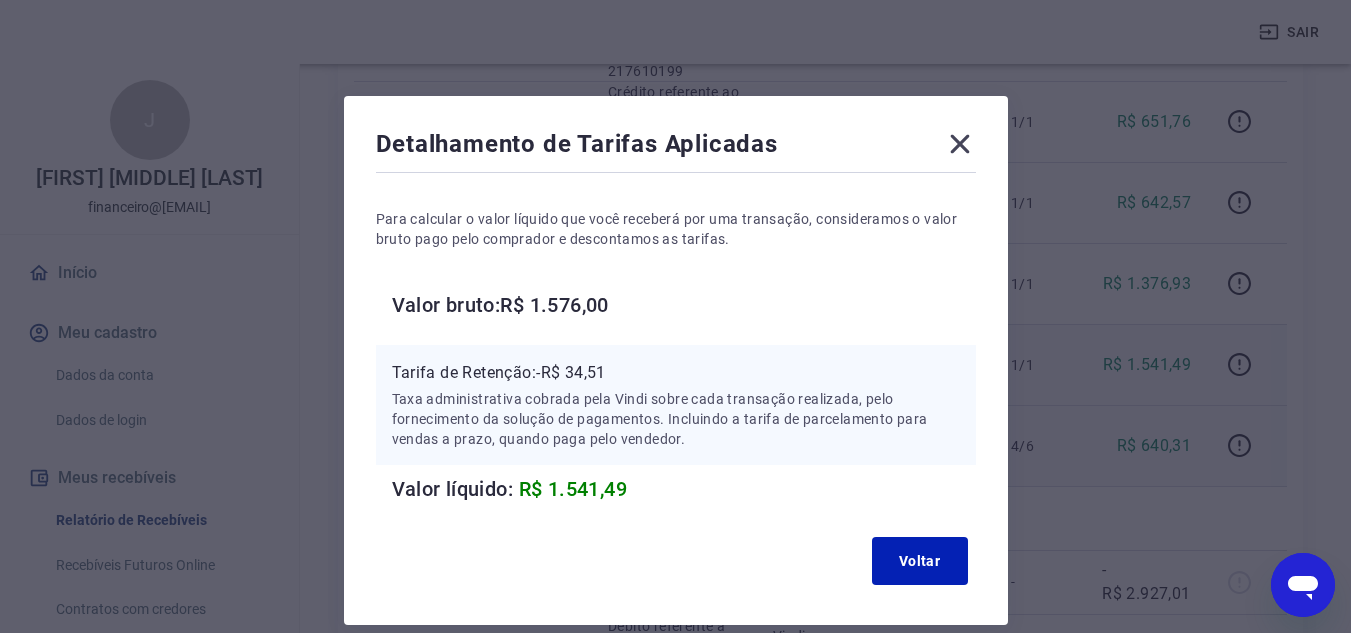click 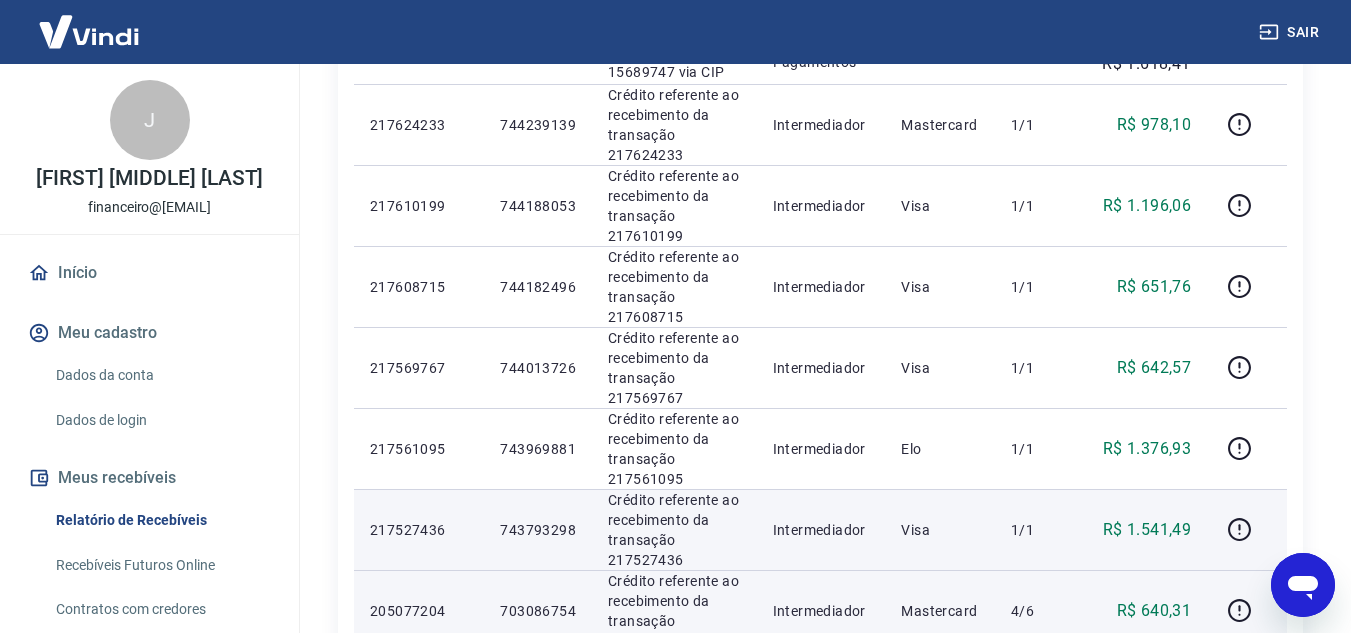 scroll, scrollTop: 900, scrollLeft: 0, axis: vertical 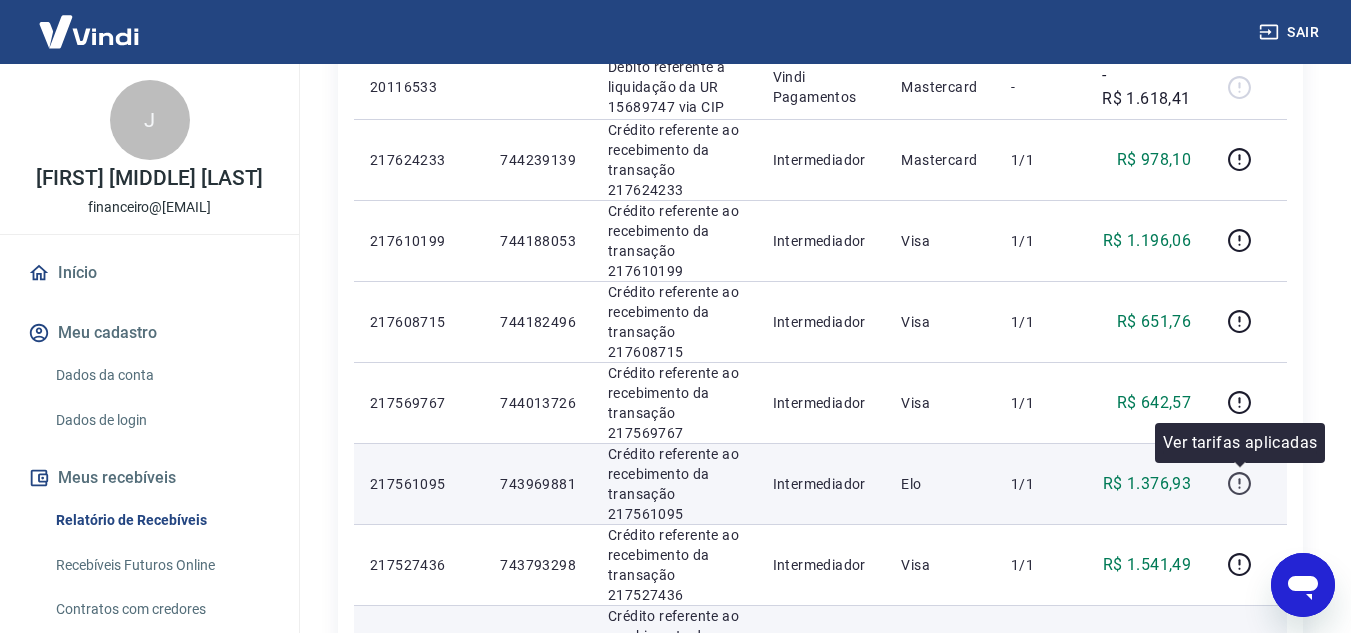 click 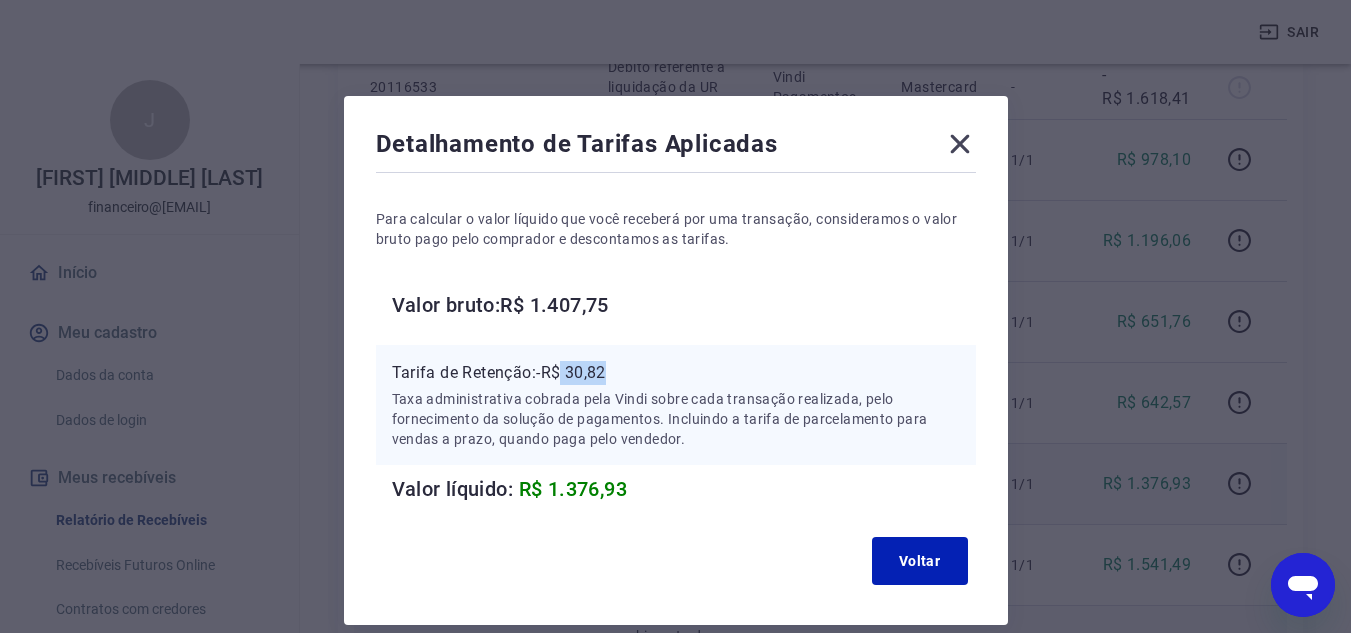 drag, startPoint x: 567, startPoint y: 370, endPoint x: 608, endPoint y: 370, distance: 41 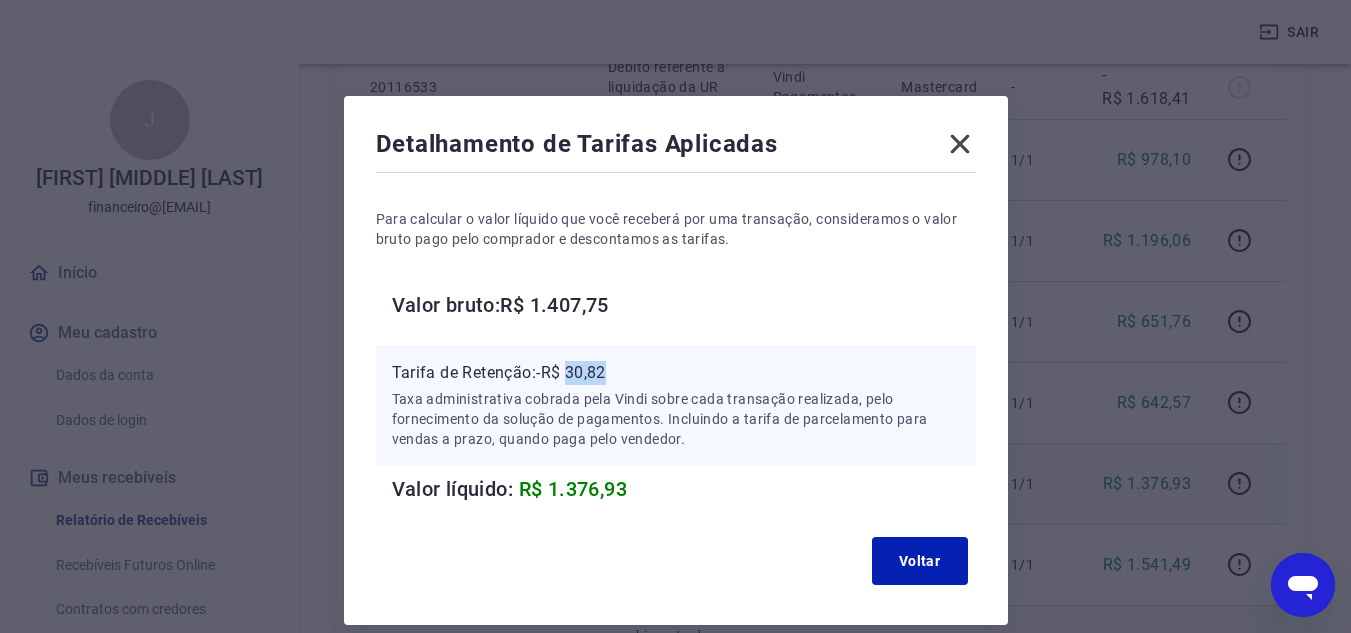 drag, startPoint x: 574, startPoint y: 371, endPoint x: 611, endPoint y: 371, distance: 37 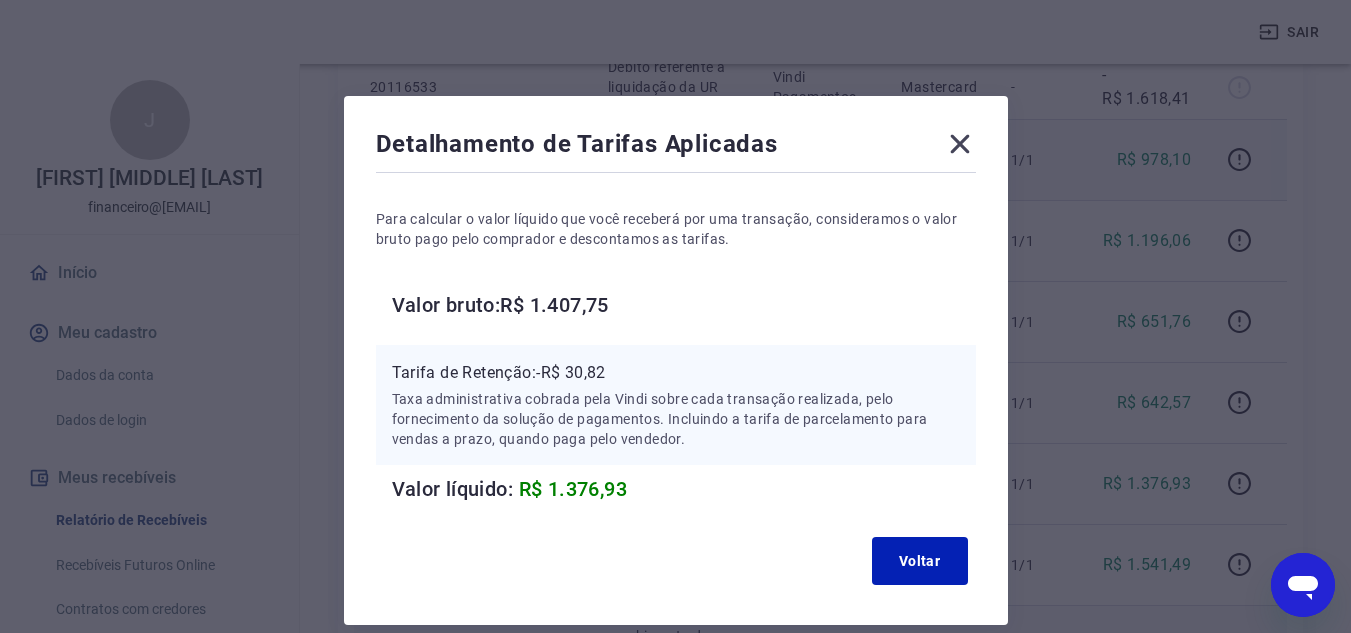 drag, startPoint x: 951, startPoint y: 145, endPoint x: 955, endPoint y: 159, distance: 14.56022 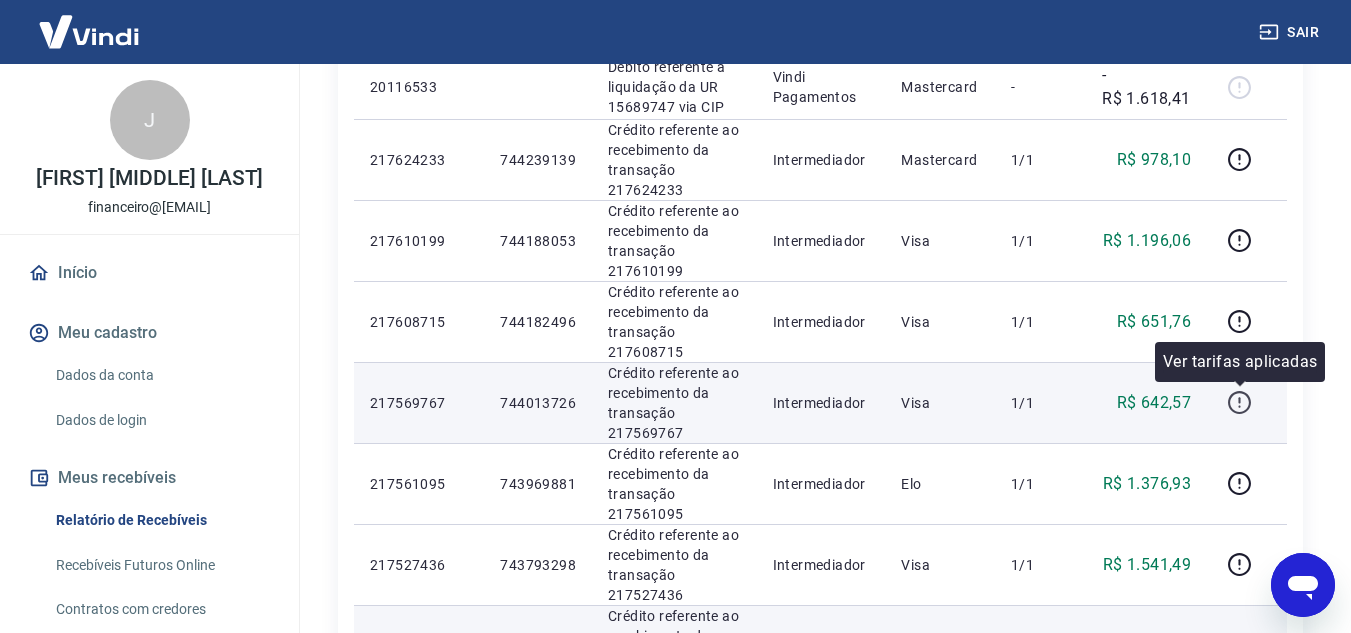 click 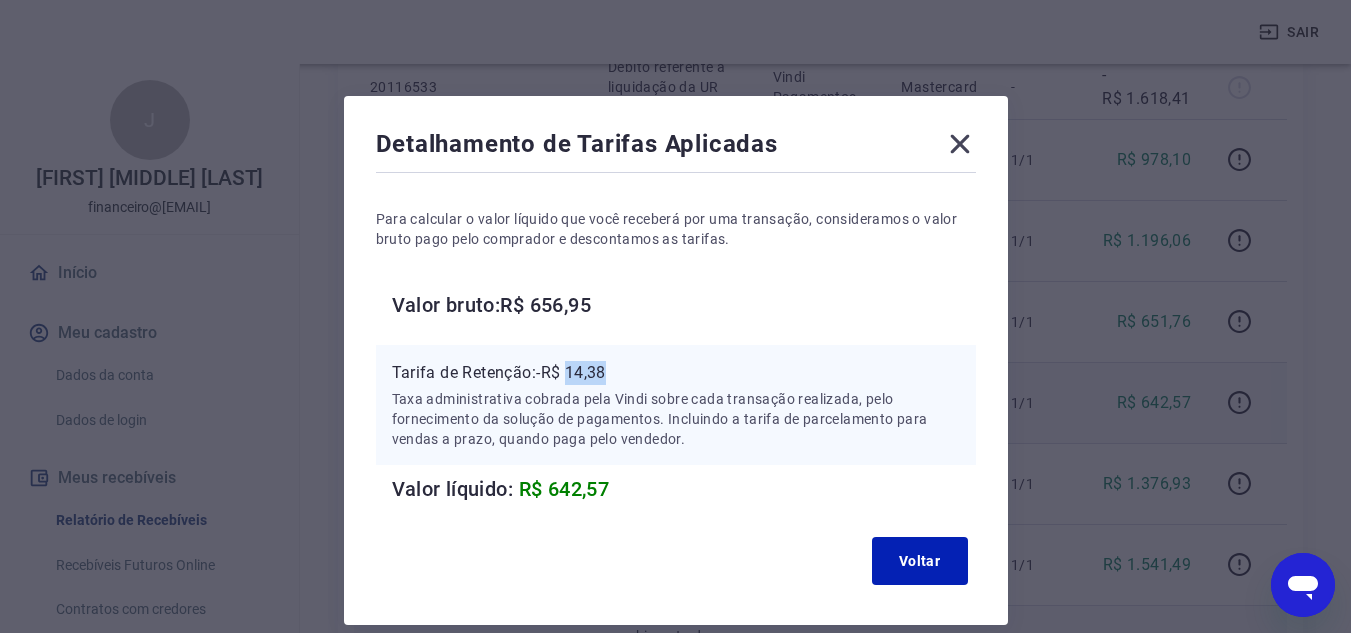 drag, startPoint x: 571, startPoint y: 371, endPoint x: 621, endPoint y: 370, distance: 50.01 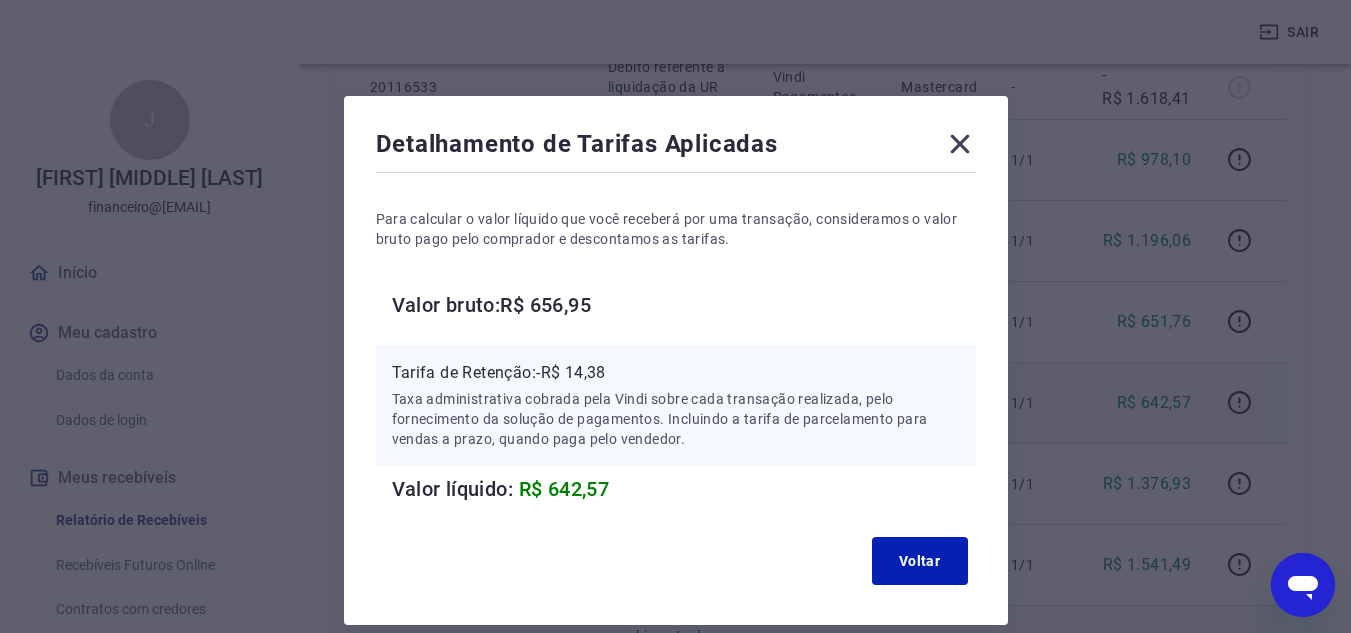 click 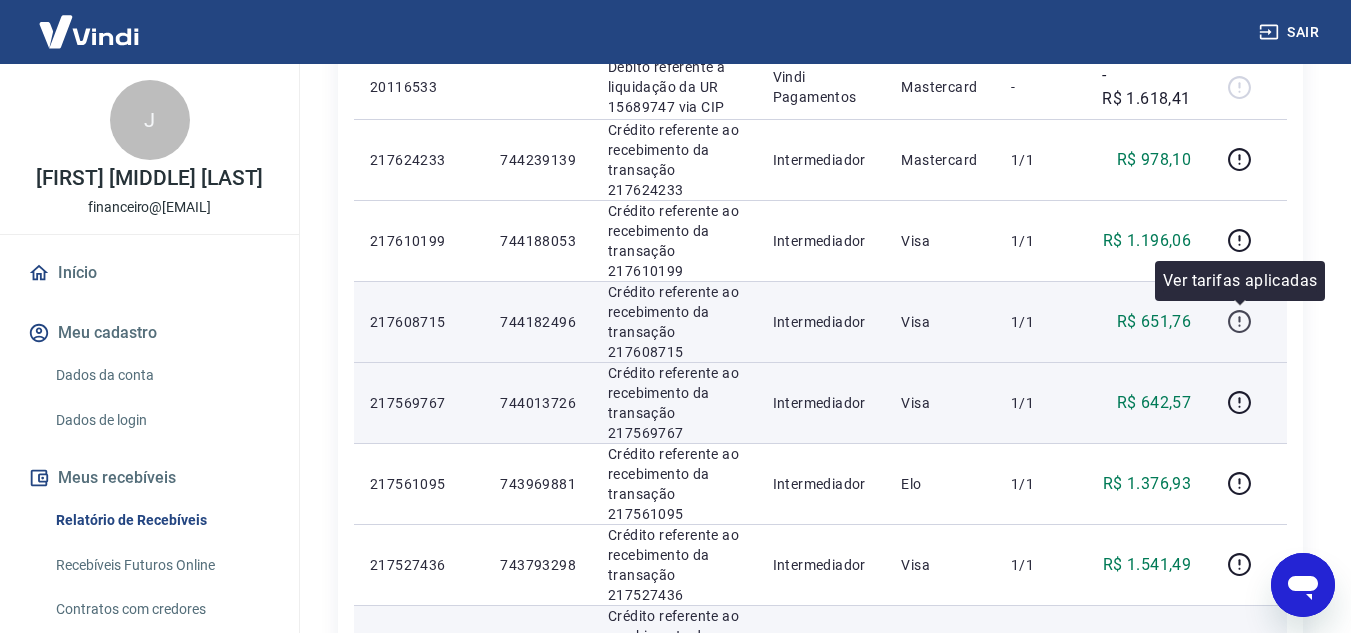 click 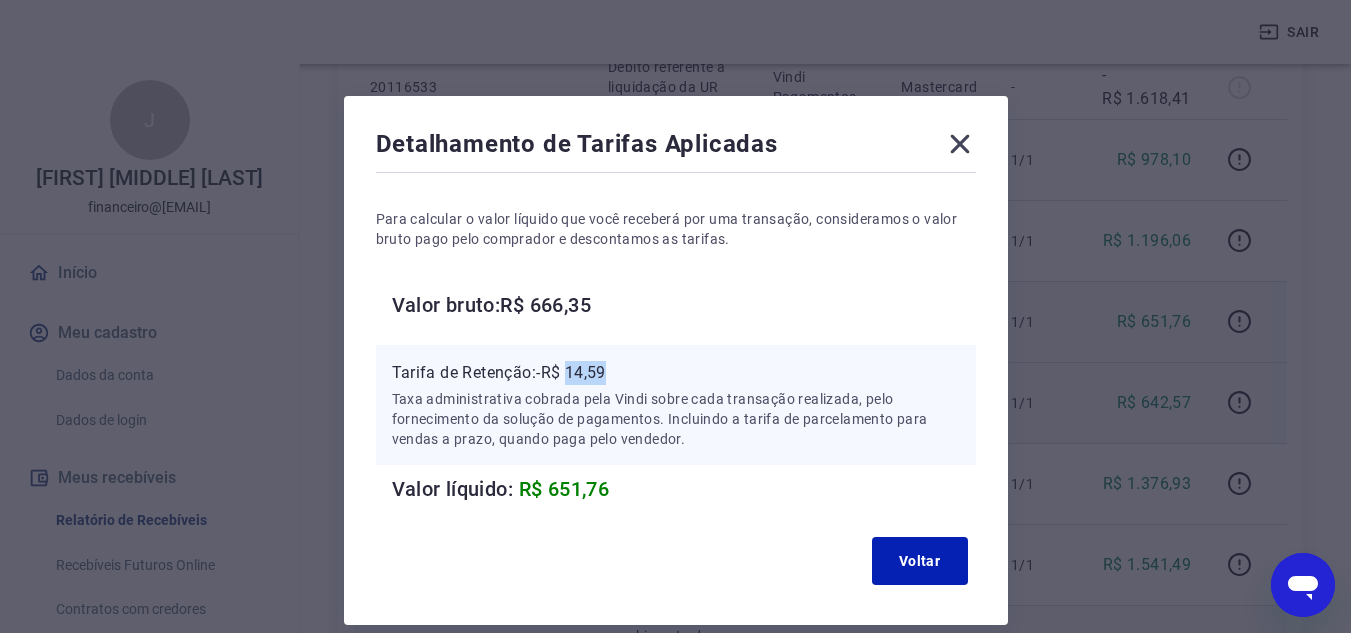 drag, startPoint x: 568, startPoint y: 367, endPoint x: 622, endPoint y: 369, distance: 54.037025 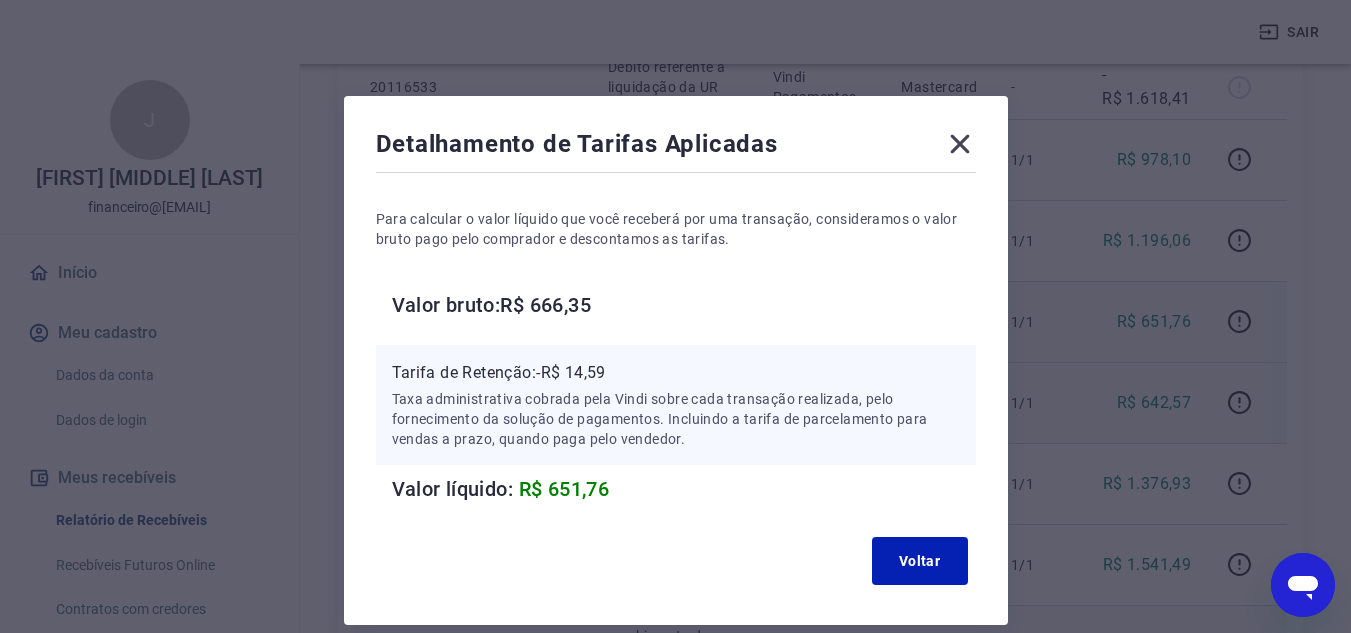 click 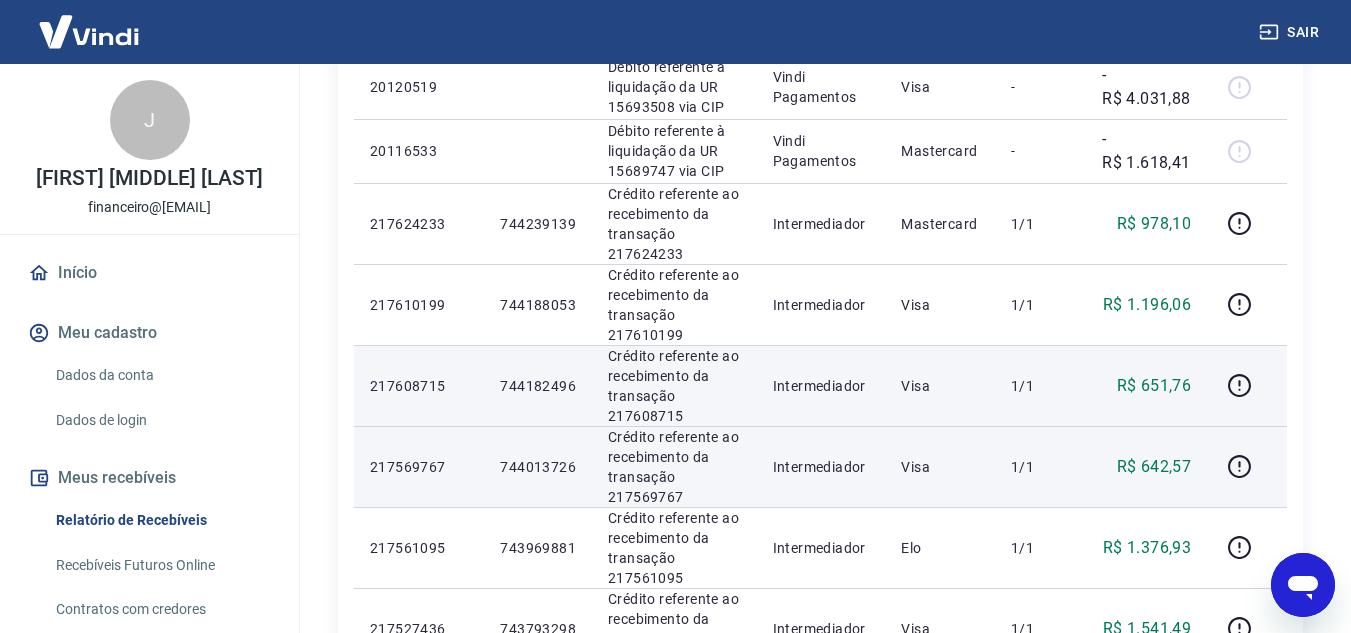 scroll, scrollTop: 800, scrollLeft: 0, axis: vertical 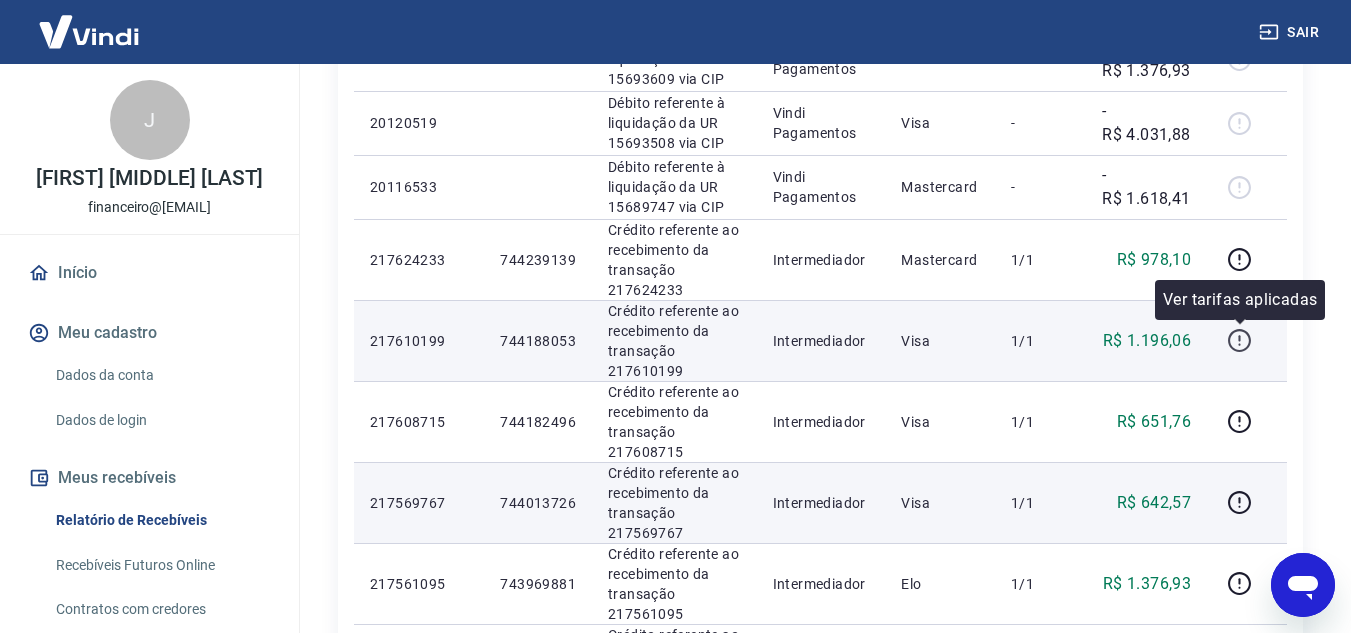 click 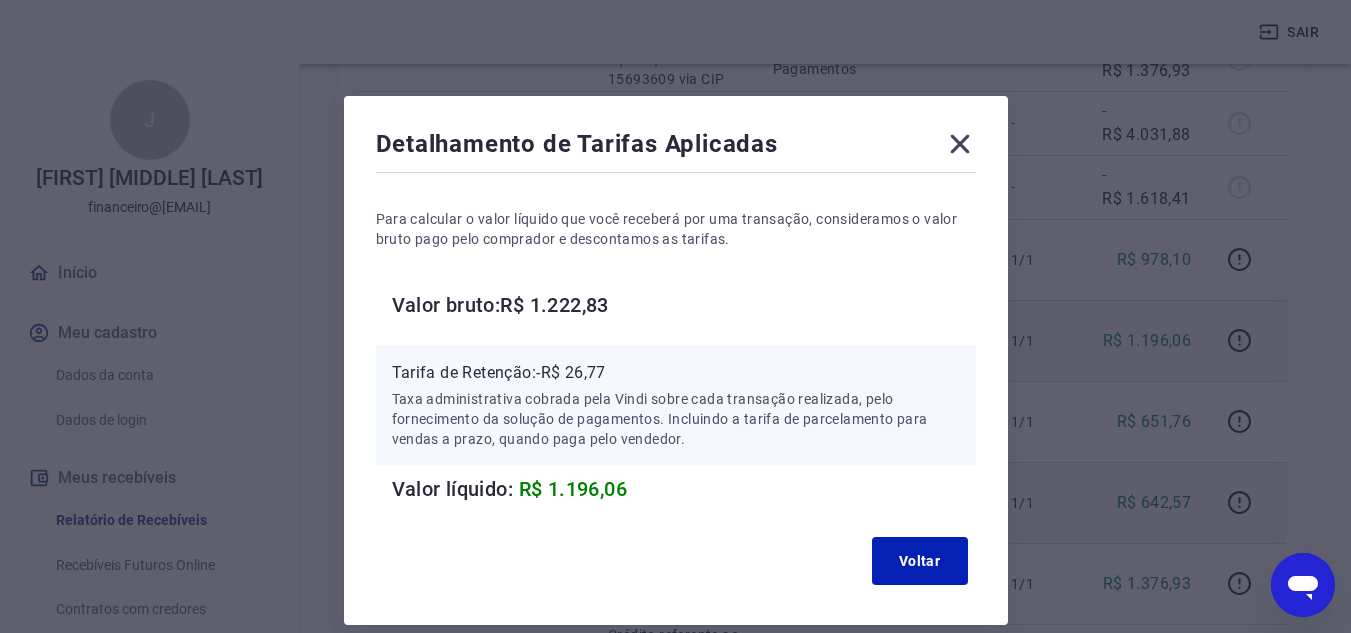 click on "Tarifa de Retenção:  -R$ 26,77" at bounding box center (676, 373) 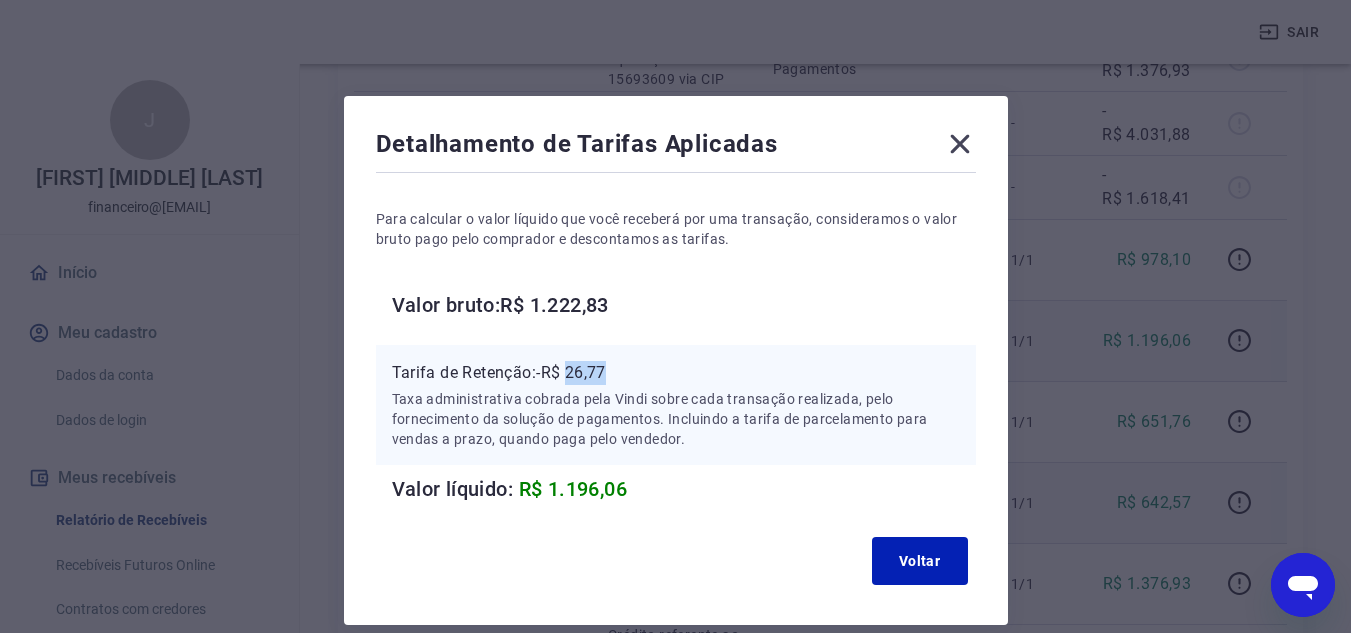 drag, startPoint x: 571, startPoint y: 368, endPoint x: 612, endPoint y: 367, distance: 41.01219 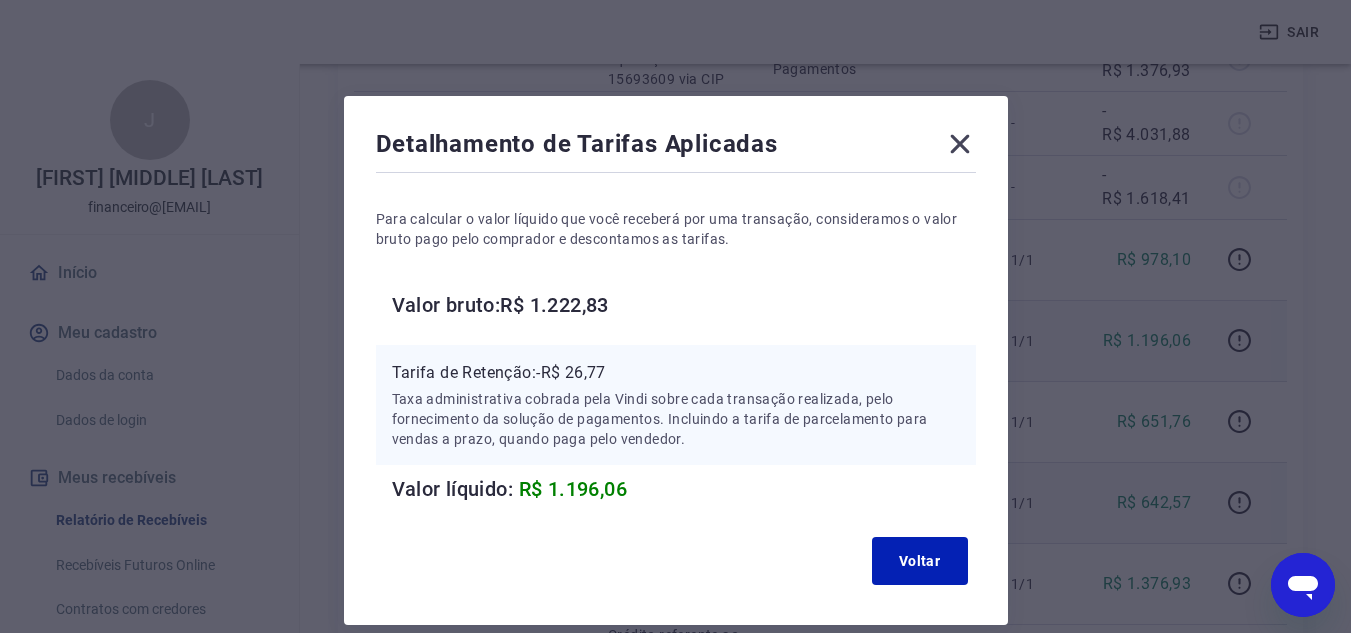 click 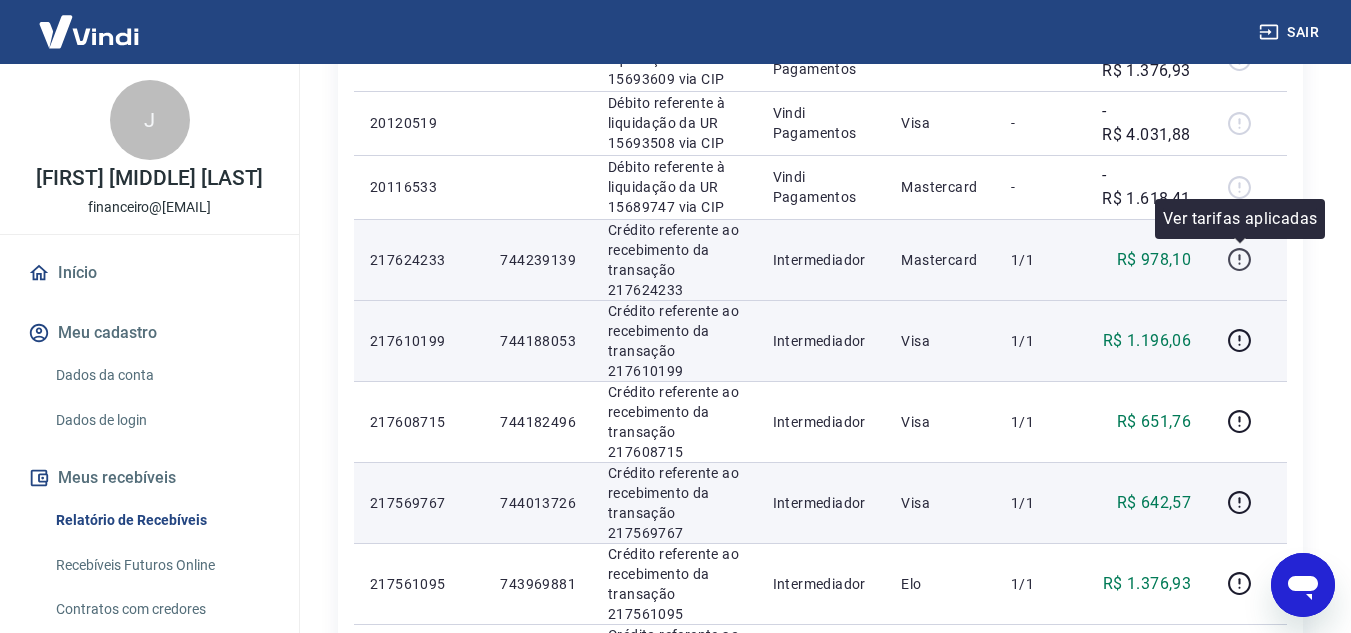 click 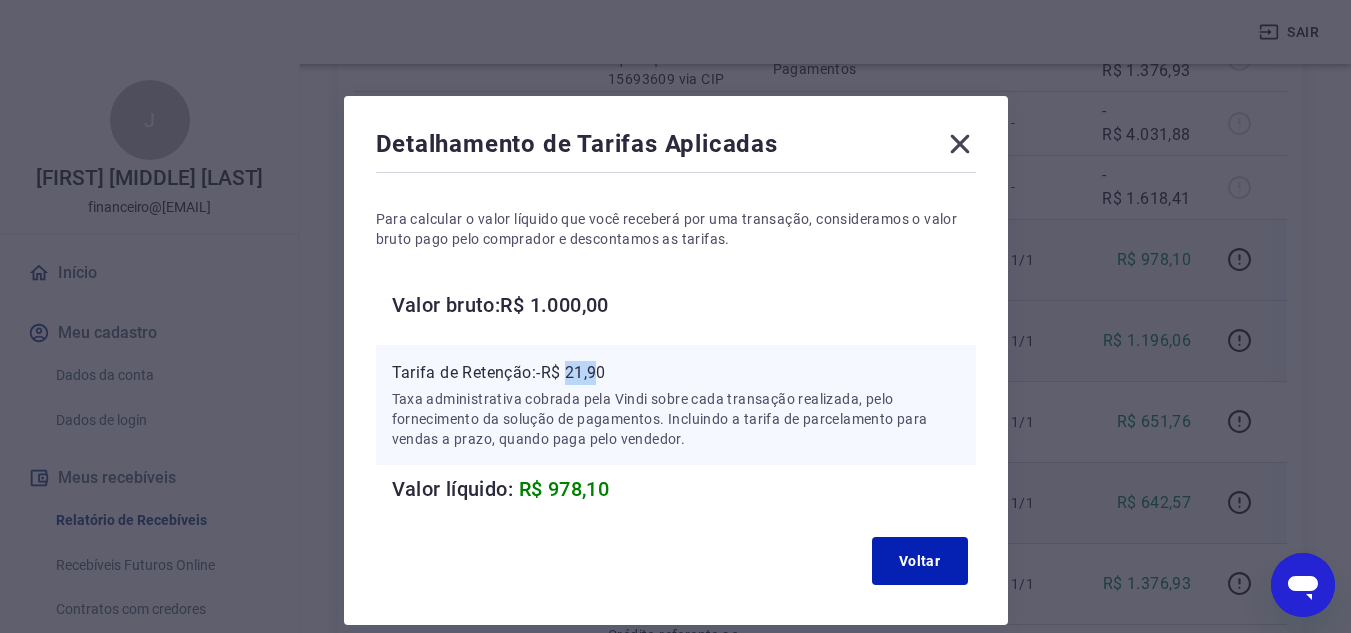 drag, startPoint x: 573, startPoint y: 368, endPoint x: 605, endPoint y: 369, distance: 32.01562 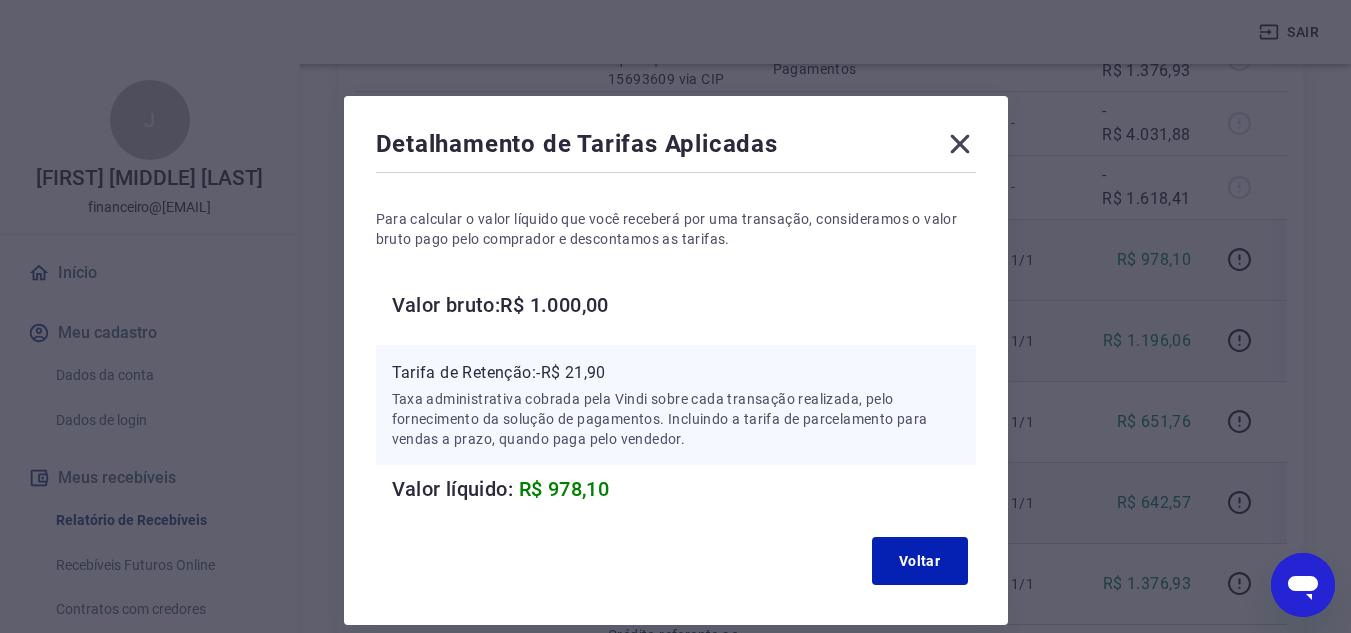 click on "Tarifa de Retenção:  -R$ 21,90" at bounding box center [676, 373] 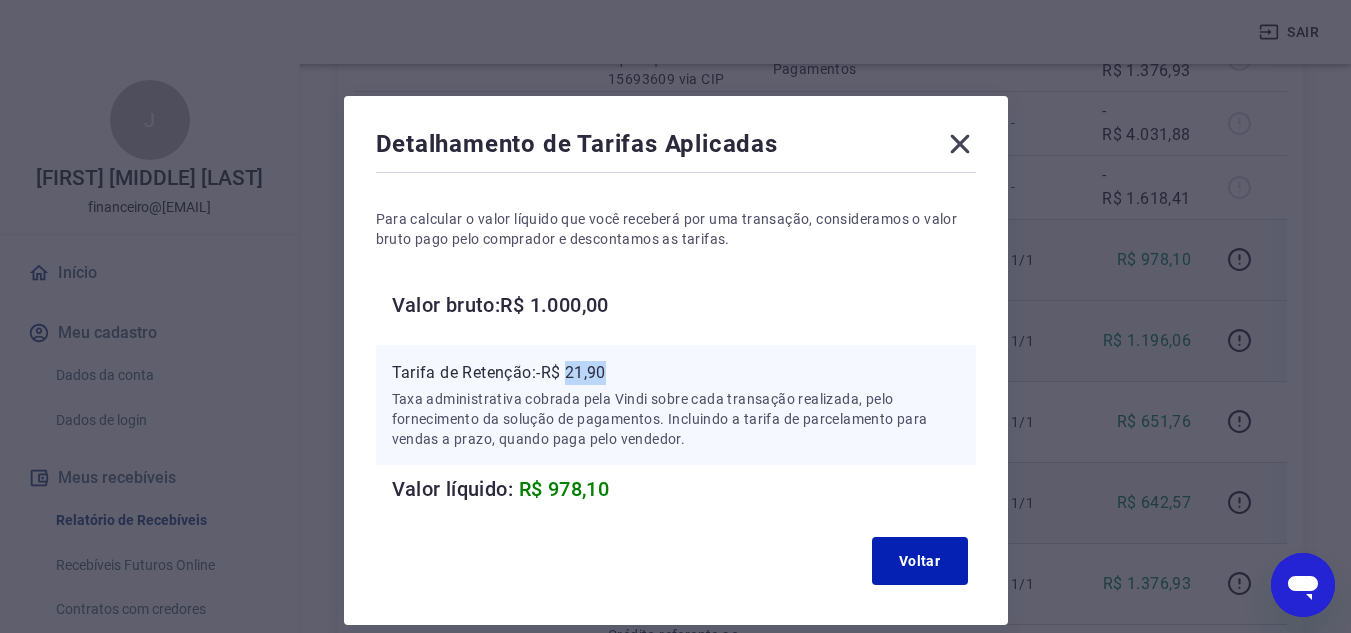 drag, startPoint x: 572, startPoint y: 373, endPoint x: 627, endPoint y: 373, distance: 55 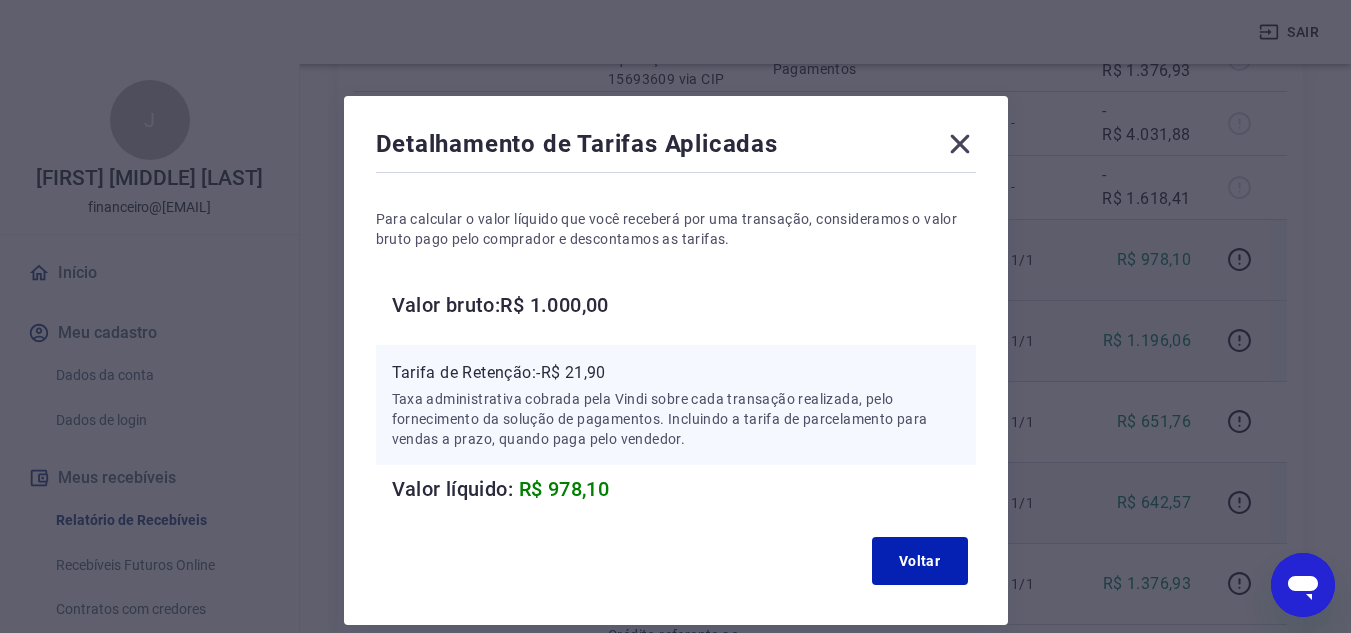 click 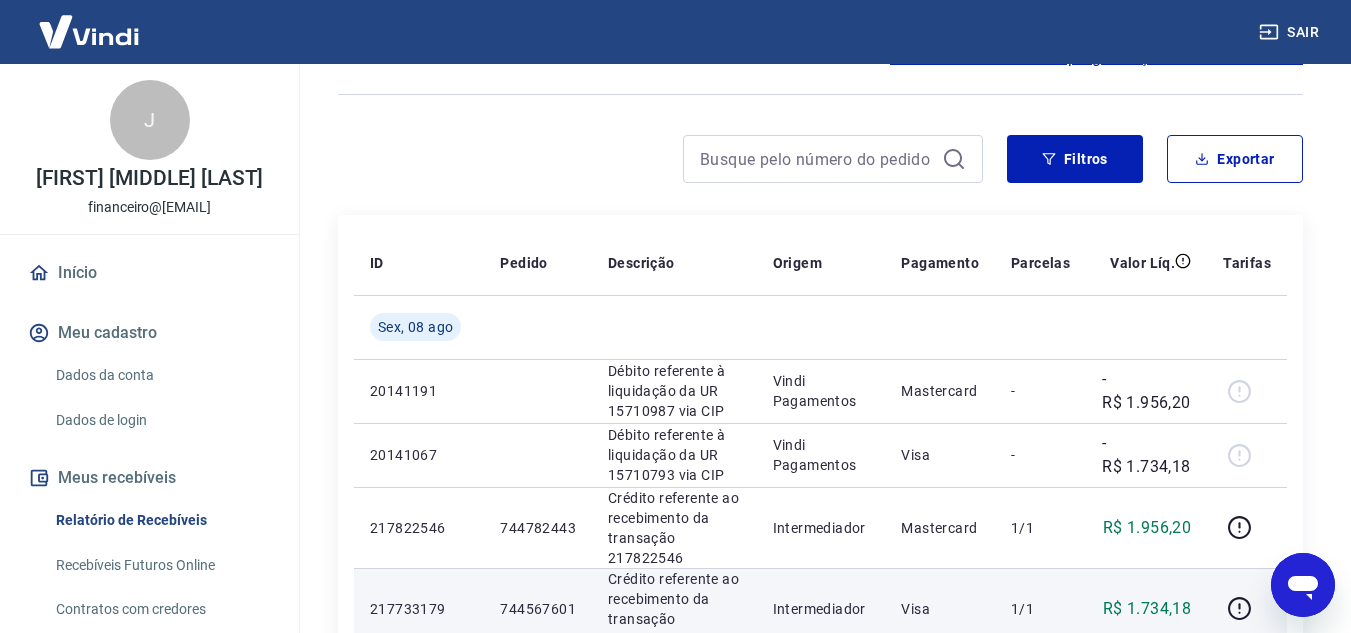 scroll, scrollTop: 0, scrollLeft: 0, axis: both 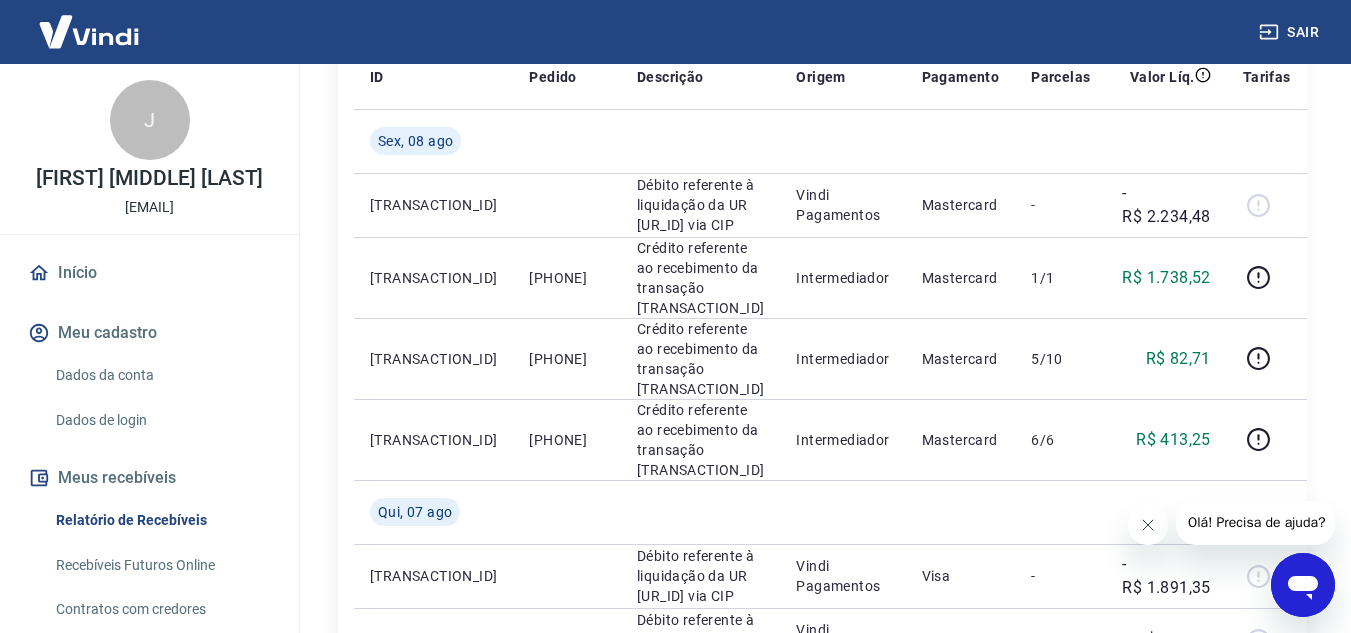 click at bounding box center (1147, 525) 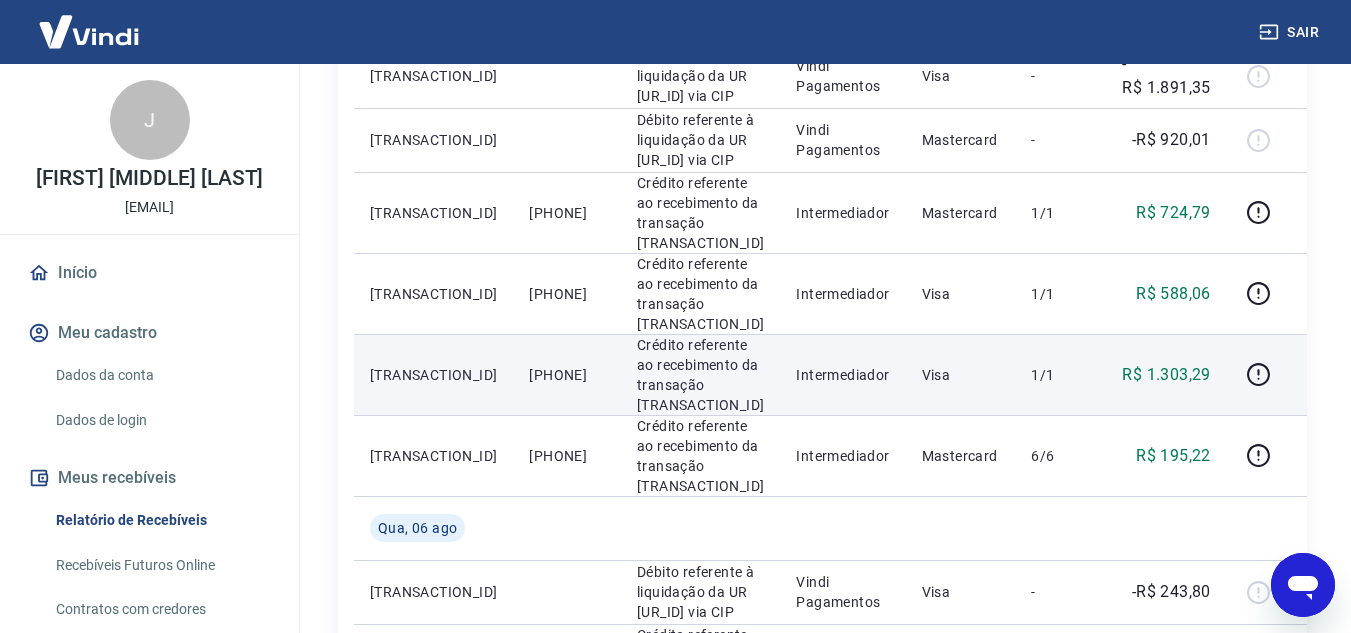 scroll, scrollTop: 700, scrollLeft: 0, axis: vertical 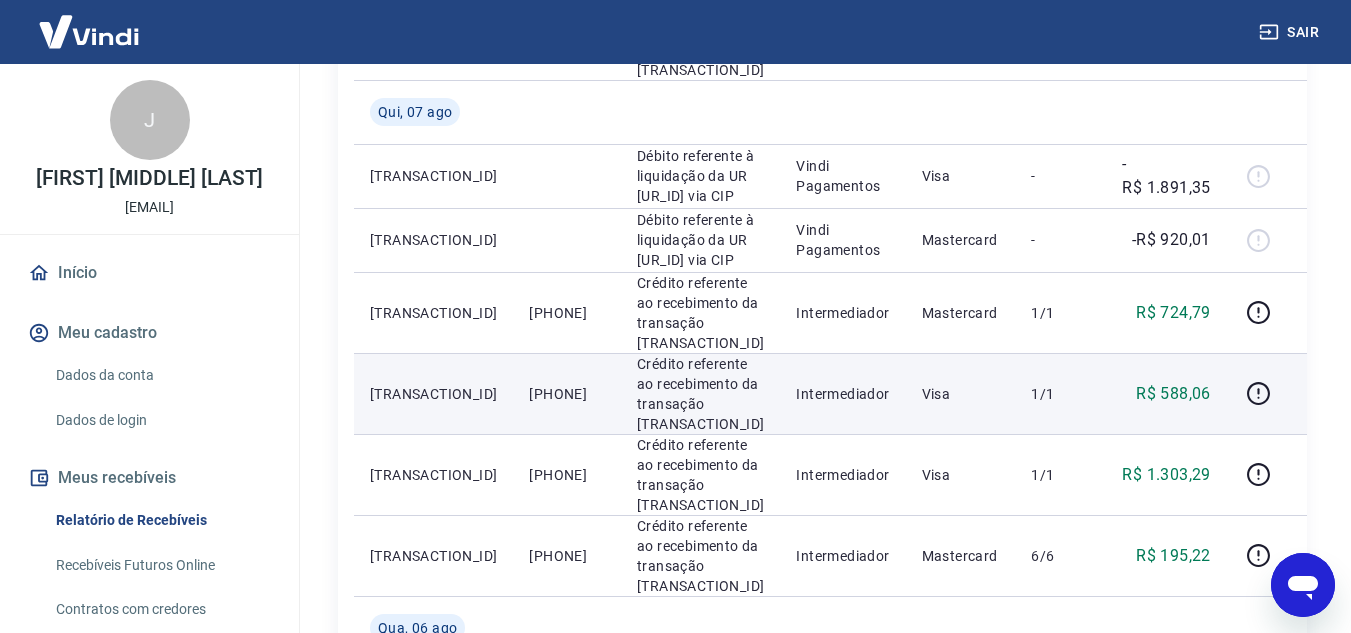 drag, startPoint x: 495, startPoint y: 390, endPoint x: 565, endPoint y: 399, distance: 70.5762 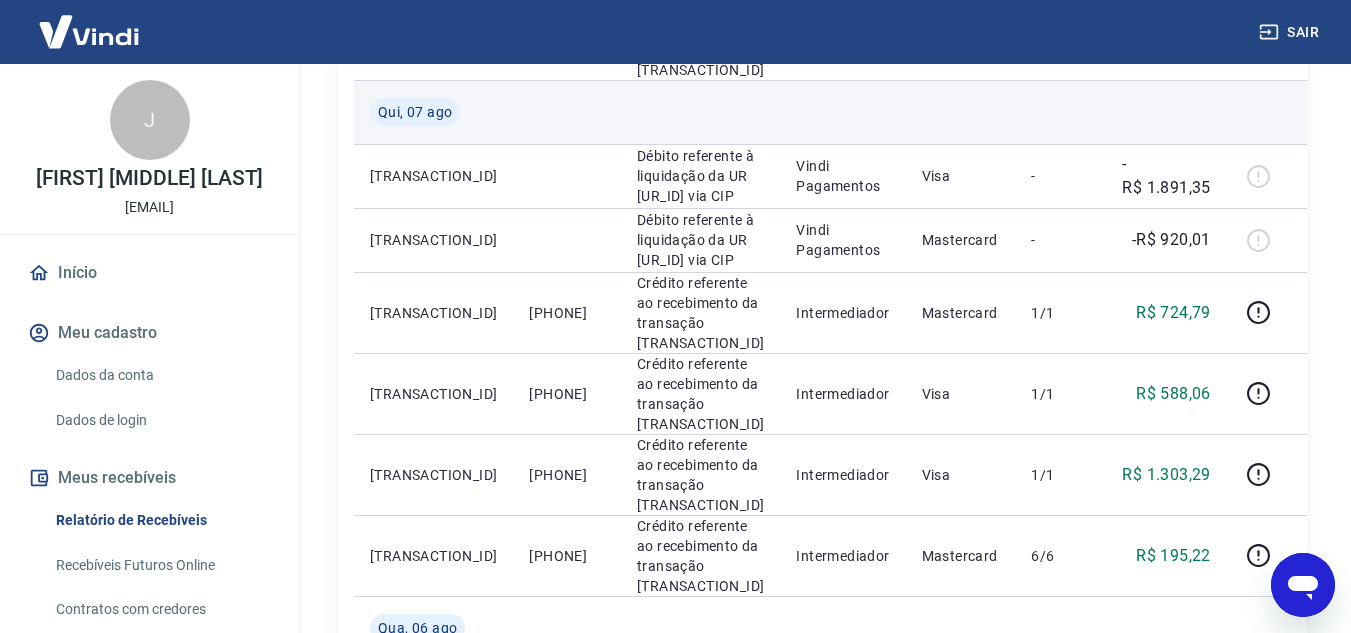copy on "[PHONE]" 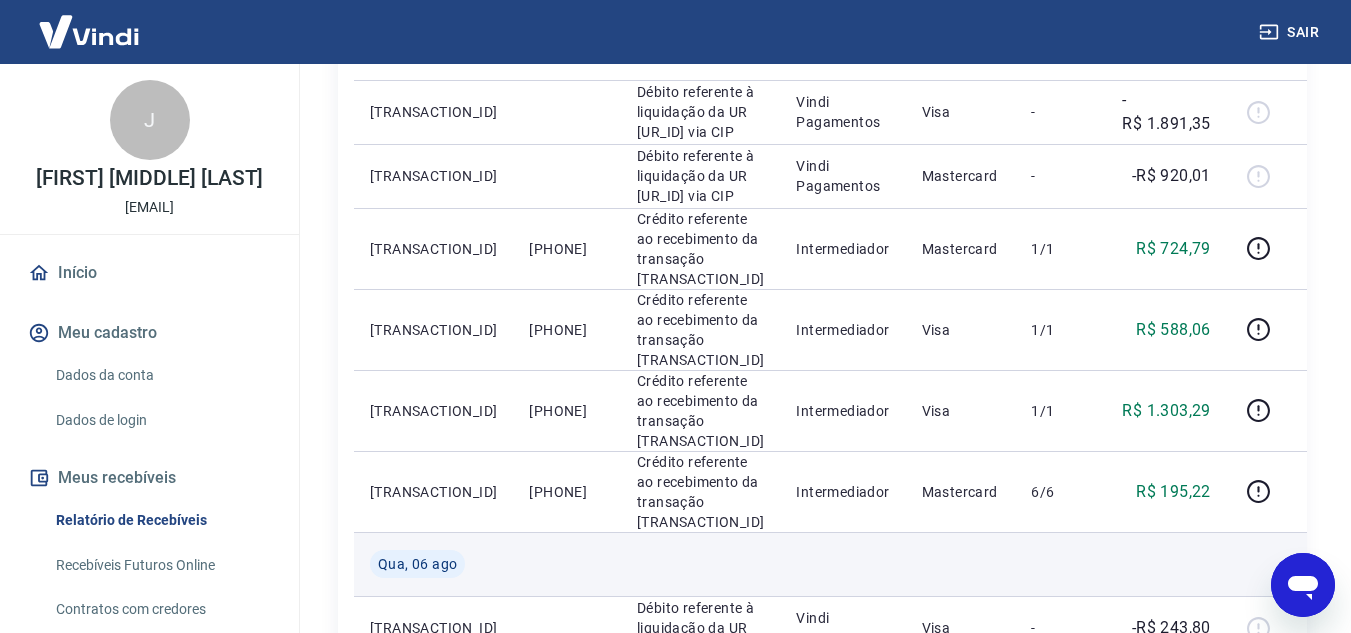 scroll, scrollTop: 800, scrollLeft: 0, axis: vertical 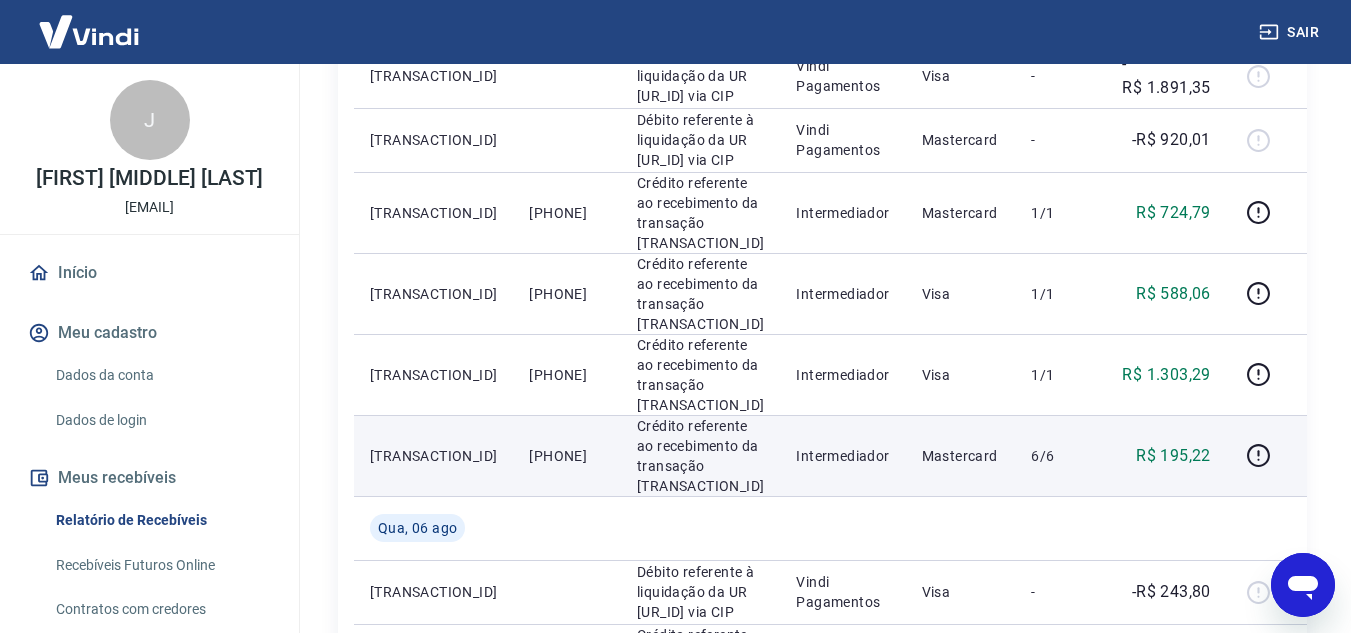 drag, startPoint x: 490, startPoint y: 455, endPoint x: 577, endPoint y: 458, distance: 87.05171 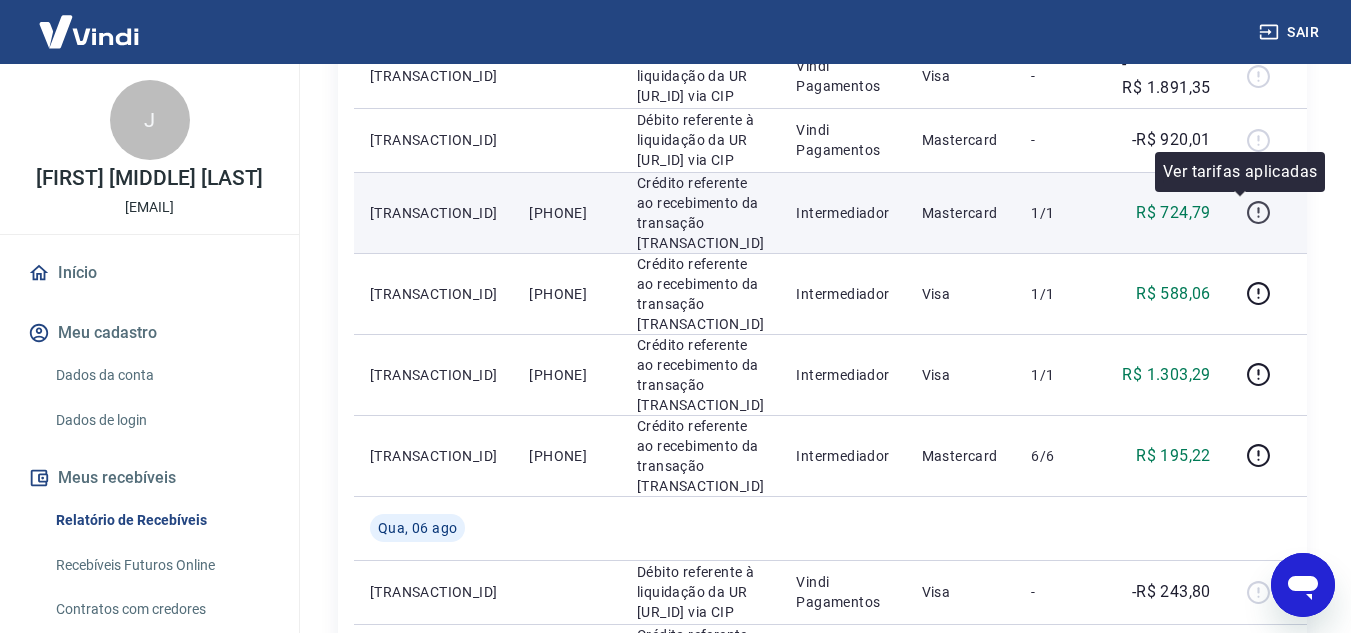 click 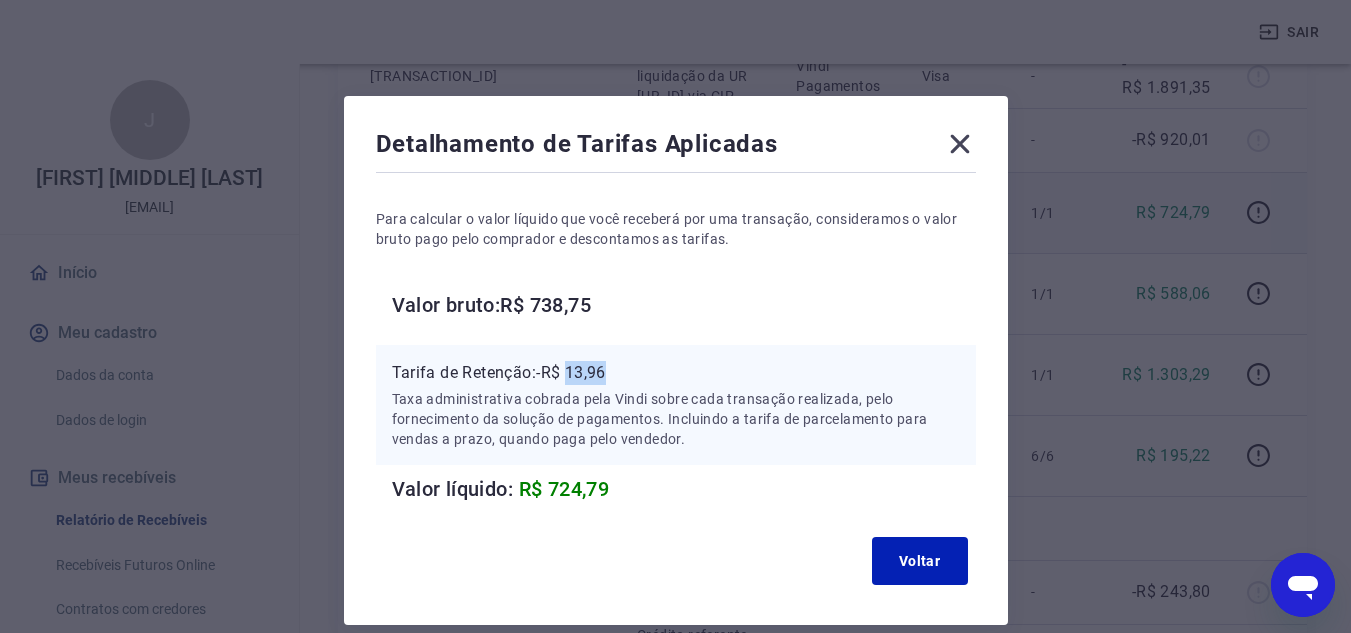 click on "Tarifa de Retenção:  -R$ 13,96" at bounding box center (676, 373) 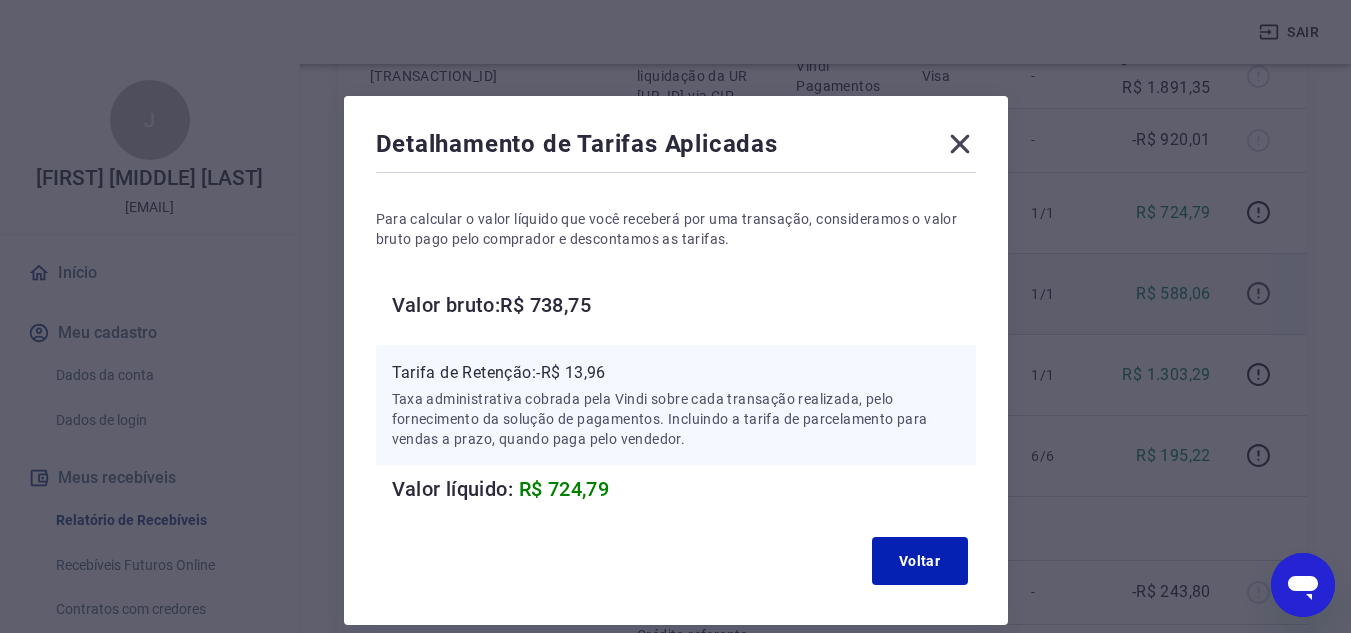 drag, startPoint x: 955, startPoint y: 143, endPoint x: 1243, endPoint y: 298, distance: 327.06116 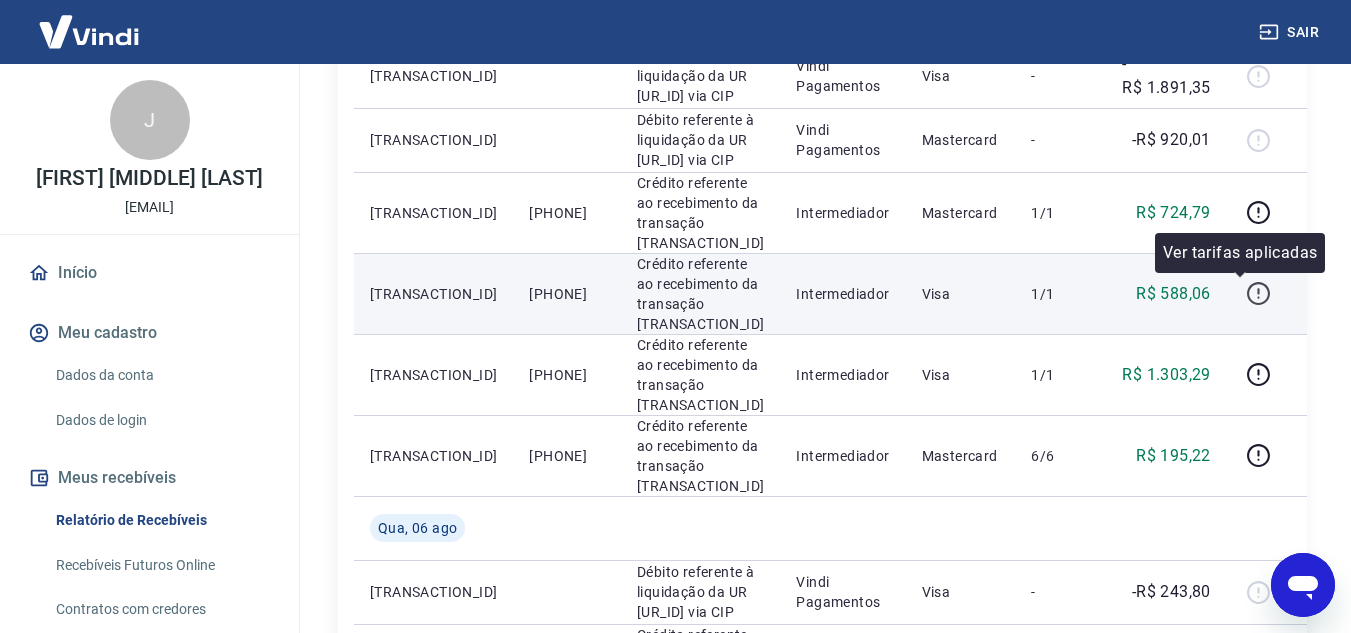 click 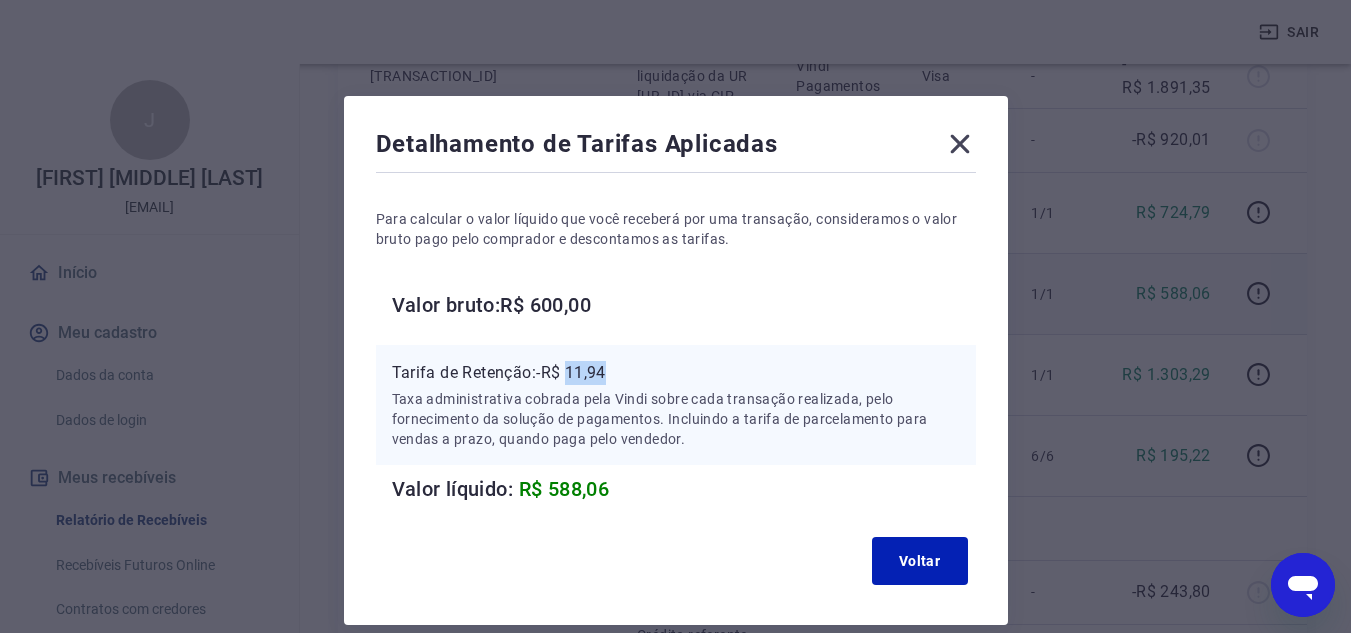 drag, startPoint x: 571, startPoint y: 374, endPoint x: 632, endPoint y: 374, distance: 61 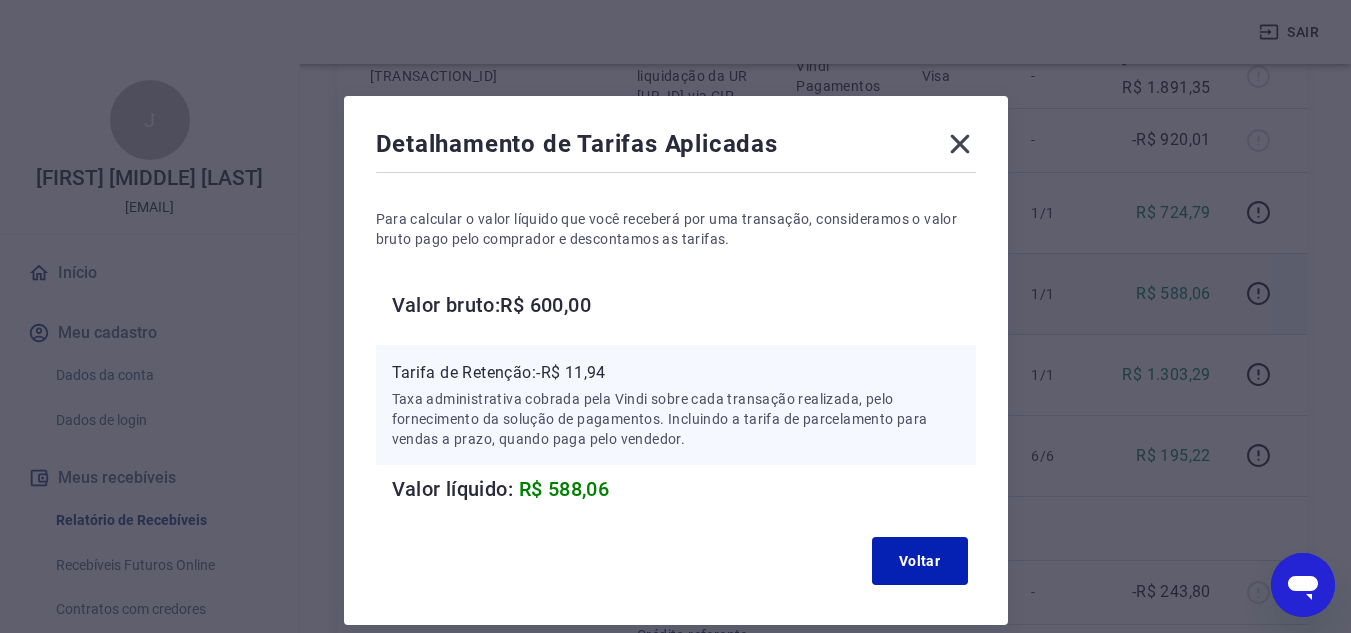 click 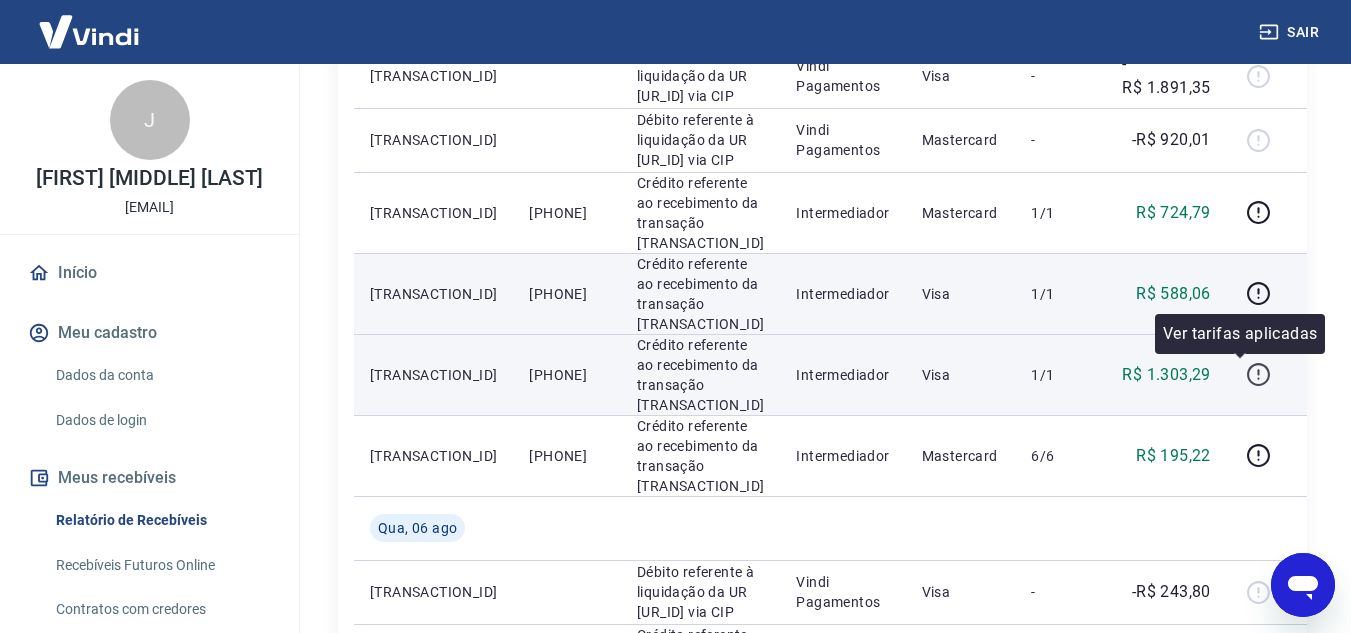 click 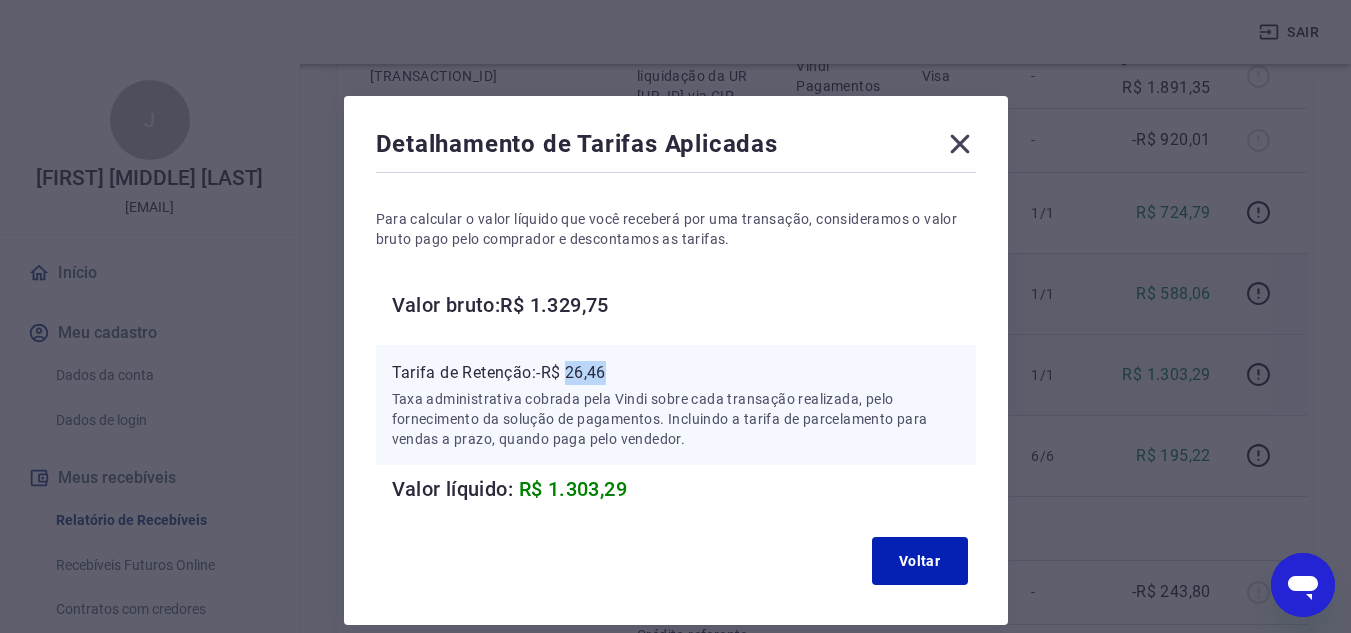 drag, startPoint x: 573, startPoint y: 371, endPoint x: 607, endPoint y: 371, distance: 34 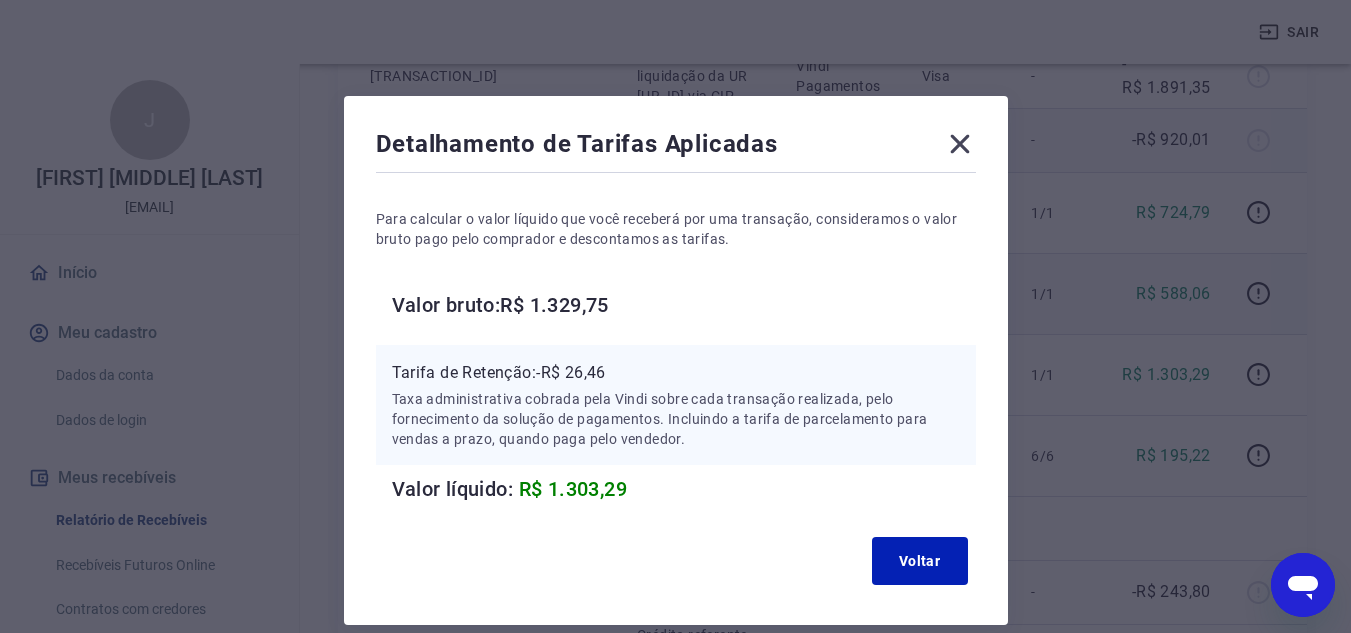 click 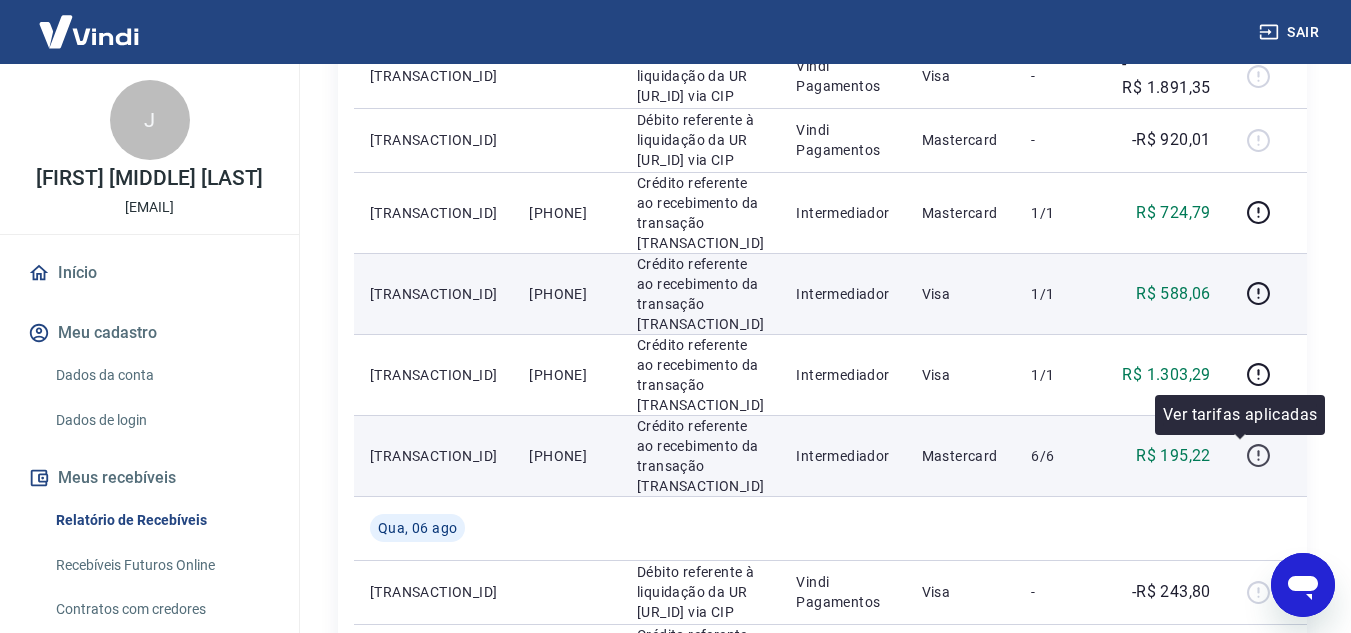 click 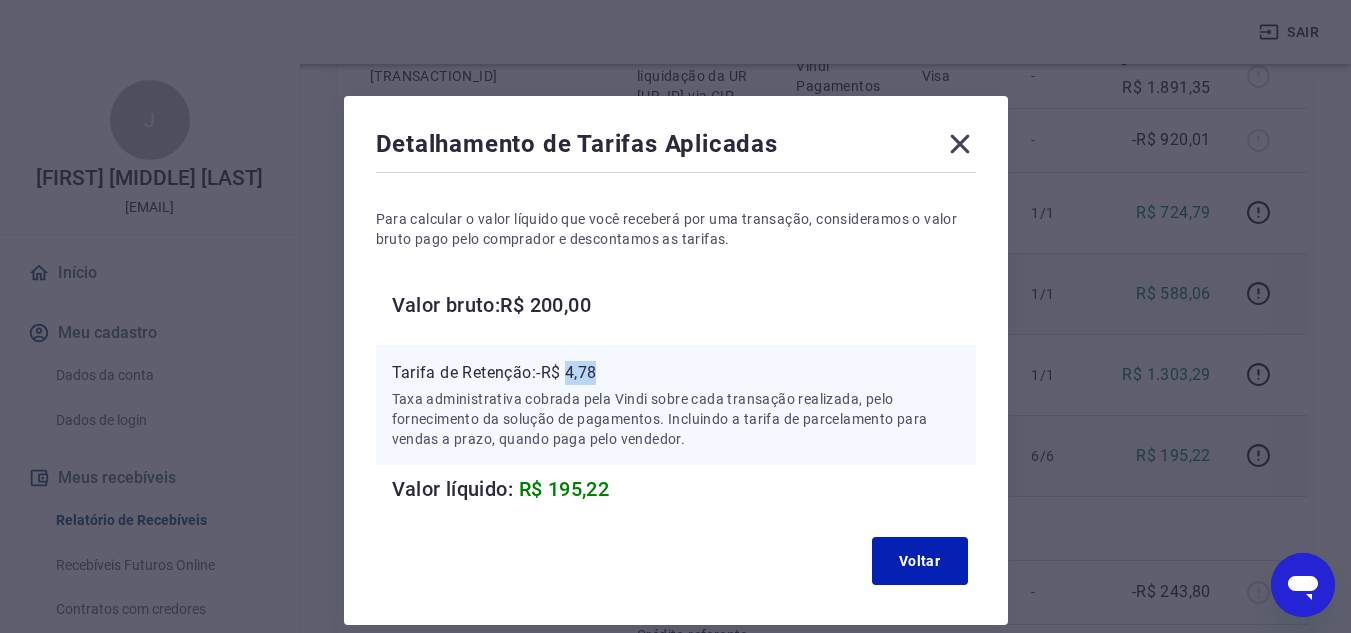 drag, startPoint x: 570, startPoint y: 377, endPoint x: 616, endPoint y: 377, distance: 46 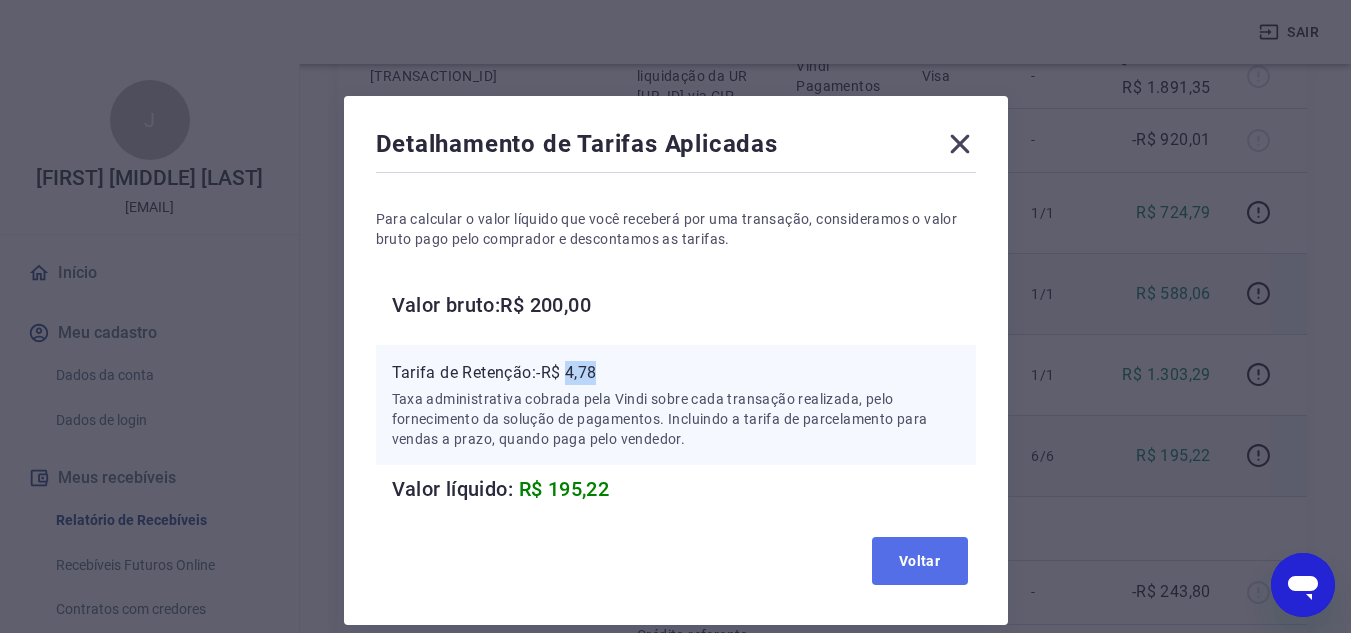 click on "Voltar" at bounding box center (920, 561) 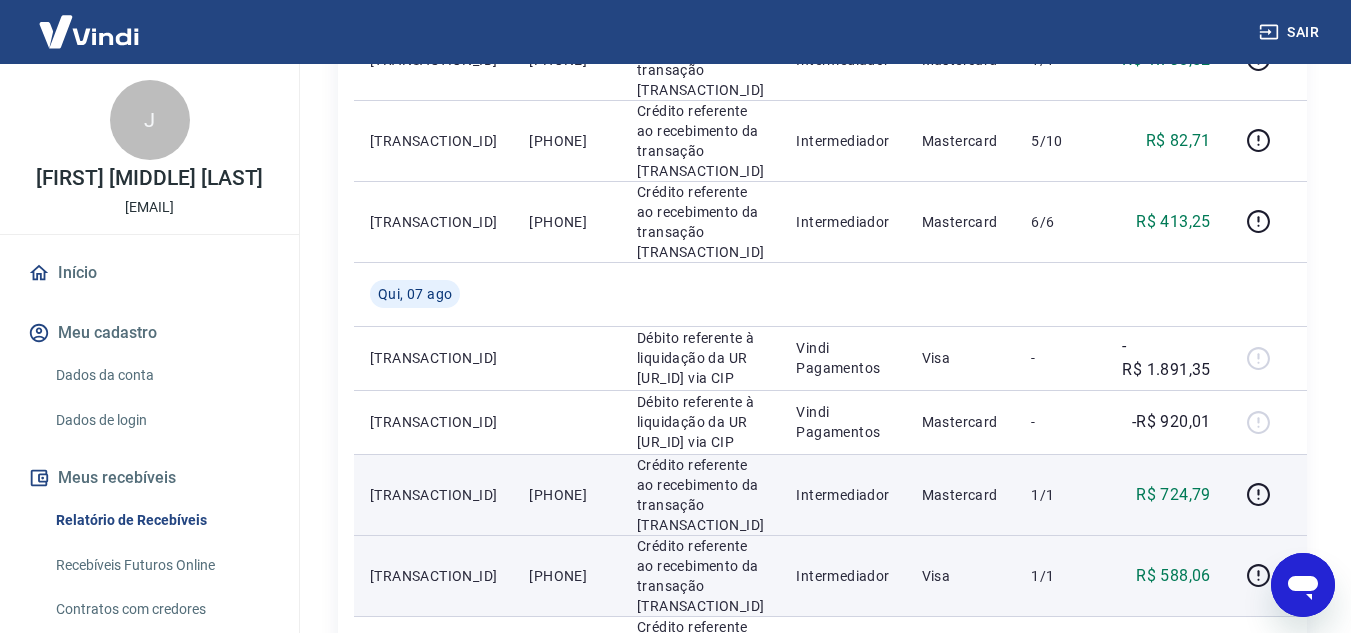 scroll, scrollTop: 500, scrollLeft: 0, axis: vertical 